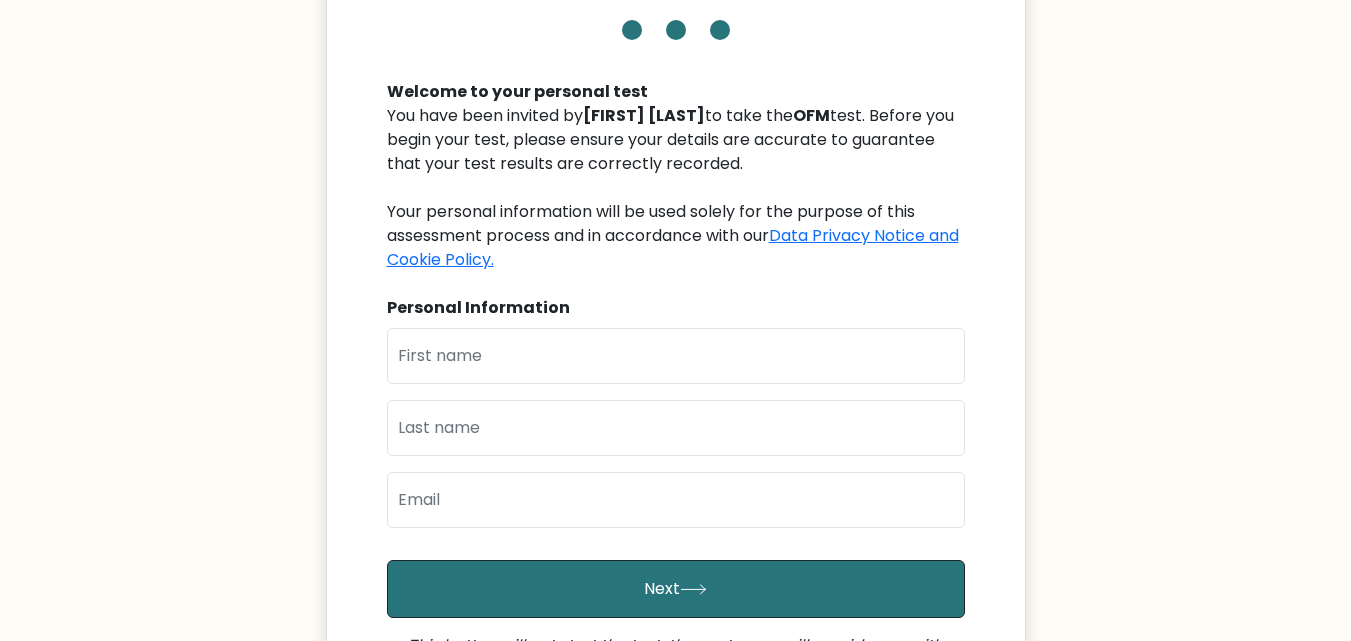 scroll, scrollTop: 165, scrollLeft: 0, axis: vertical 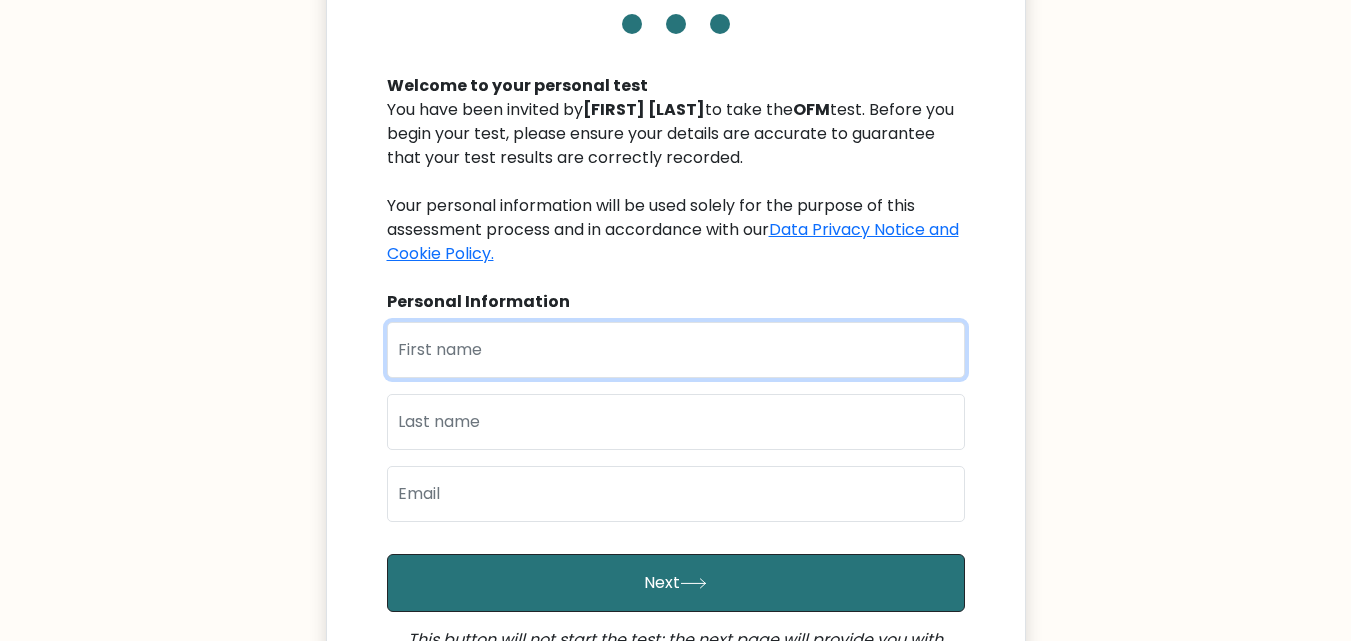 click at bounding box center [676, 350] 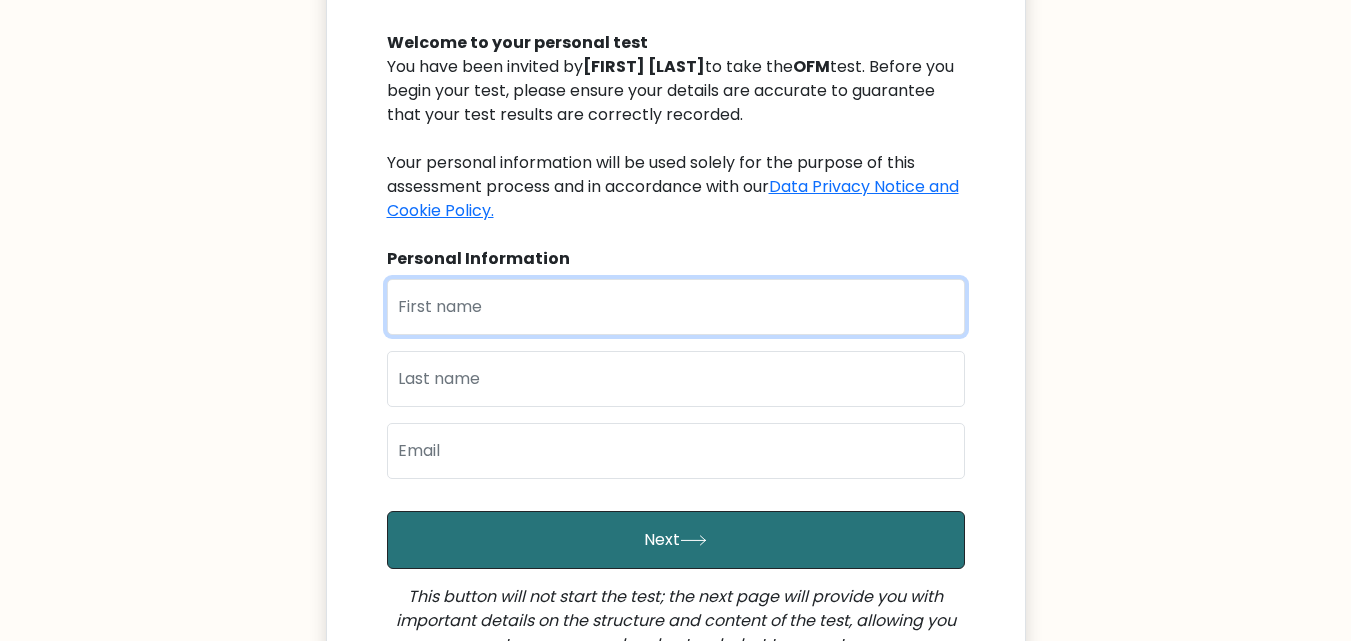 scroll, scrollTop: 153, scrollLeft: 0, axis: vertical 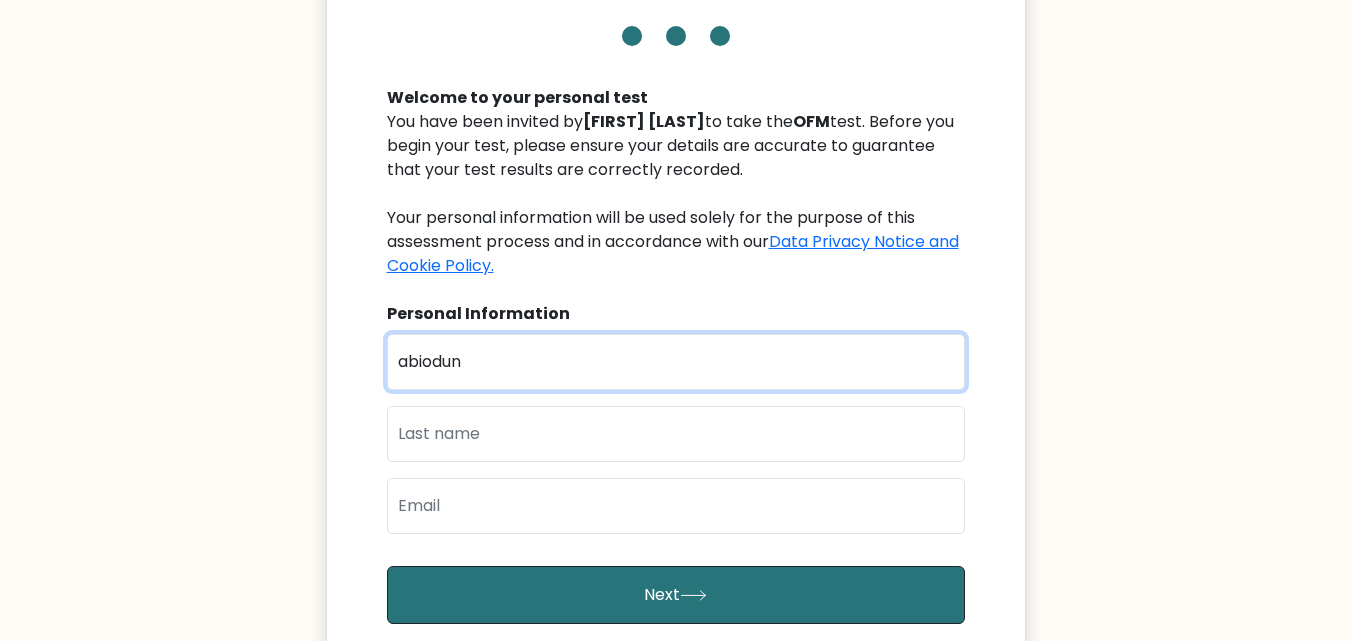 type on "abiodun" 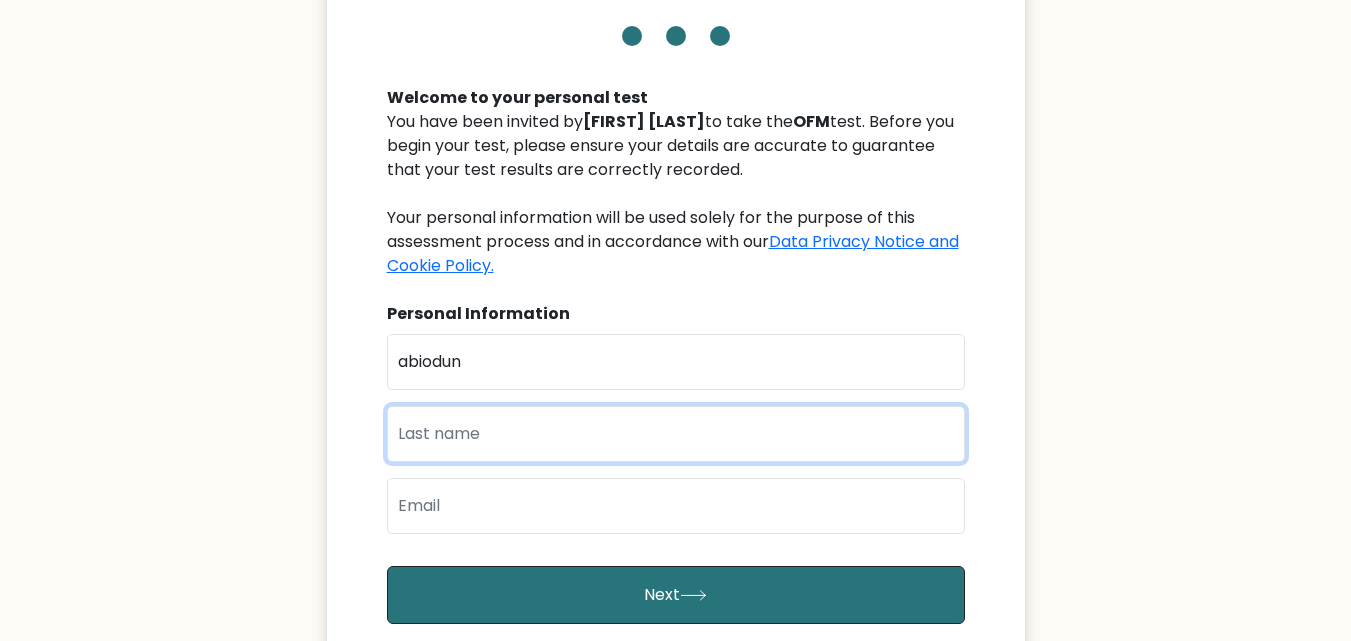 click at bounding box center (676, 434) 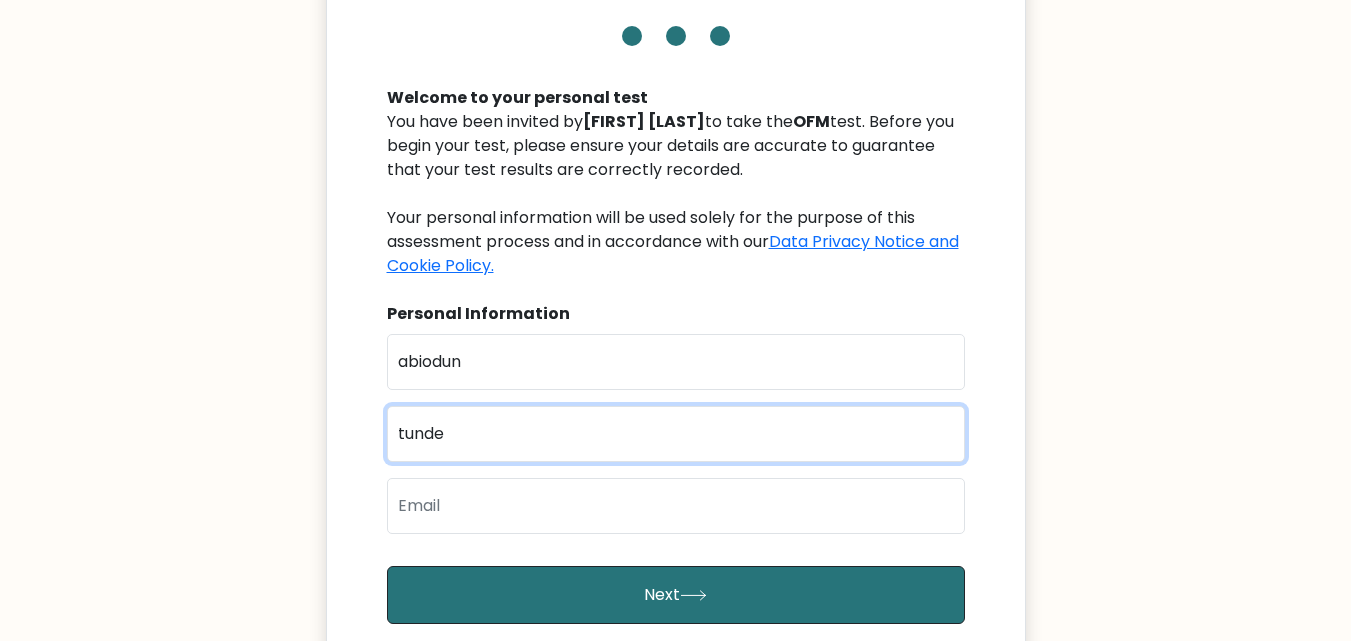 type on "tunde" 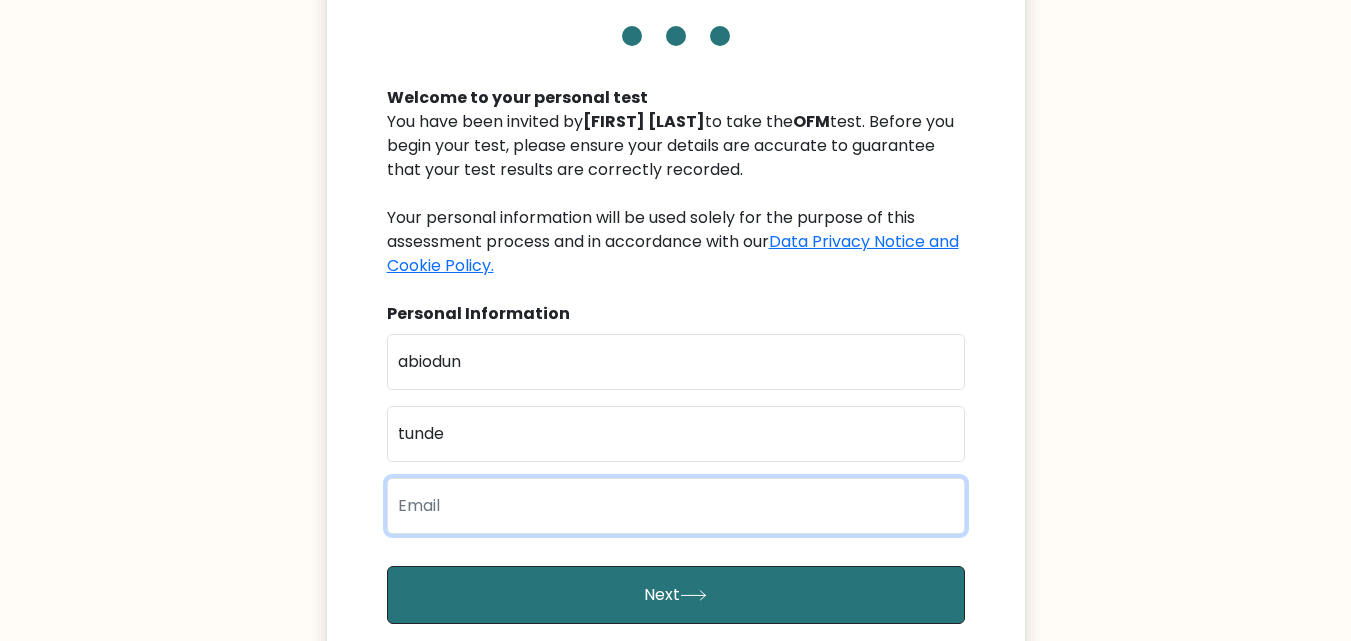 click at bounding box center [676, 506] 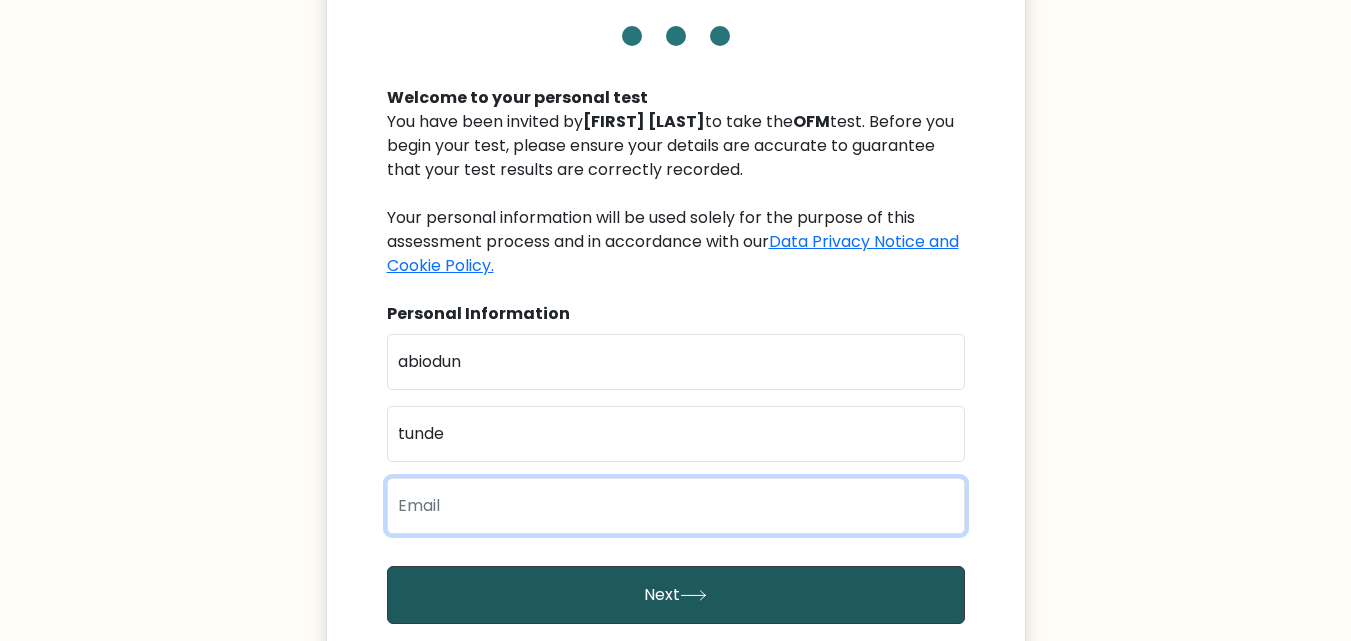type on "kysstee01@gmail.com" 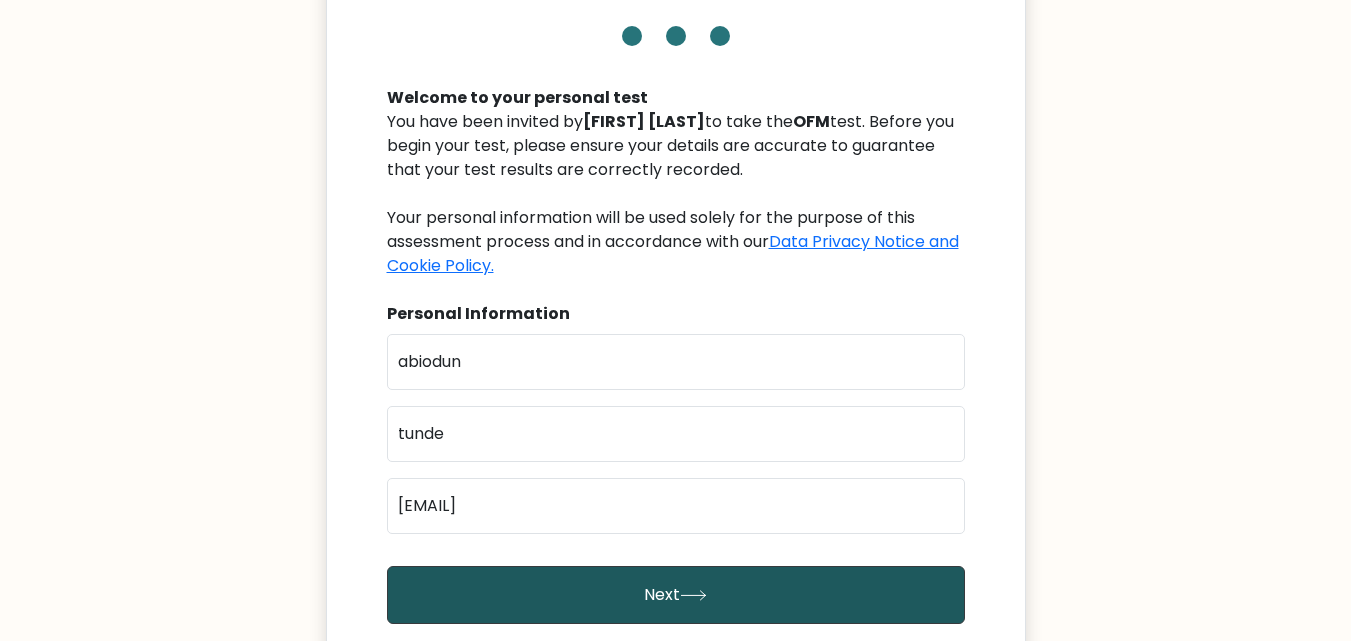 click on "Next" at bounding box center [676, 595] 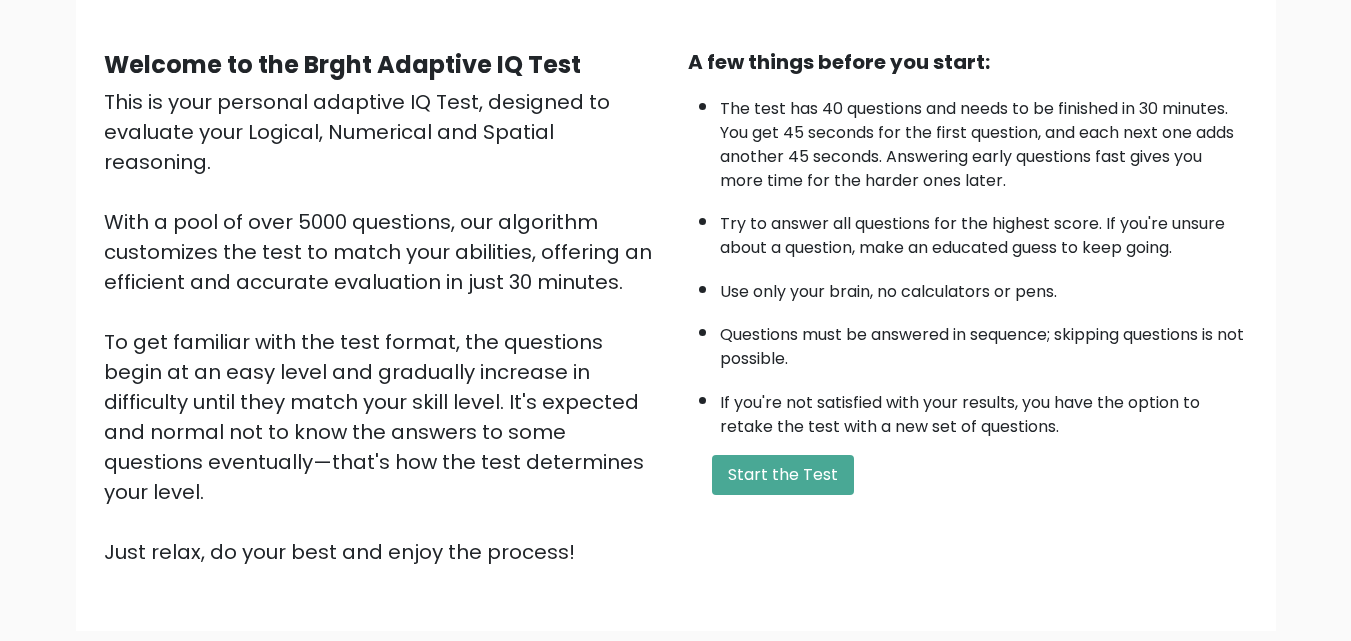 scroll, scrollTop: 147, scrollLeft: 0, axis: vertical 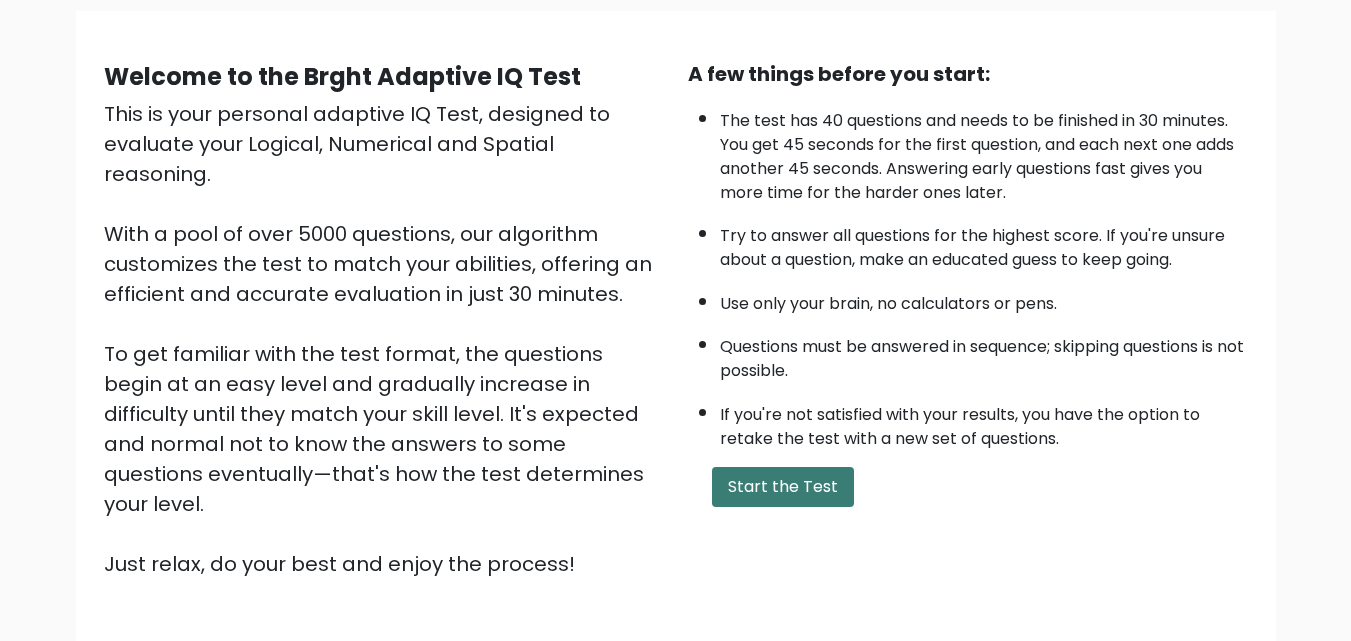click on "Start the Test" at bounding box center (783, 487) 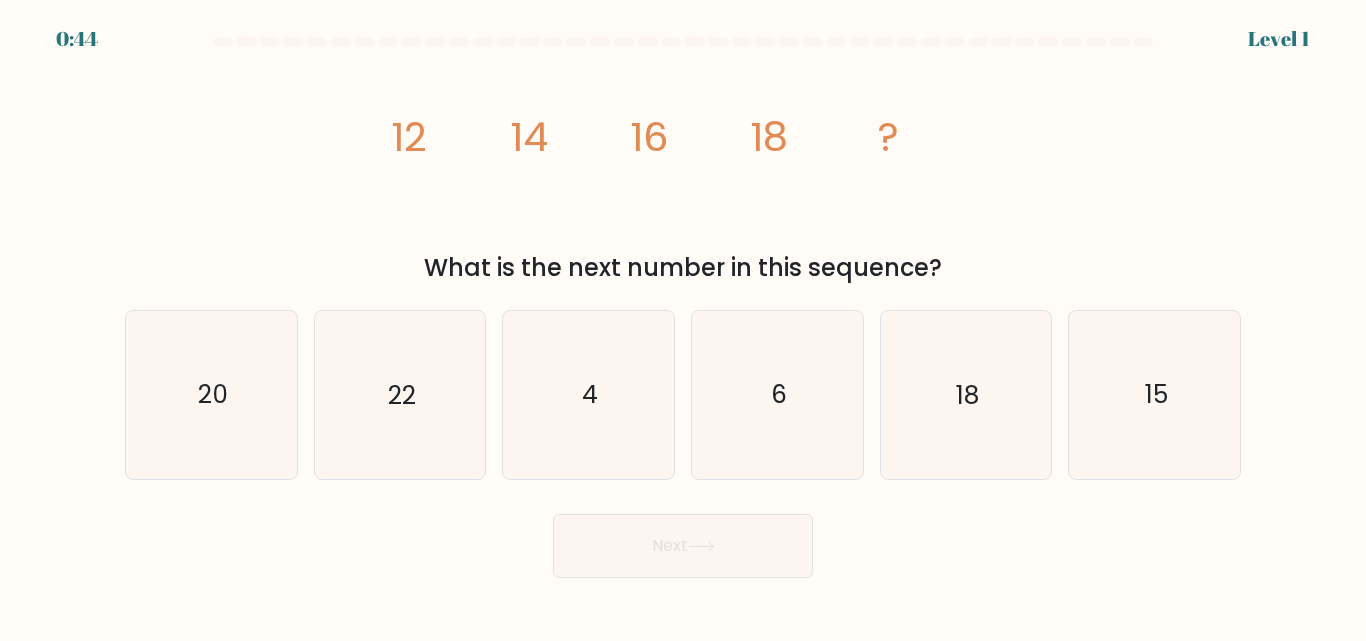 scroll, scrollTop: 0, scrollLeft: 0, axis: both 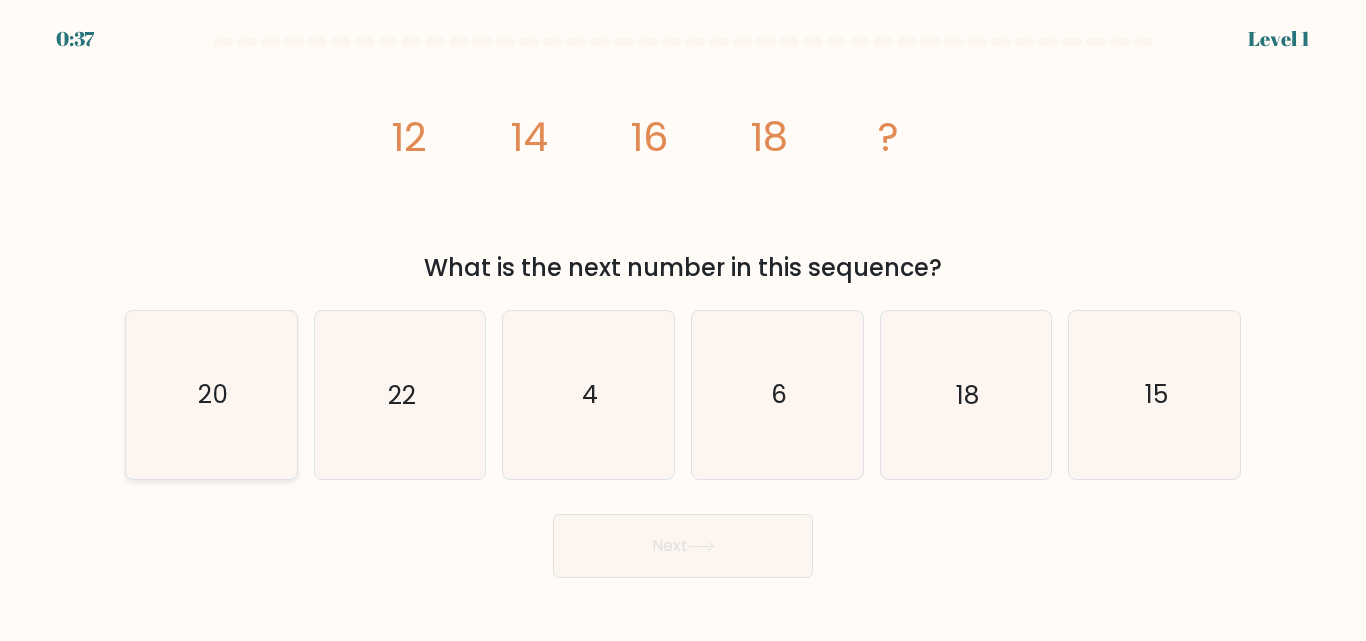 click on "20" 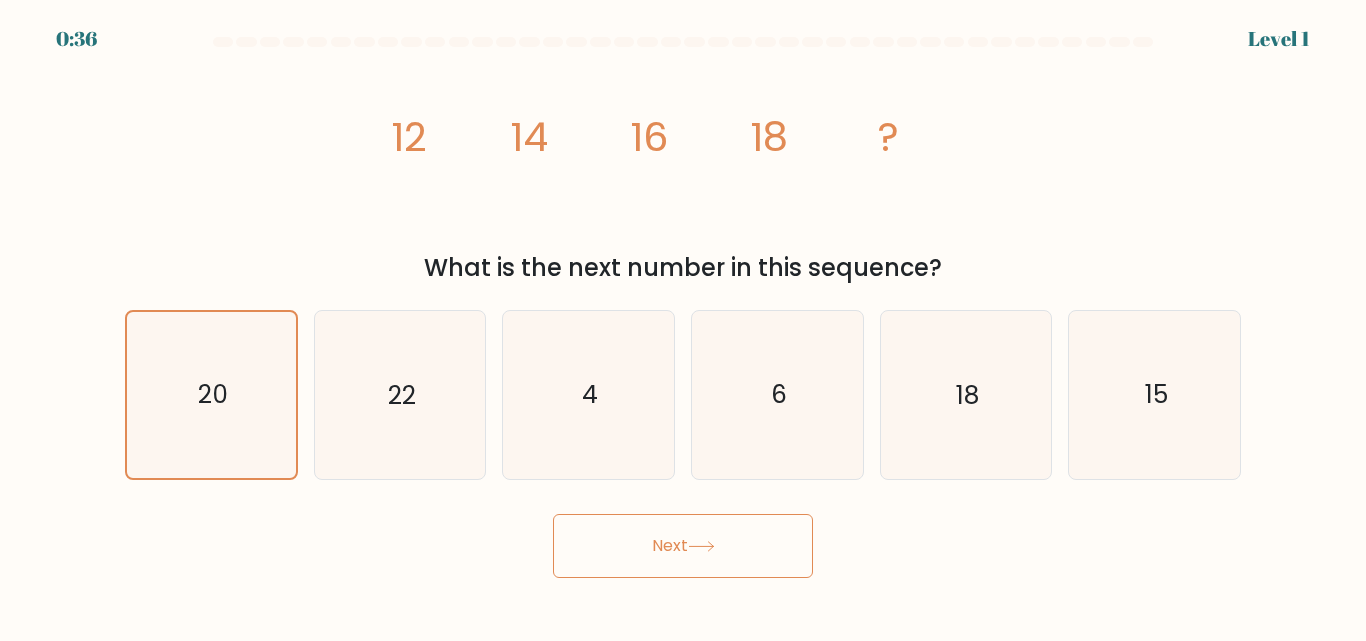 click on "Next" at bounding box center [683, 546] 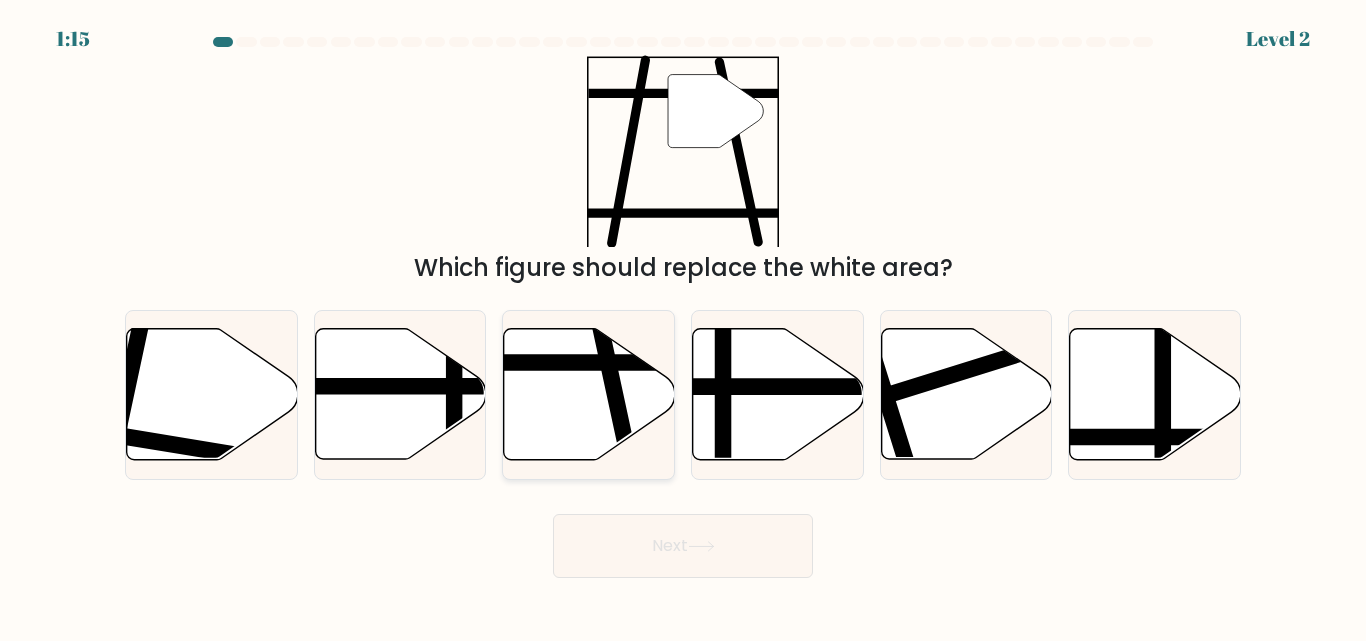 click 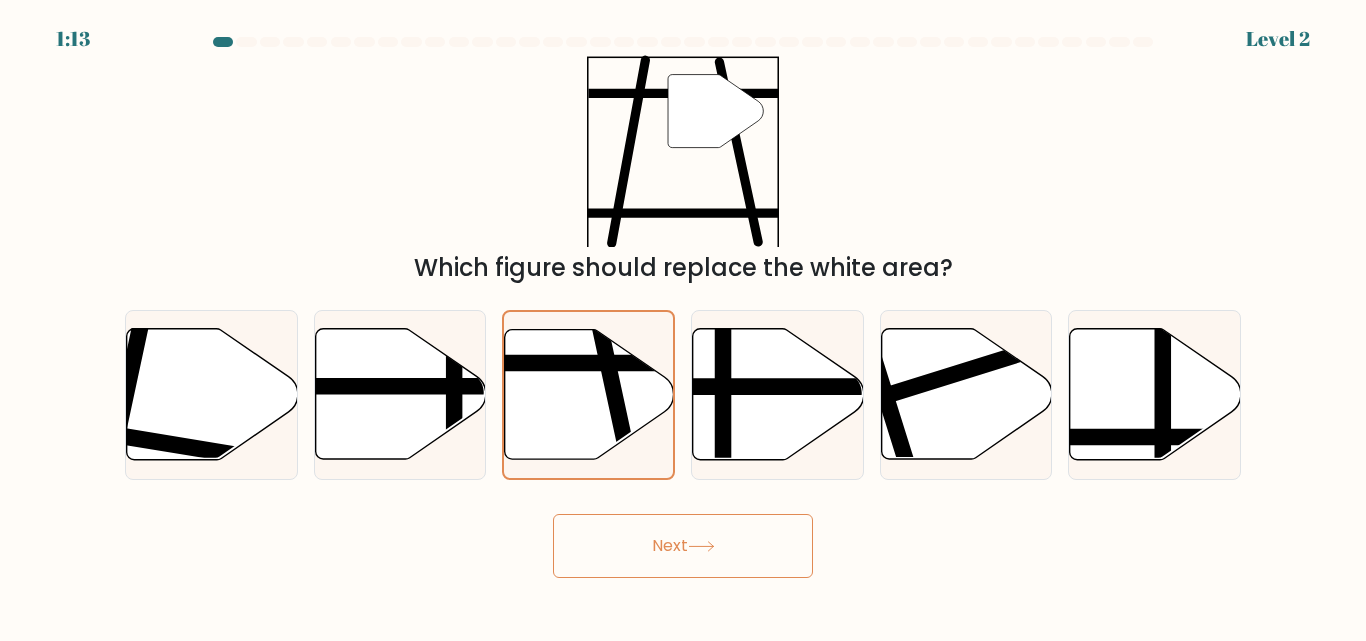 click on "Next" at bounding box center (683, 546) 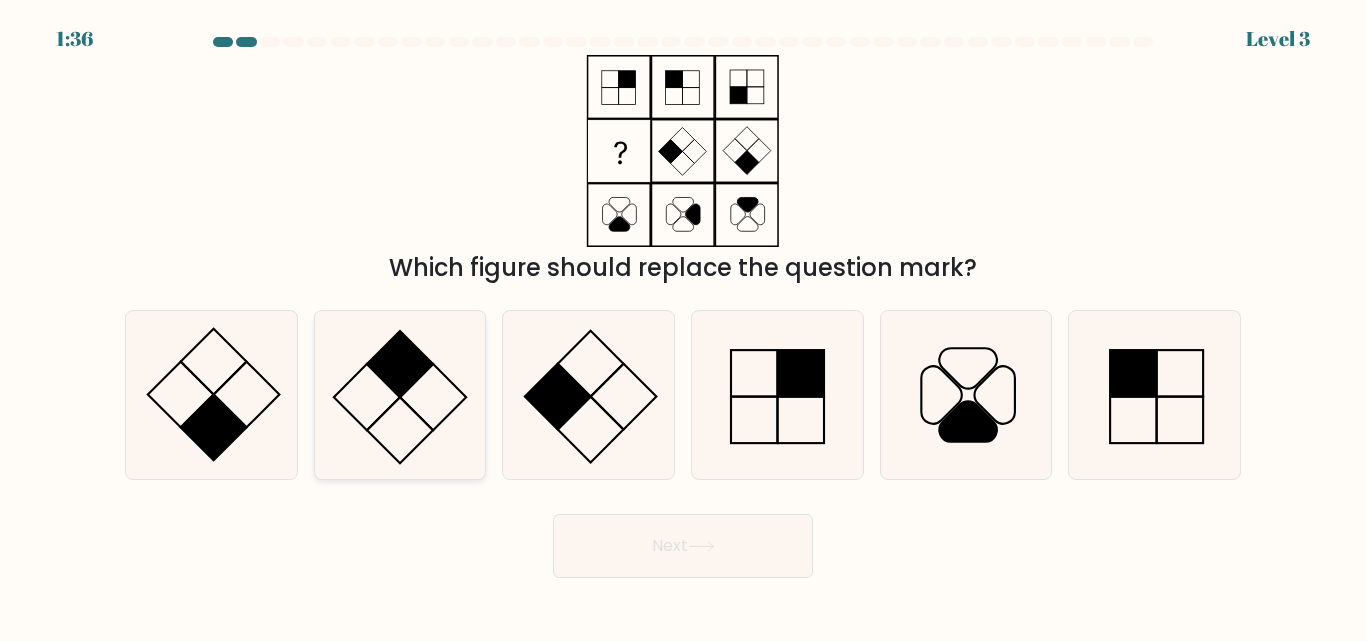 click 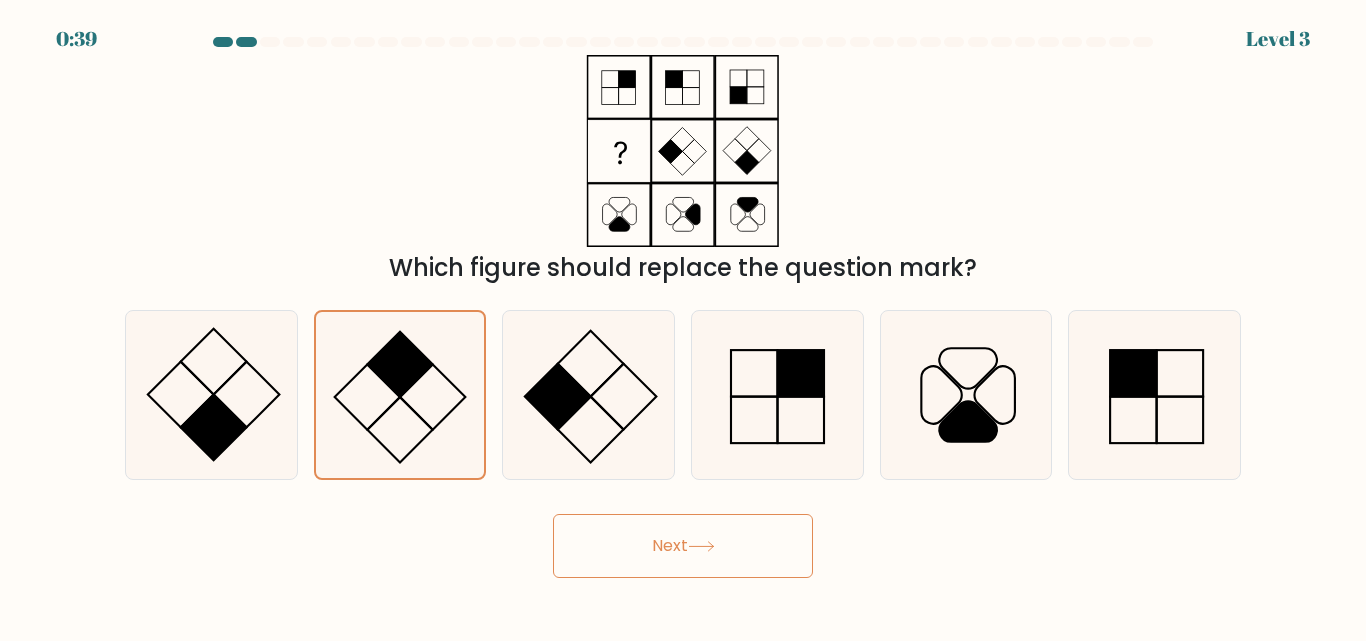 click on "Next" at bounding box center (683, 546) 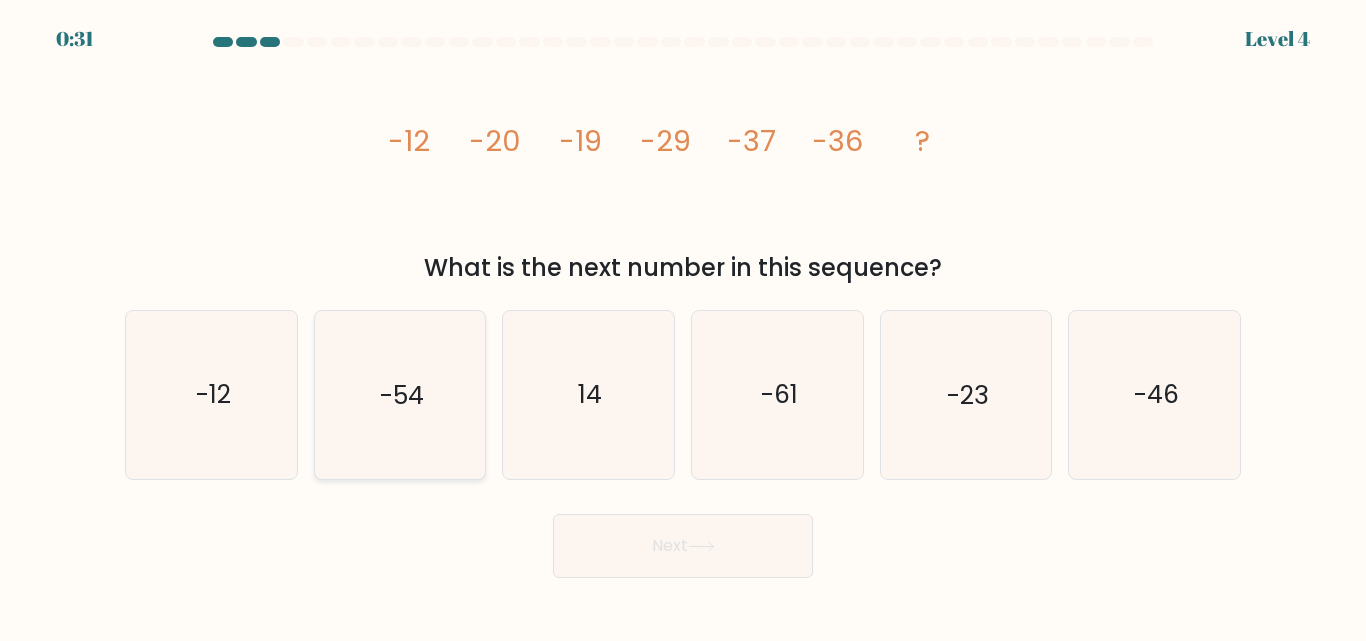 click on "-54" 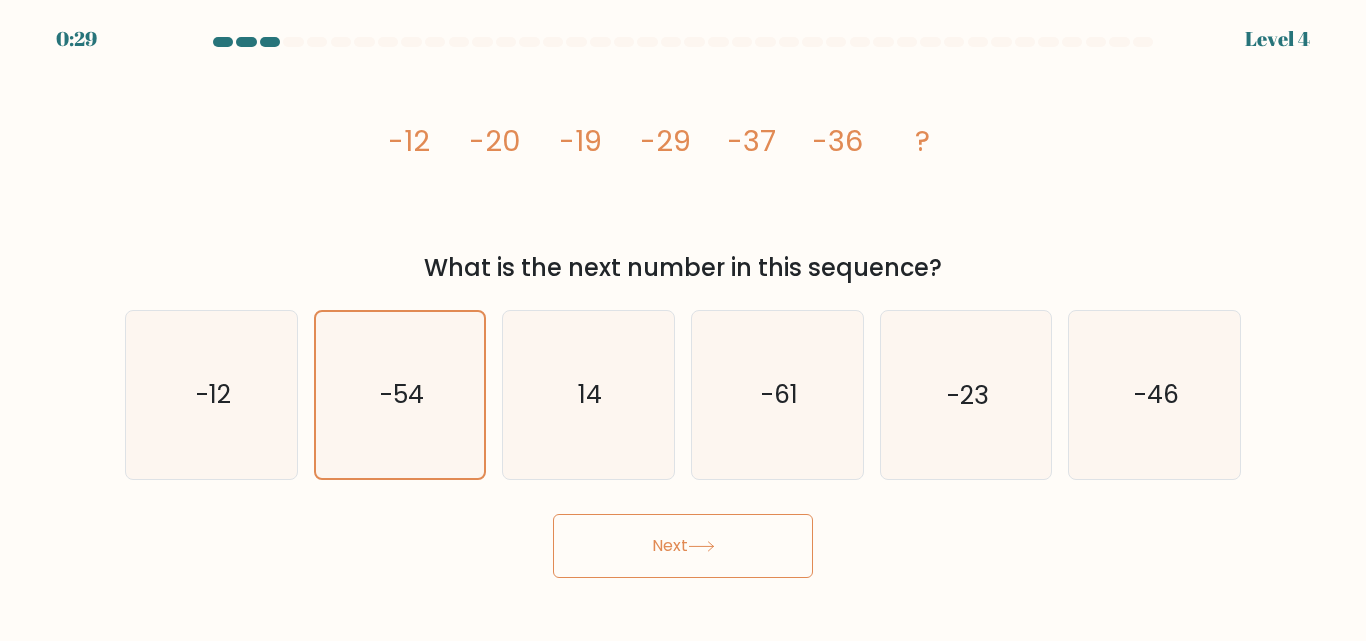 click on "Next" at bounding box center [683, 546] 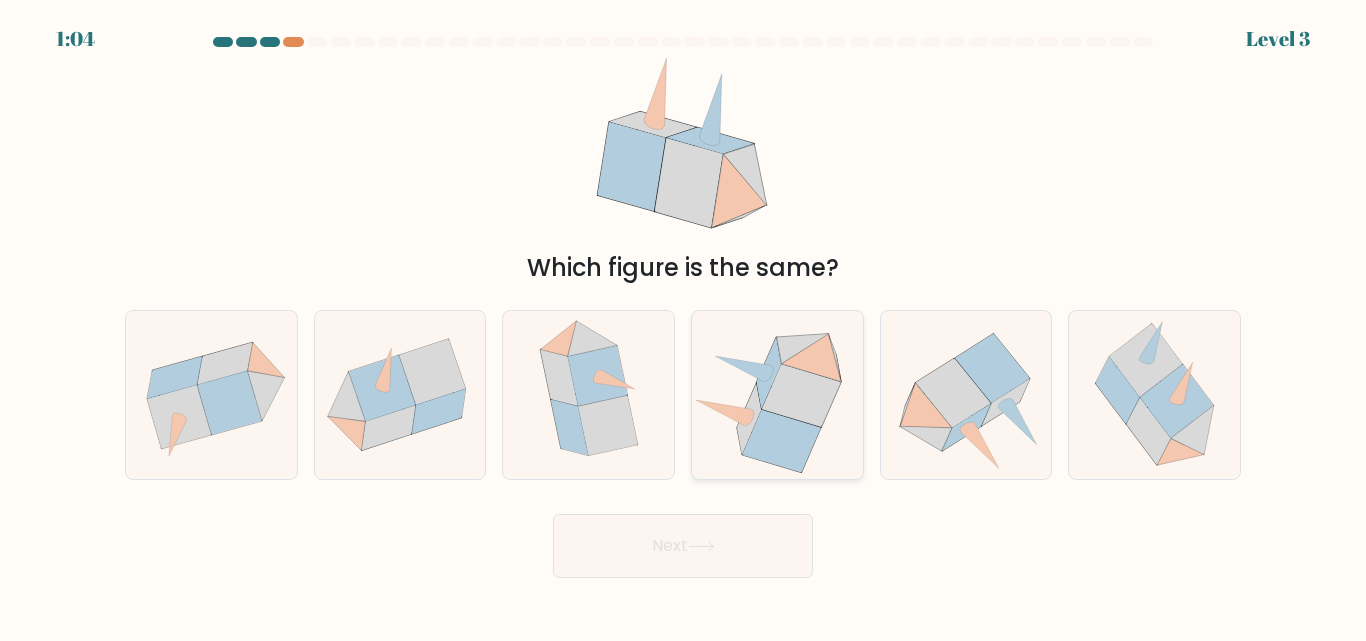 click 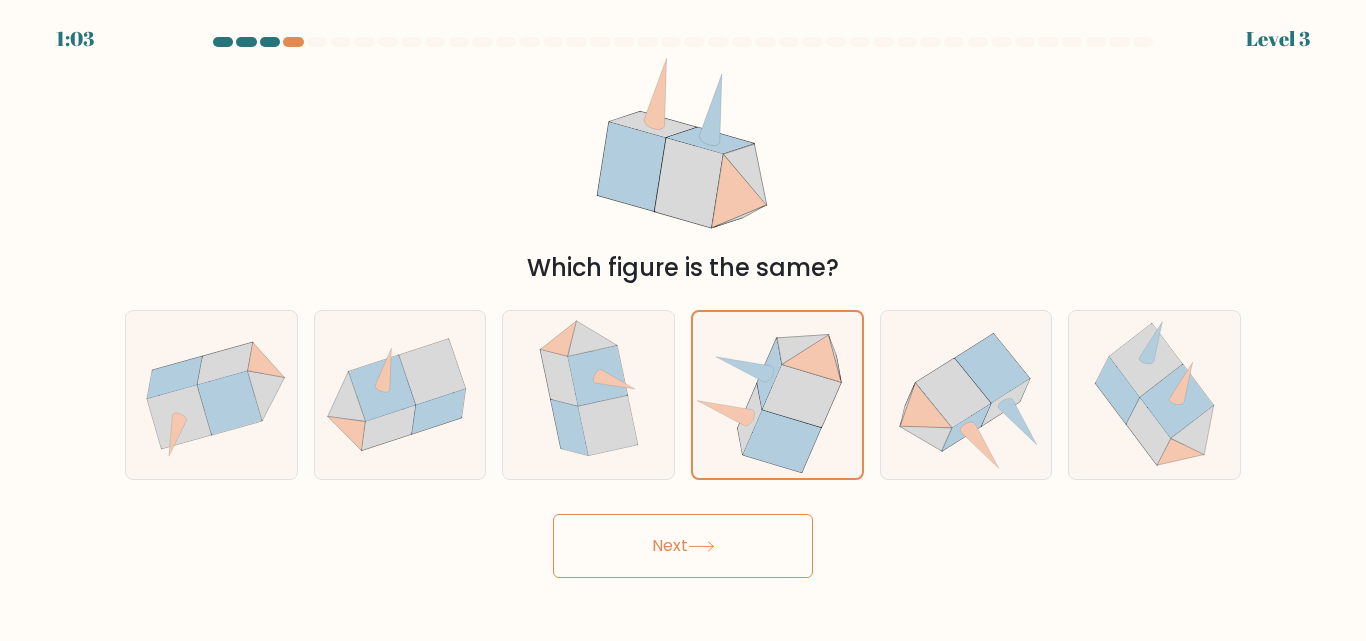 click on "Next" at bounding box center [683, 546] 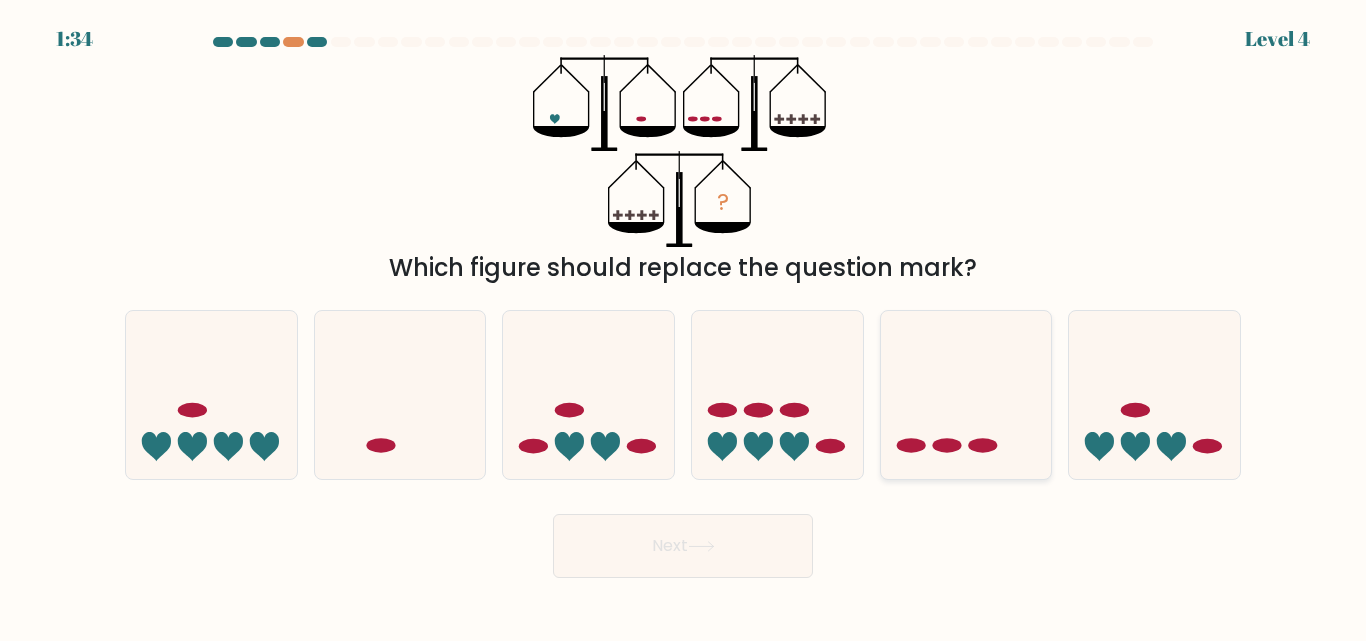 click 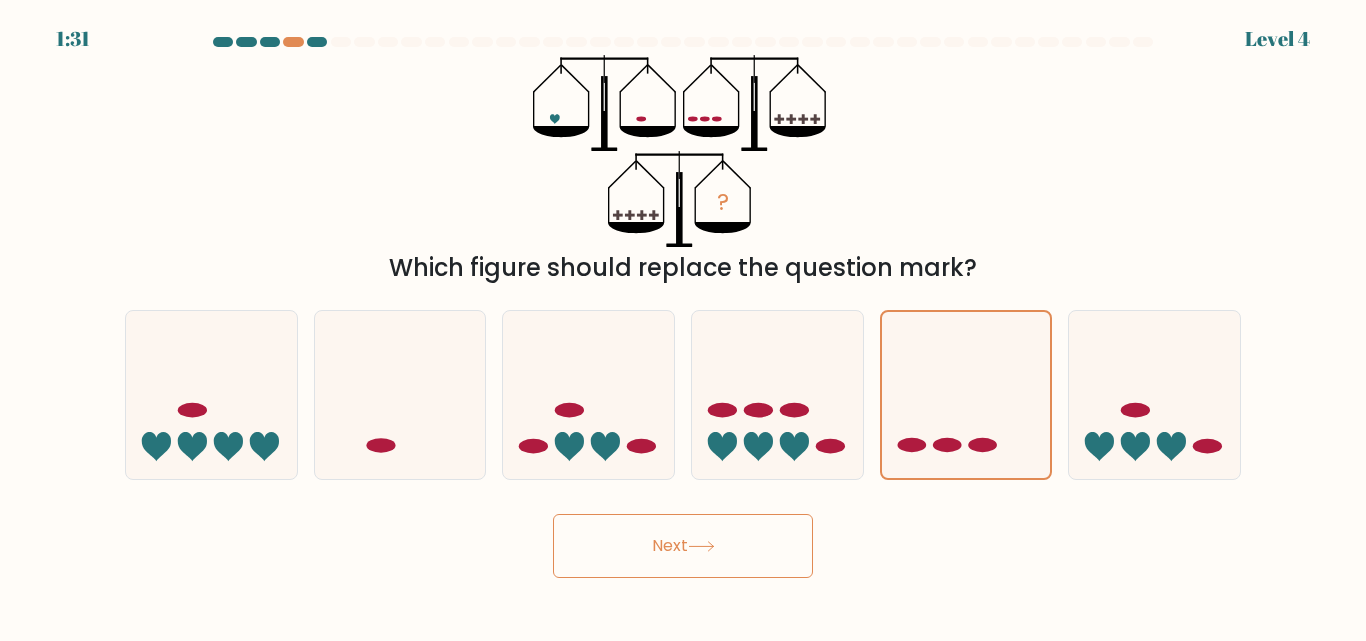 click on "Next" at bounding box center [683, 546] 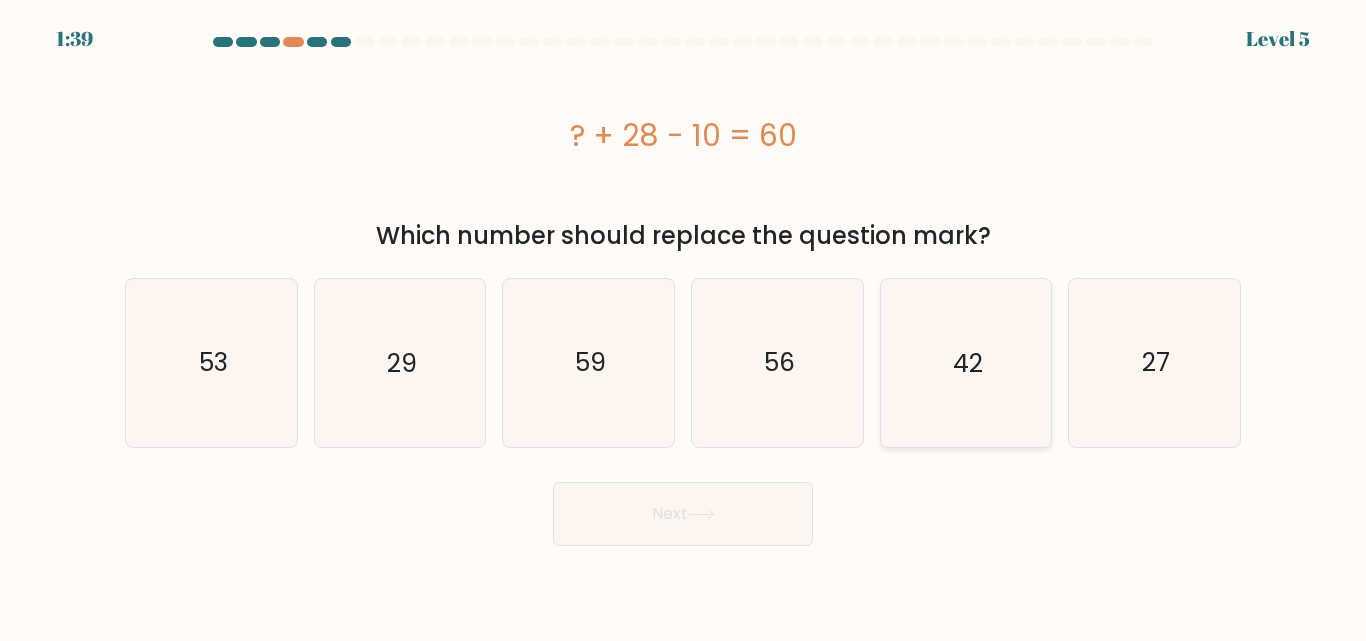 click on "42" 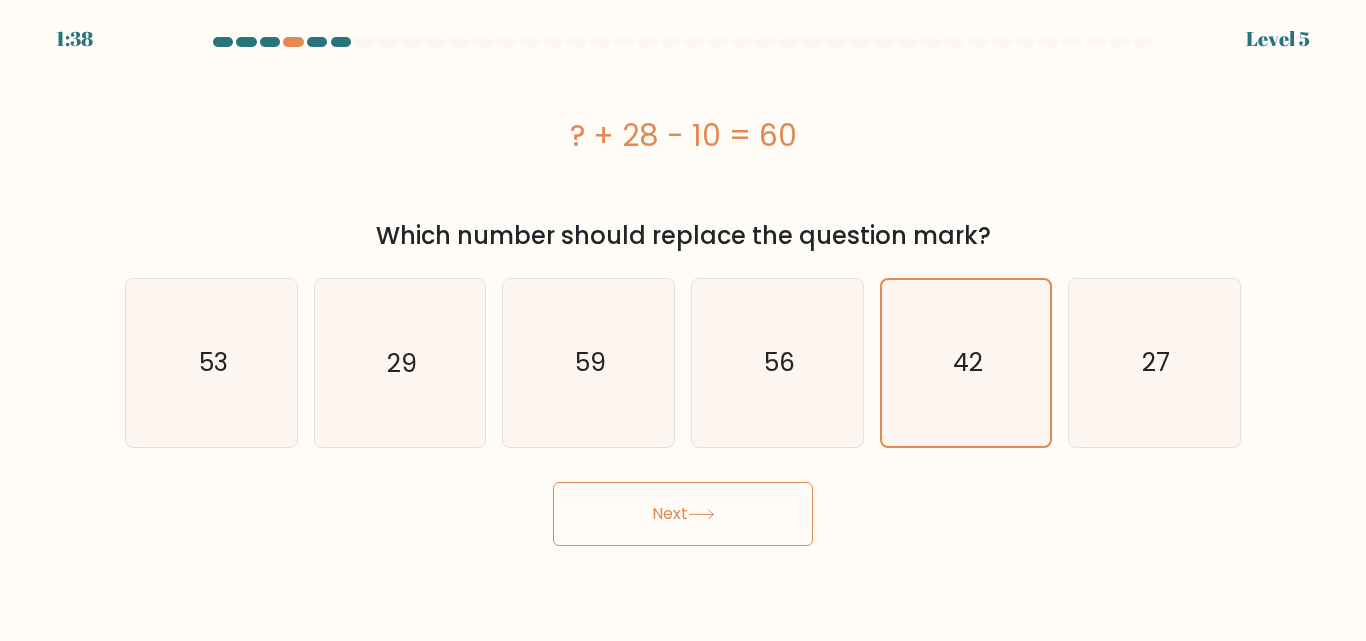 click on "Next" at bounding box center [683, 514] 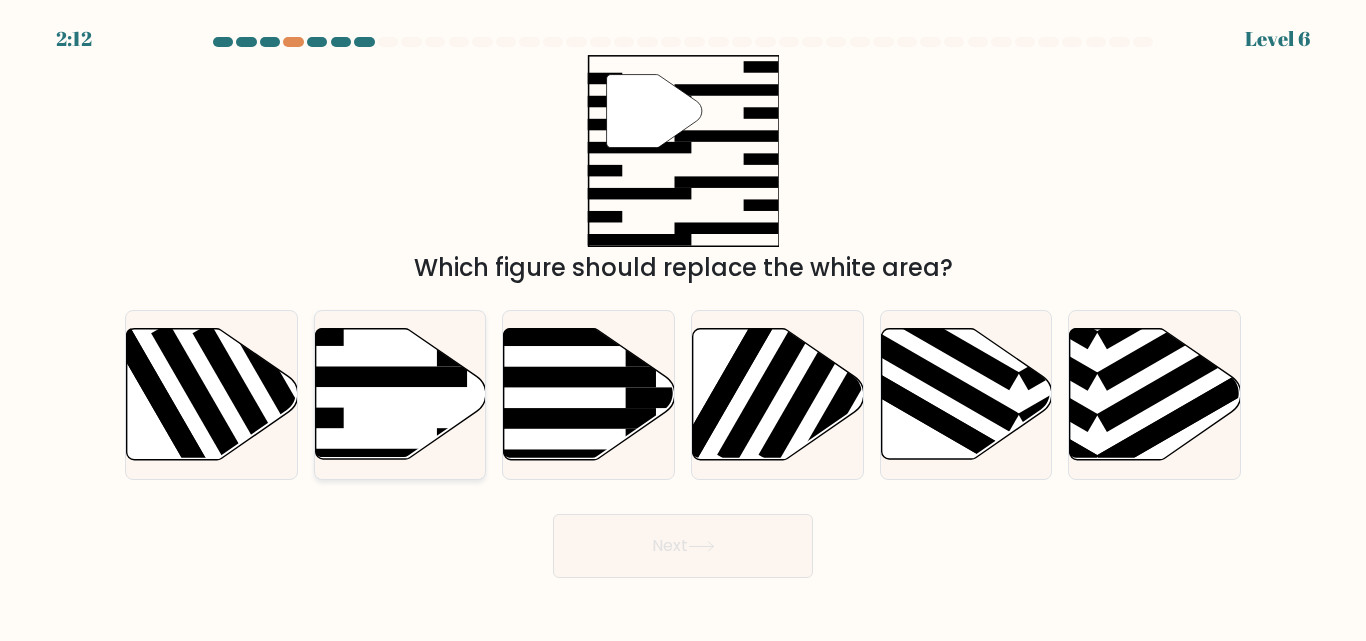click 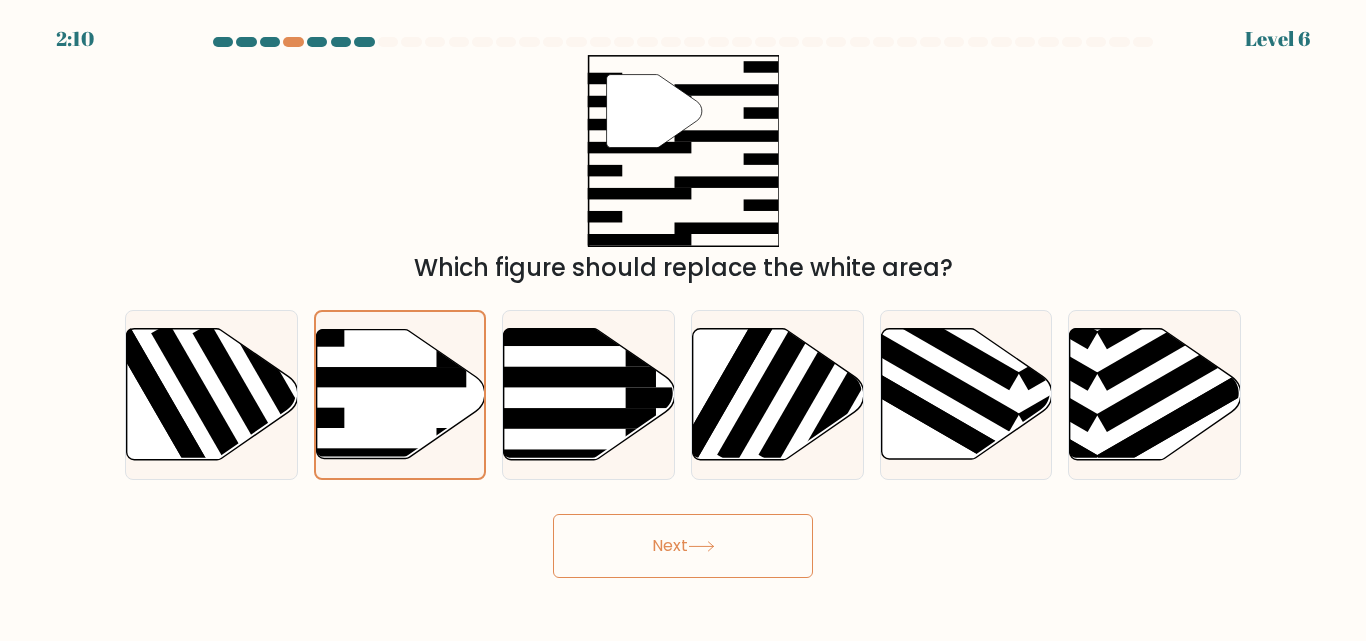 click on "Next" at bounding box center [683, 546] 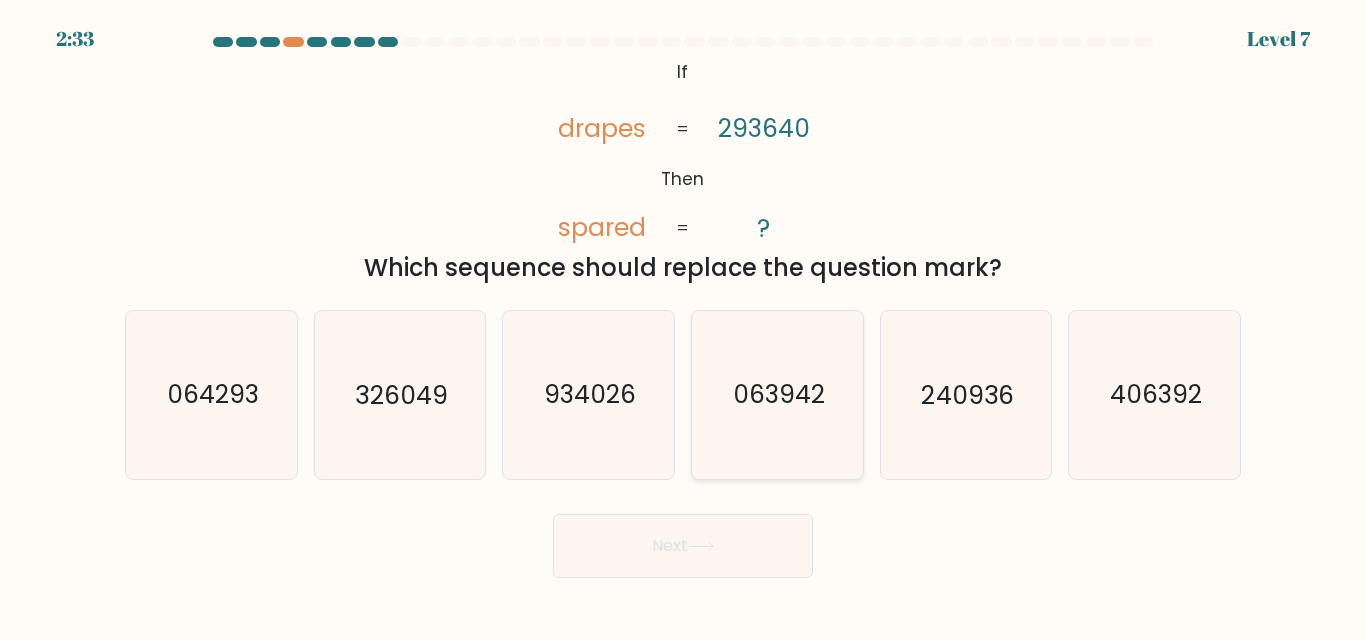click on "063942" 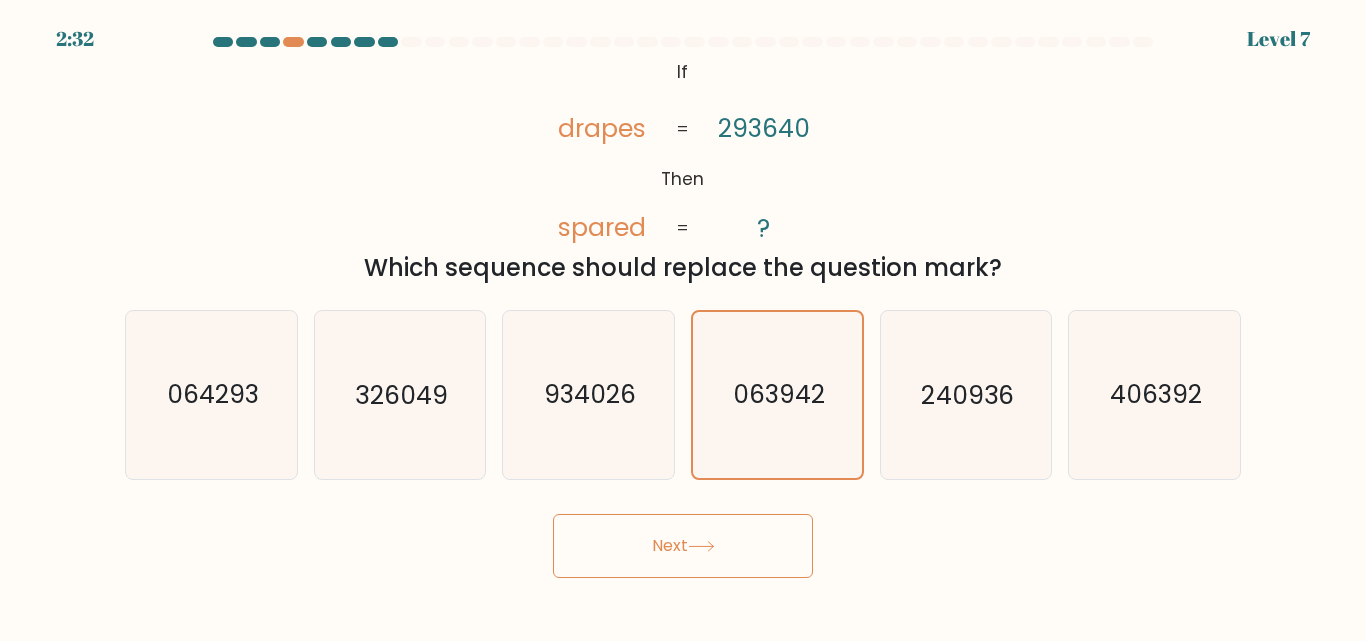 click on "Next" at bounding box center [683, 546] 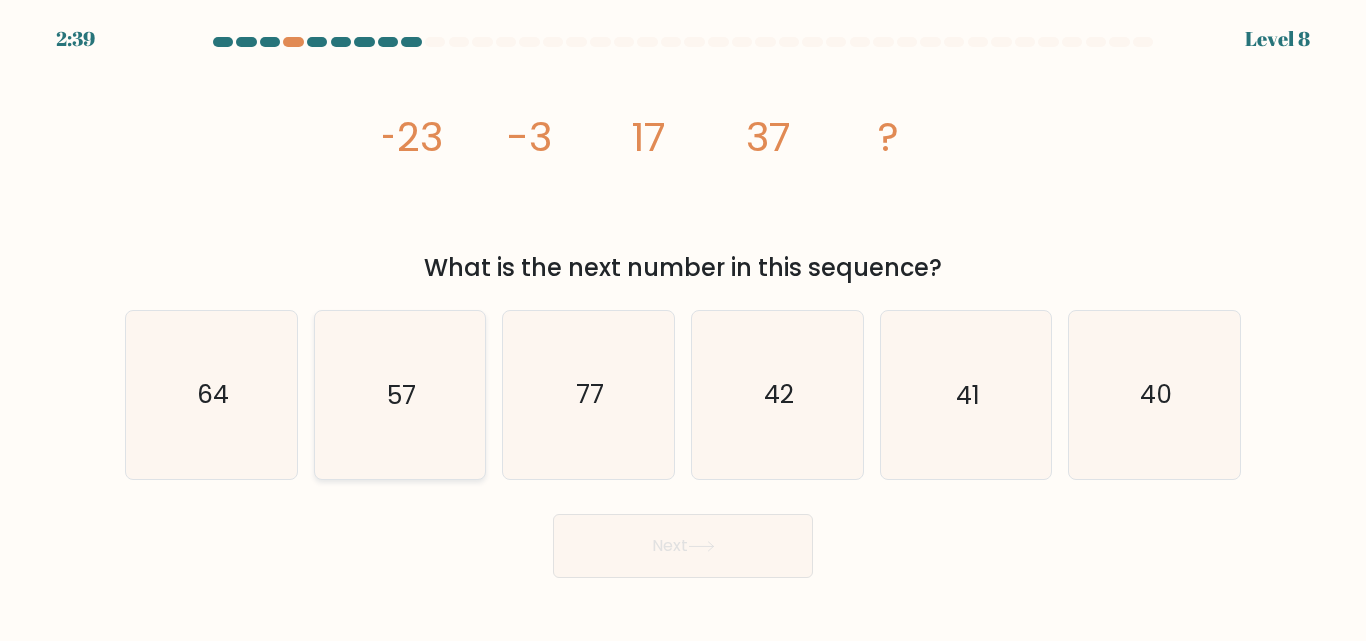 click on "57" 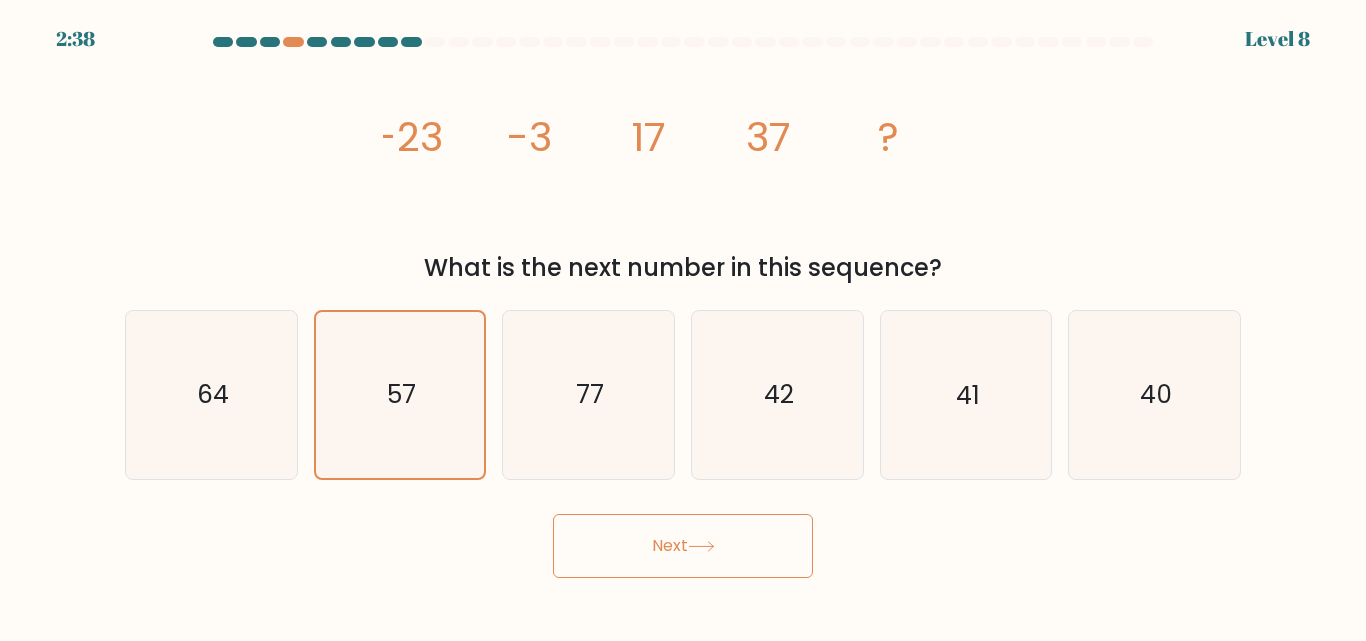 click on "Next" at bounding box center [683, 546] 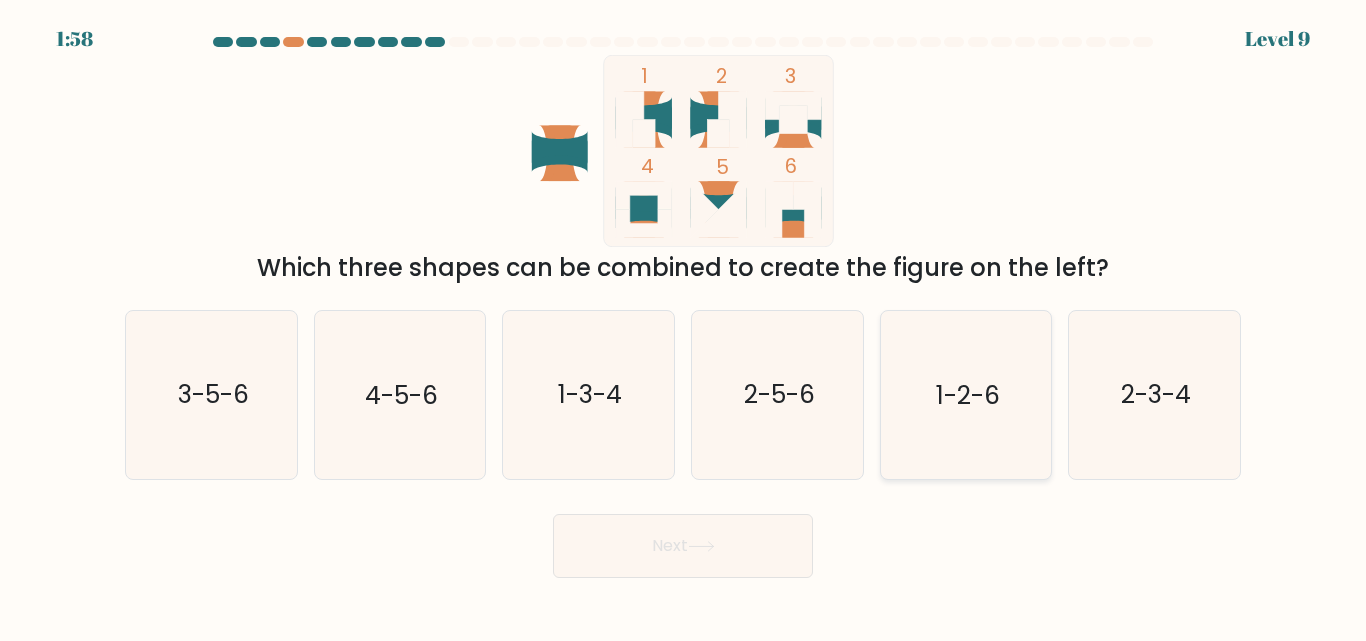 click on "1-2-6" 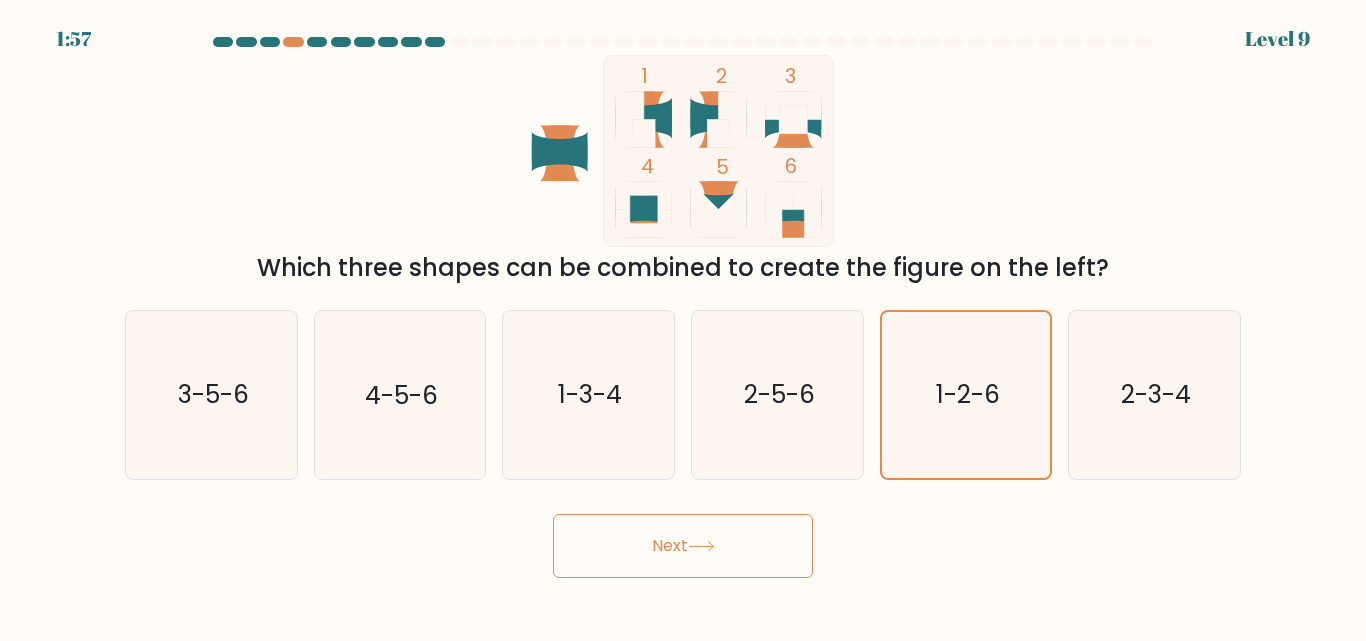 click on "Next" at bounding box center [683, 546] 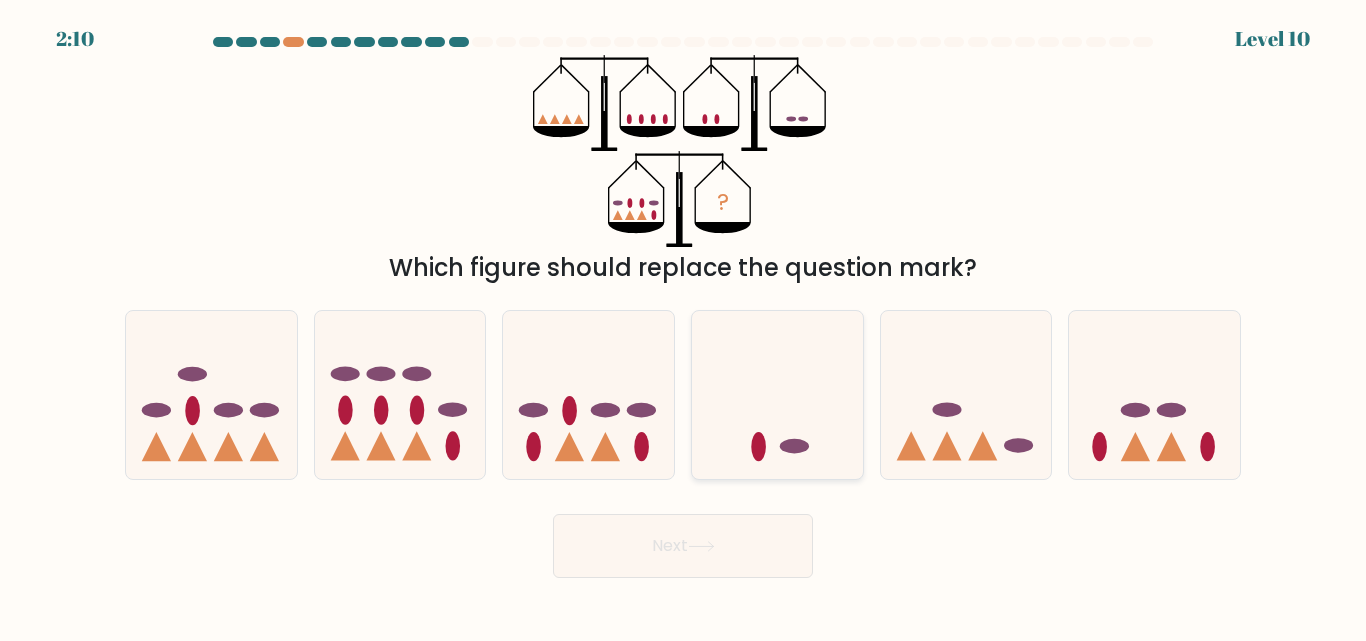 click 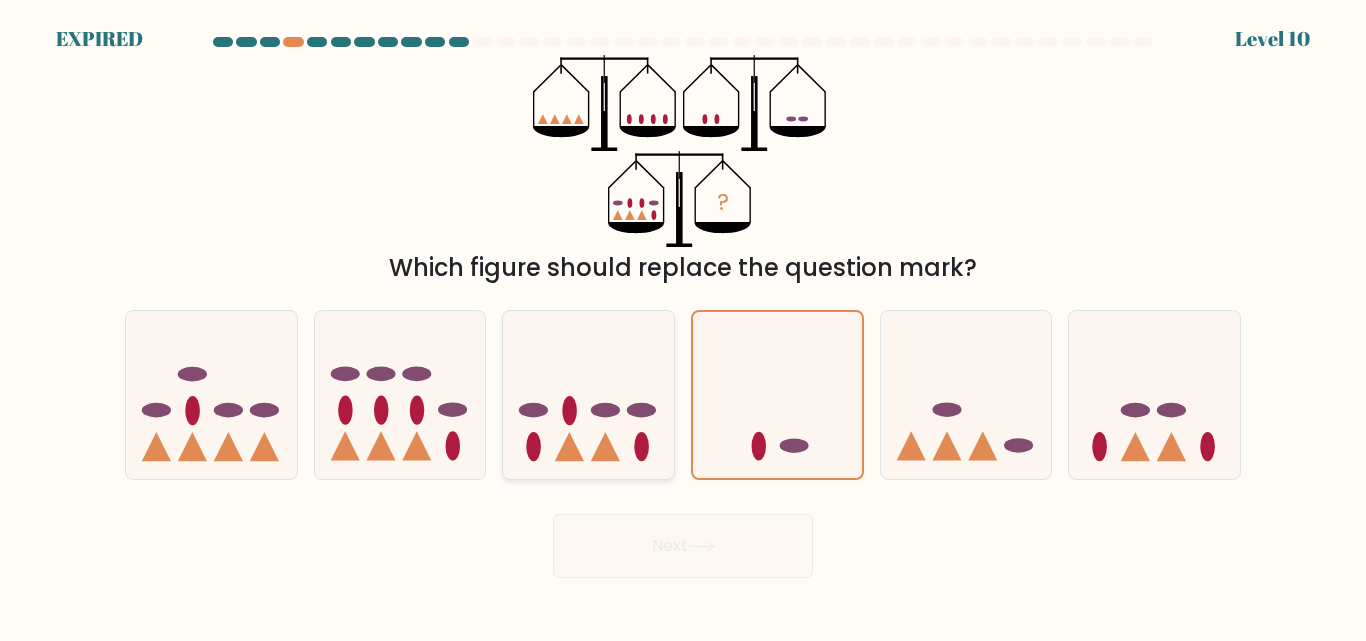 click 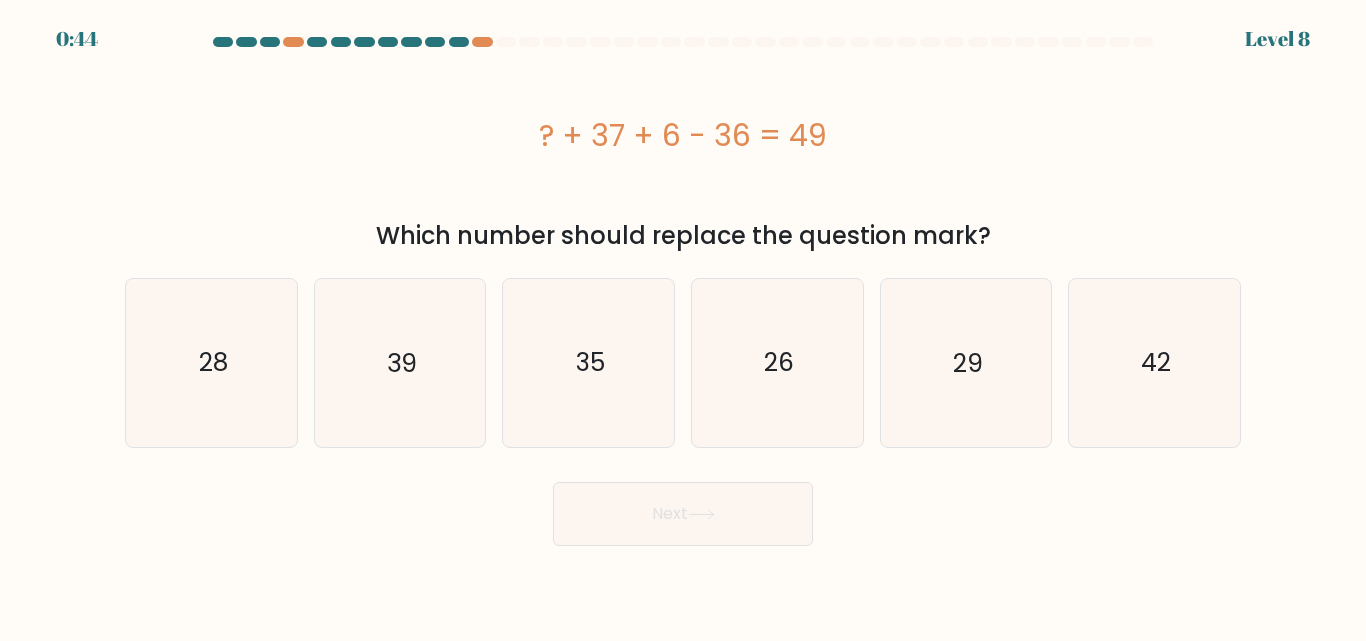 scroll, scrollTop: 0, scrollLeft: 0, axis: both 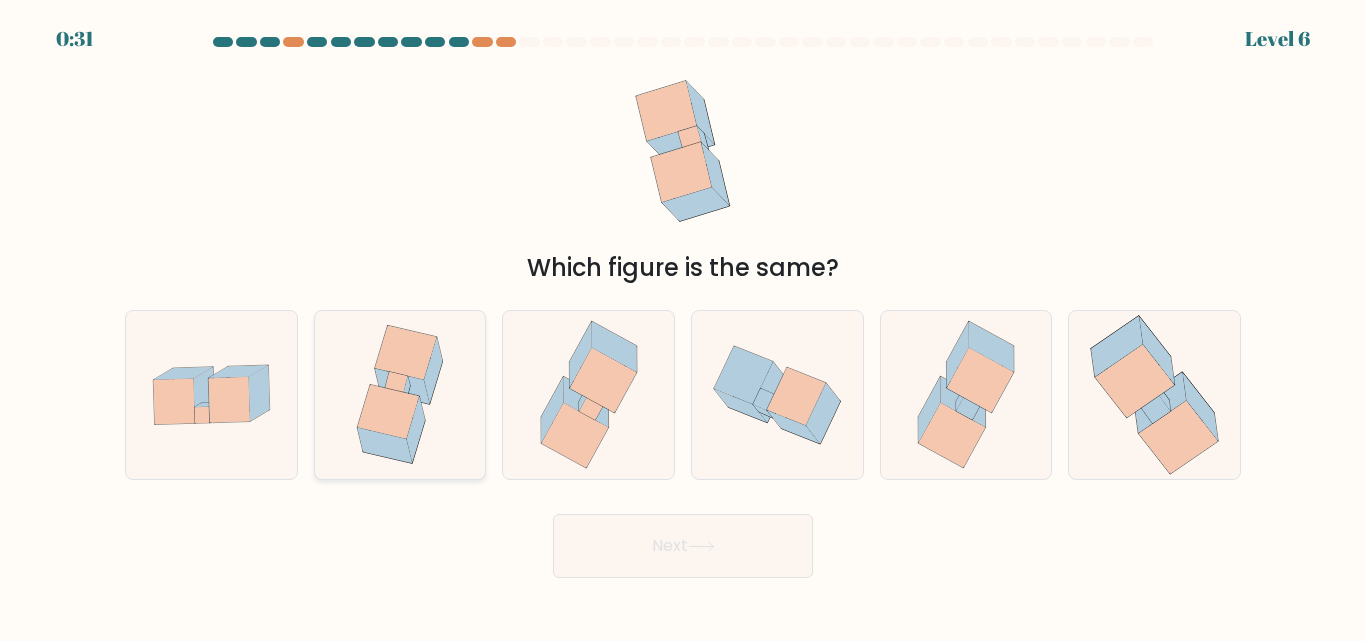 click 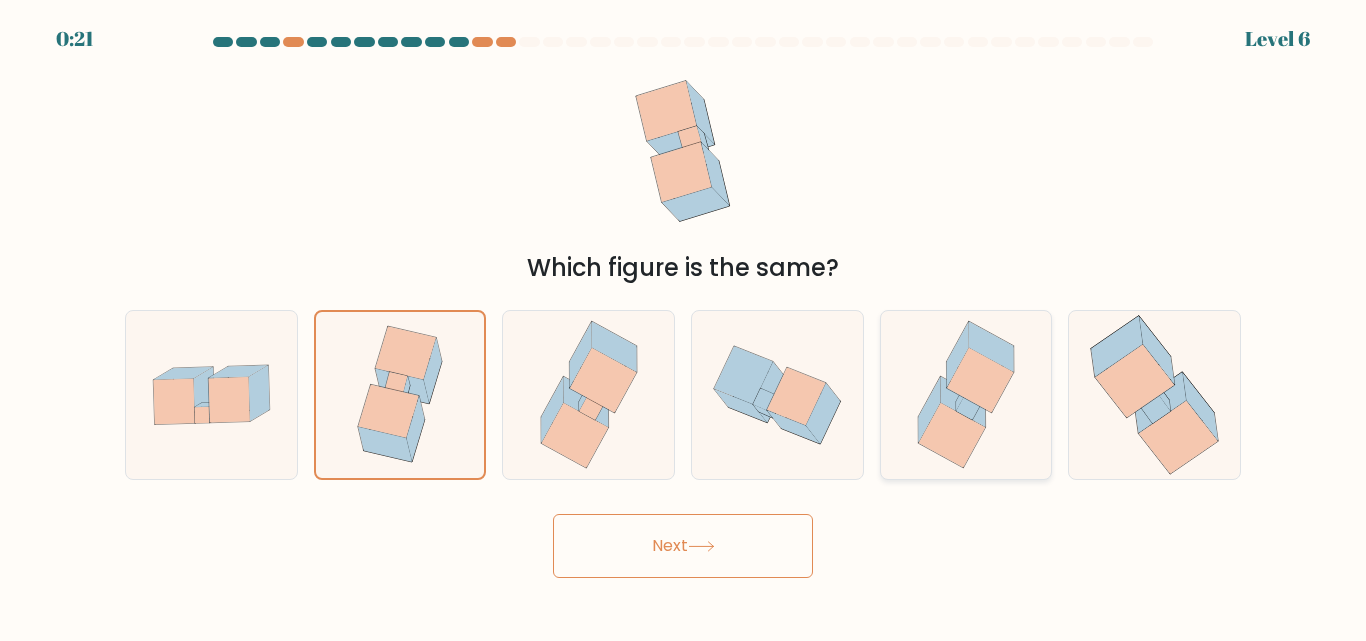 click 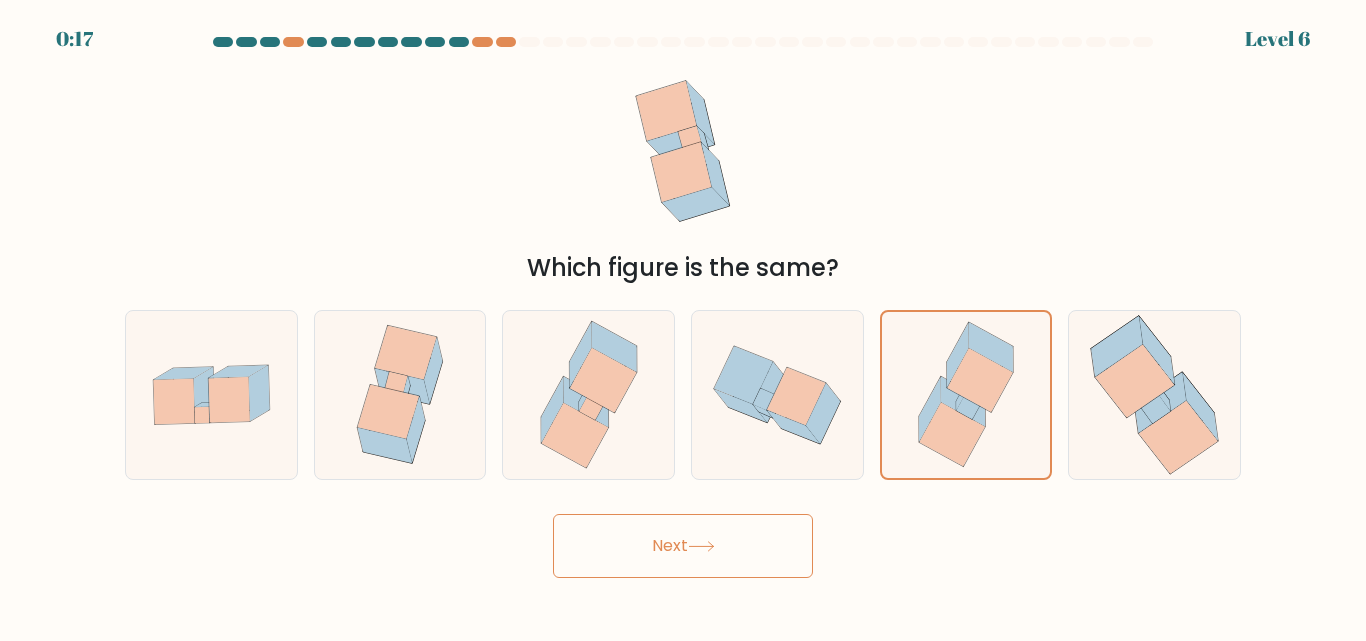 click on "Next" at bounding box center (683, 546) 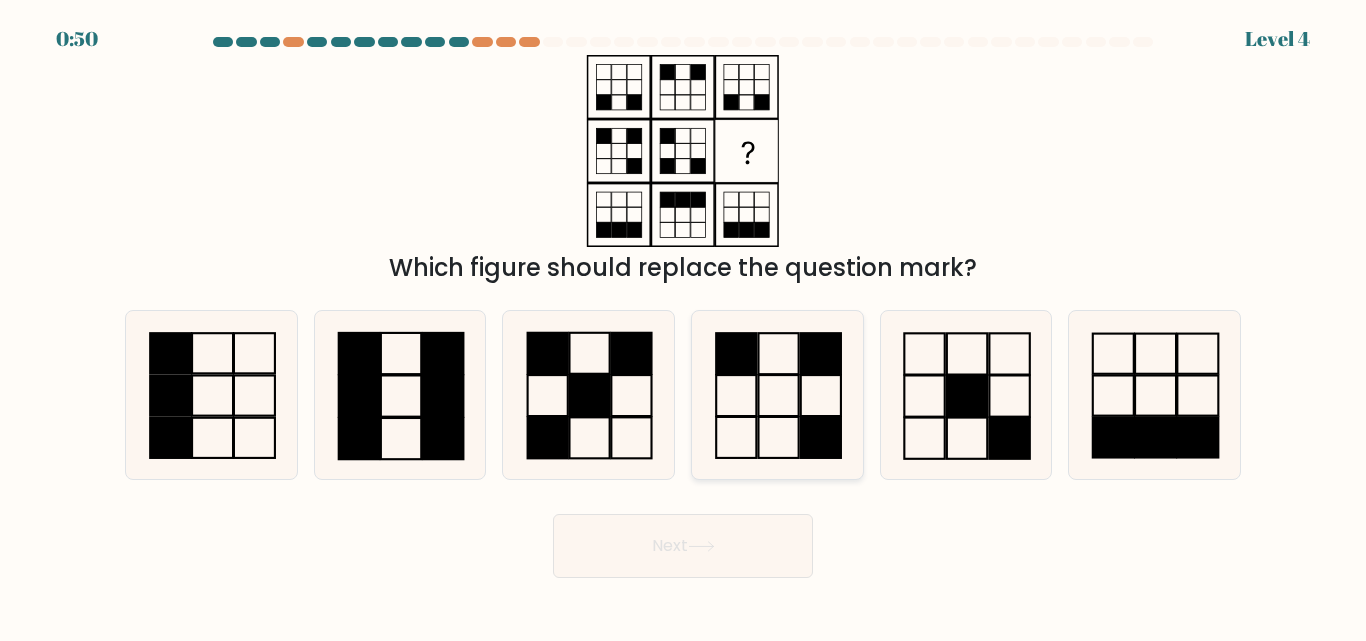 click 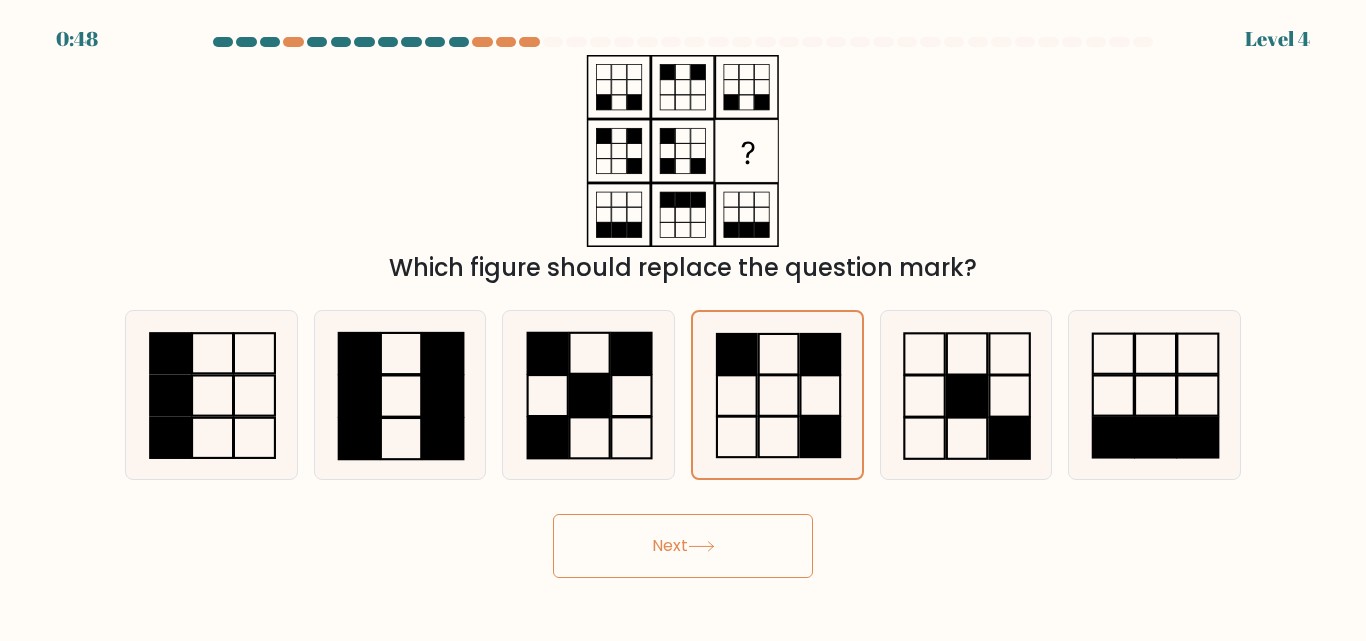 click on "Next" at bounding box center (683, 546) 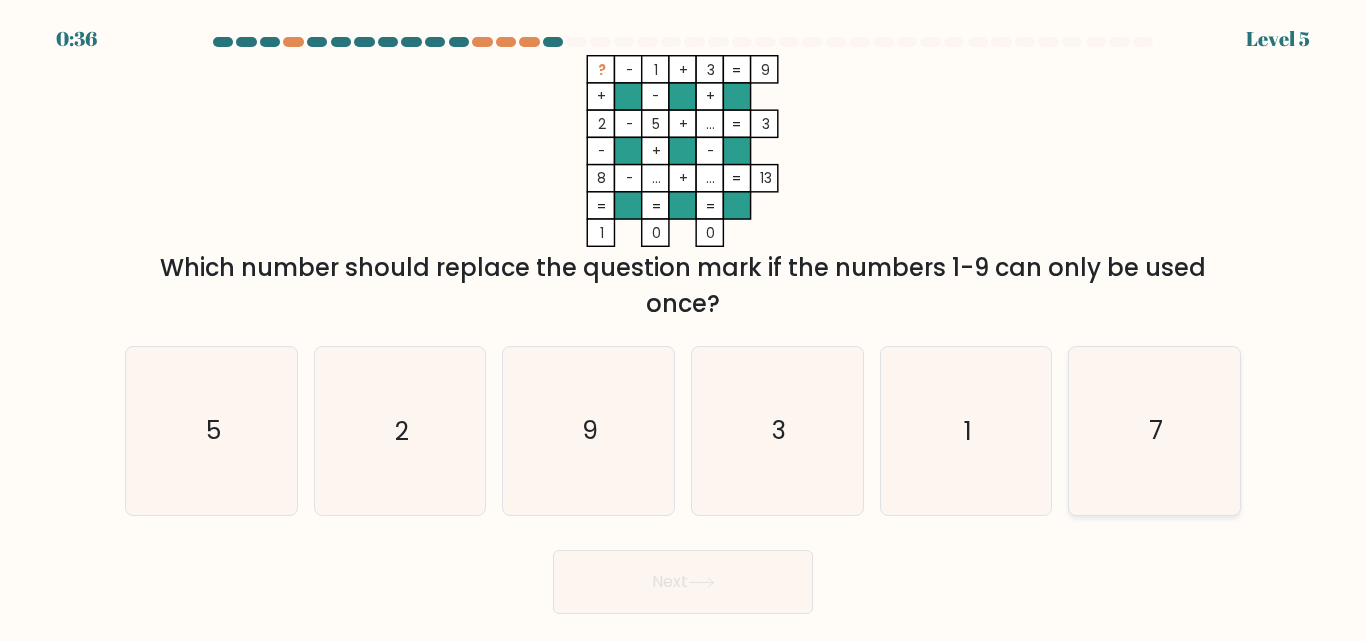 click on "7" 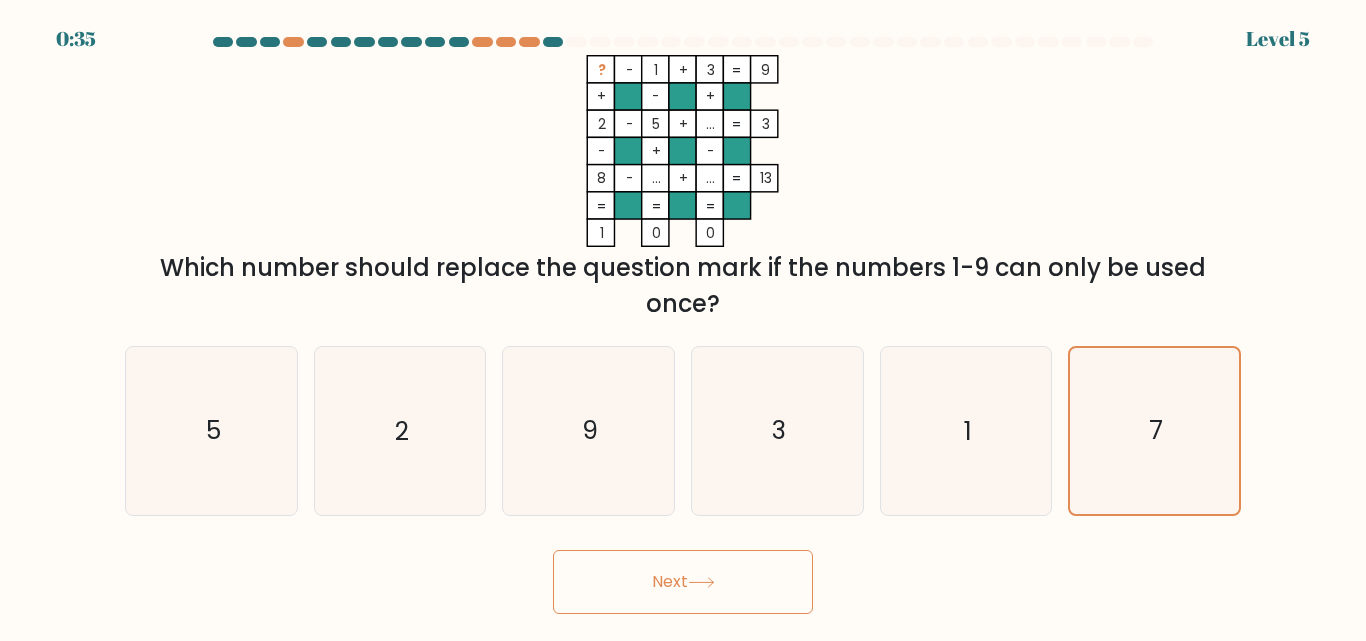 click on "Next" at bounding box center (683, 582) 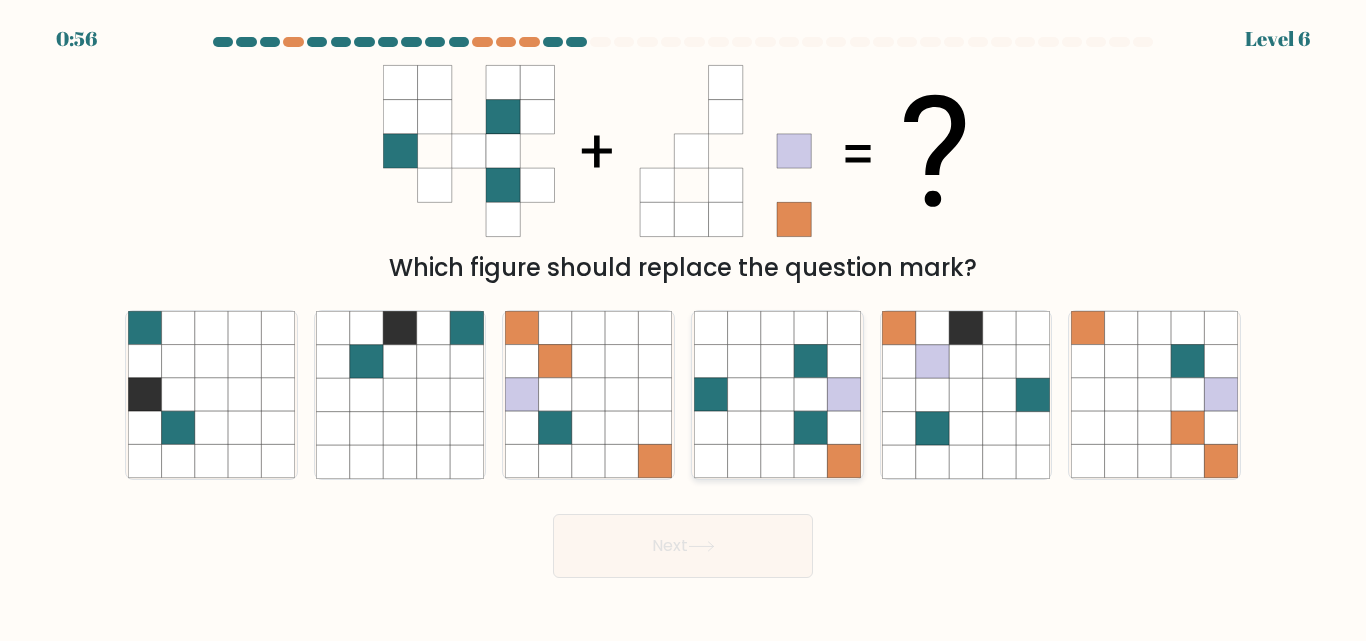 click 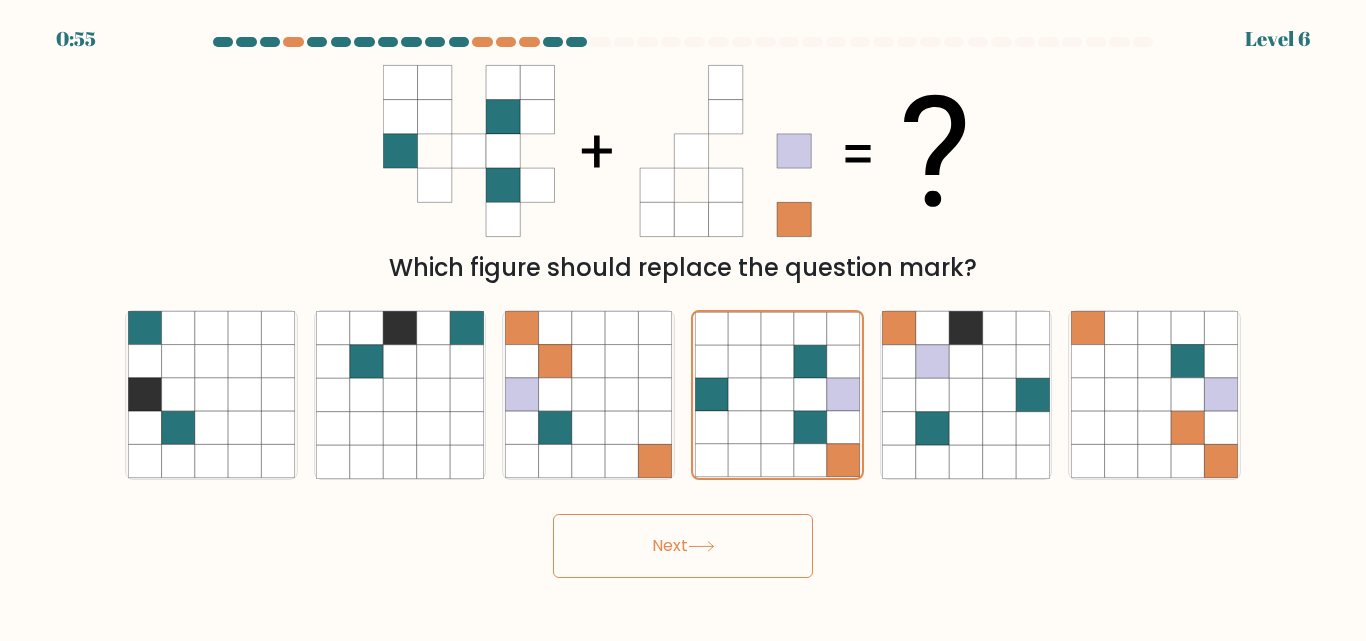click on "Next" at bounding box center (683, 546) 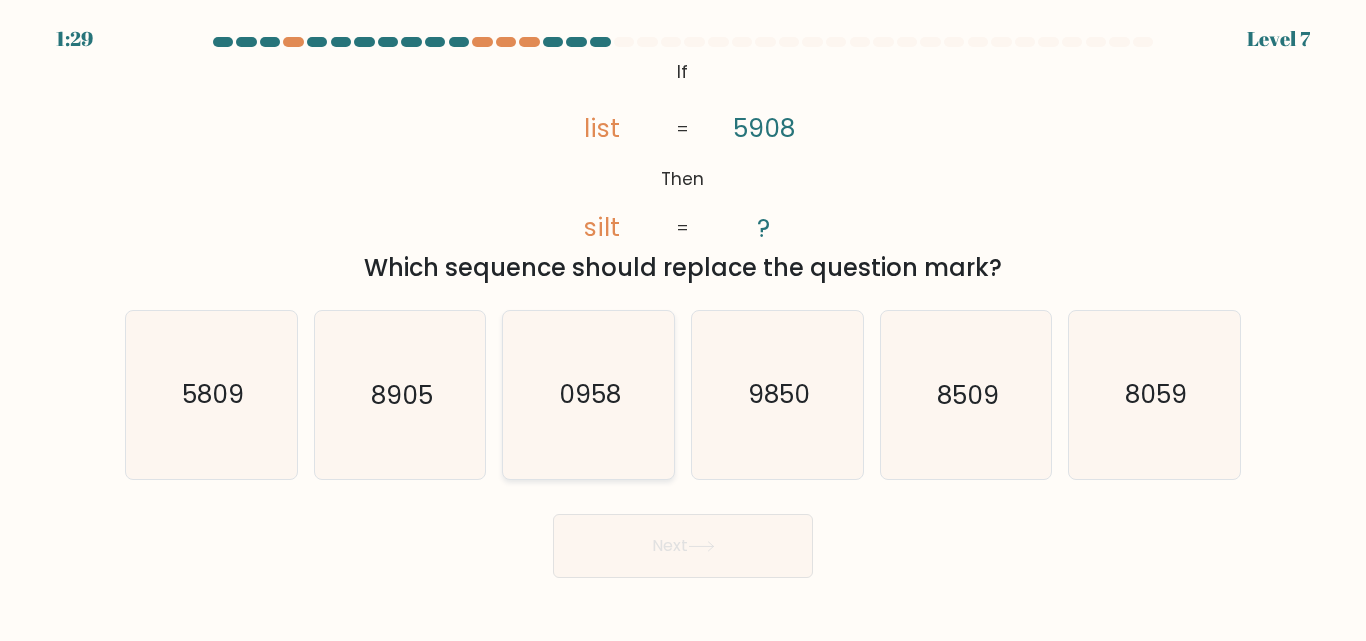click on "0958" 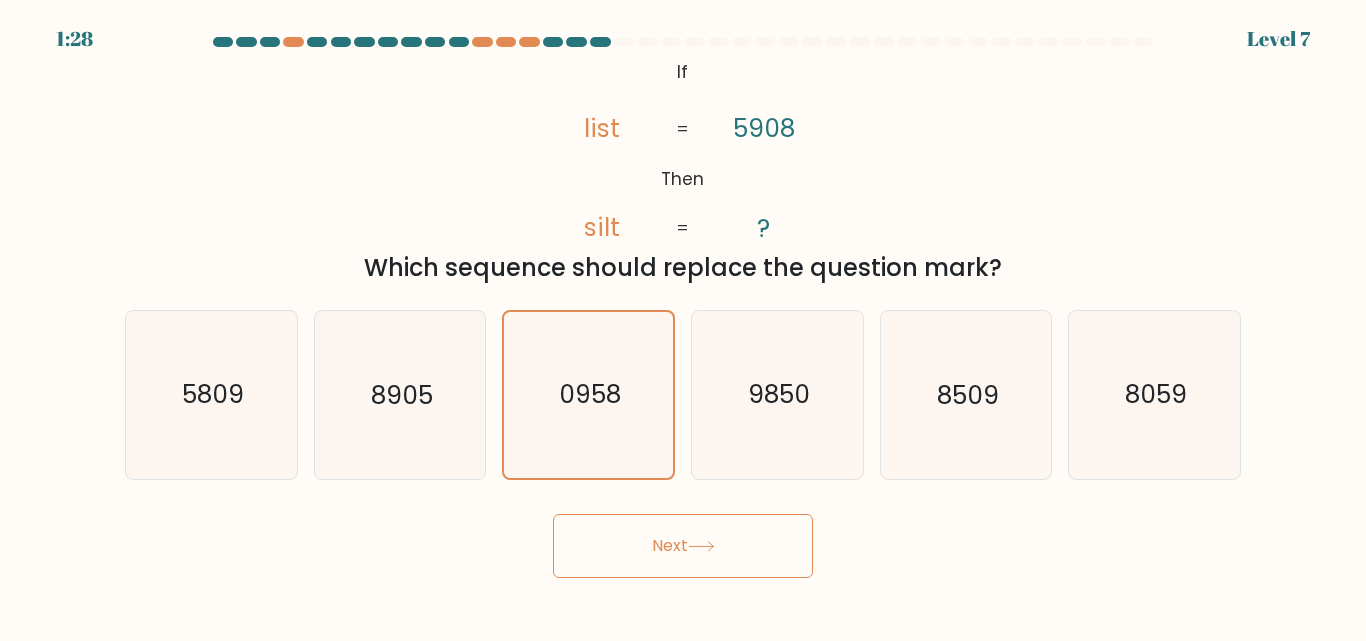 click on "Next" at bounding box center (683, 546) 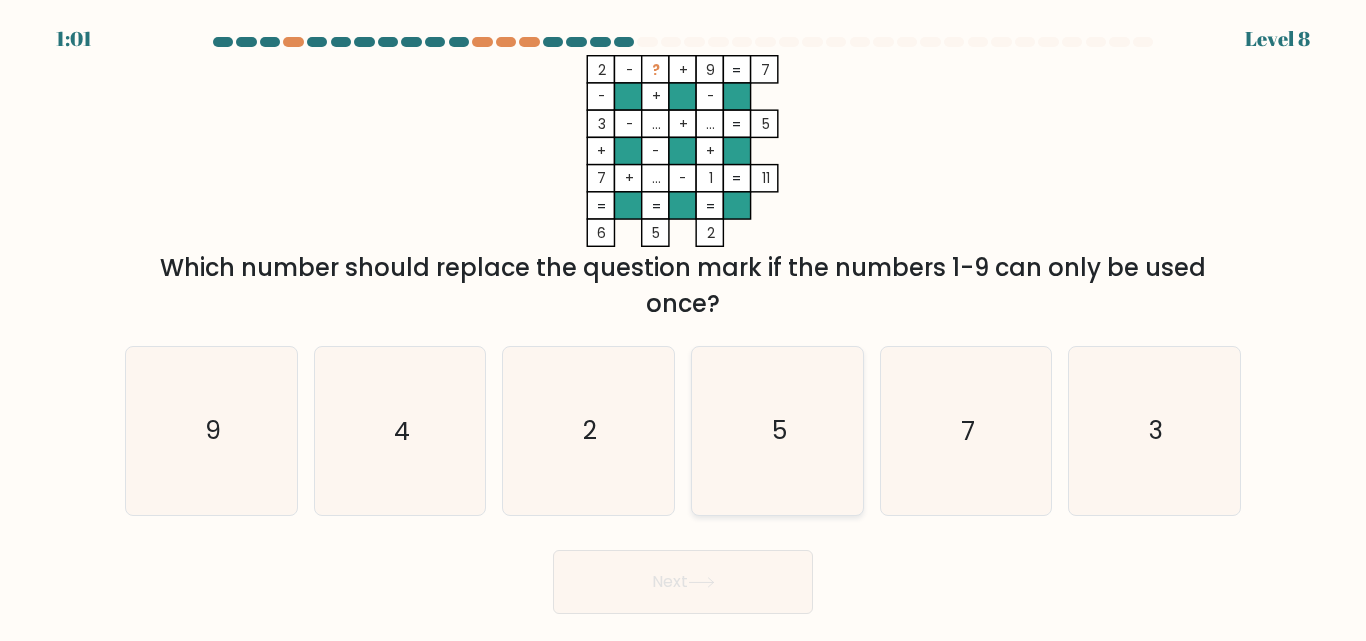 click on "5" 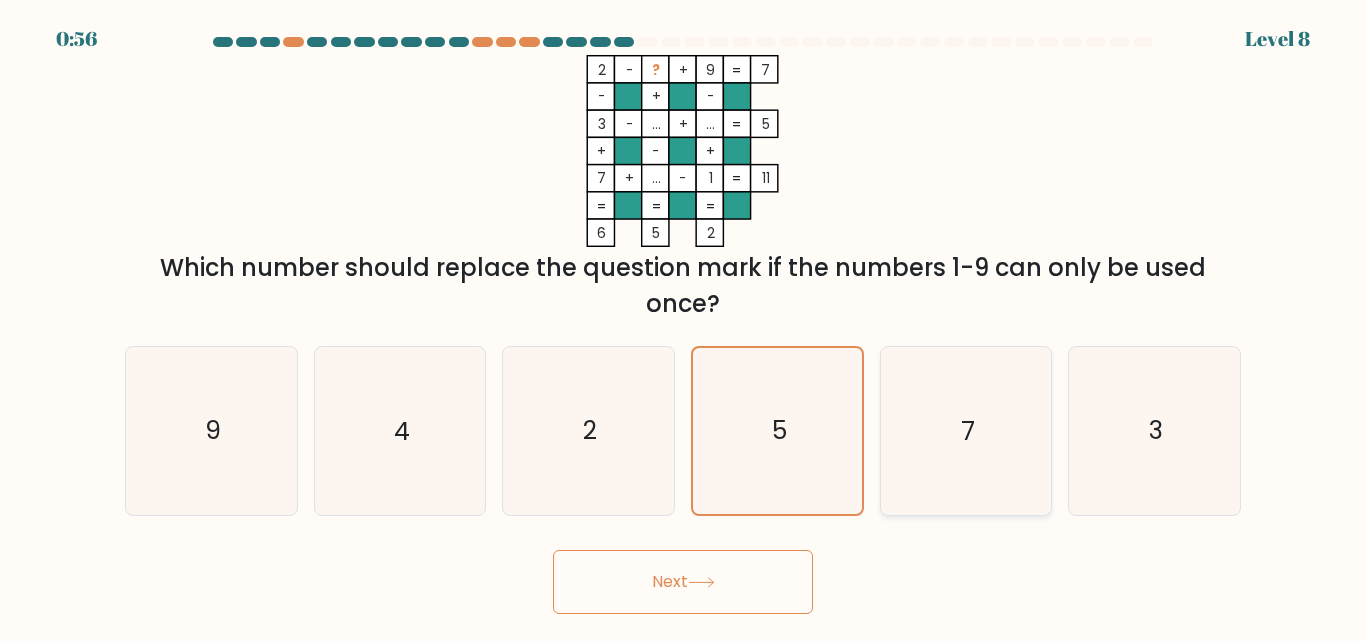 click on "7" 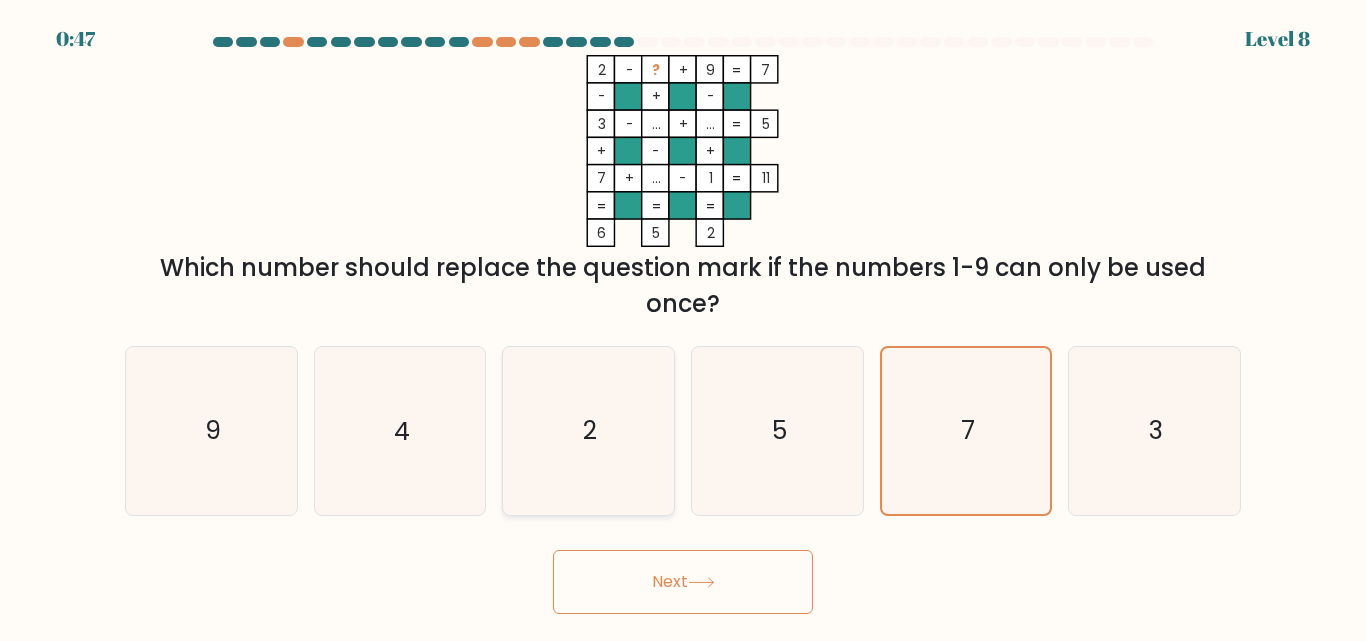 click on "2" 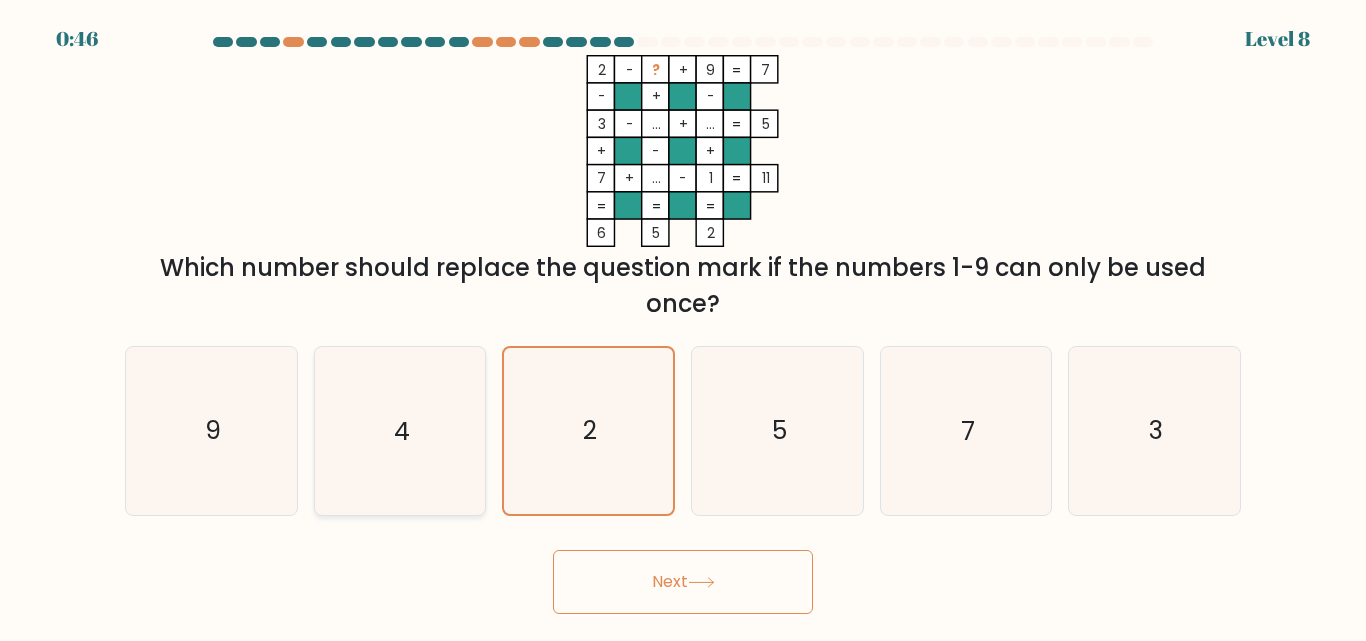 click on "4" 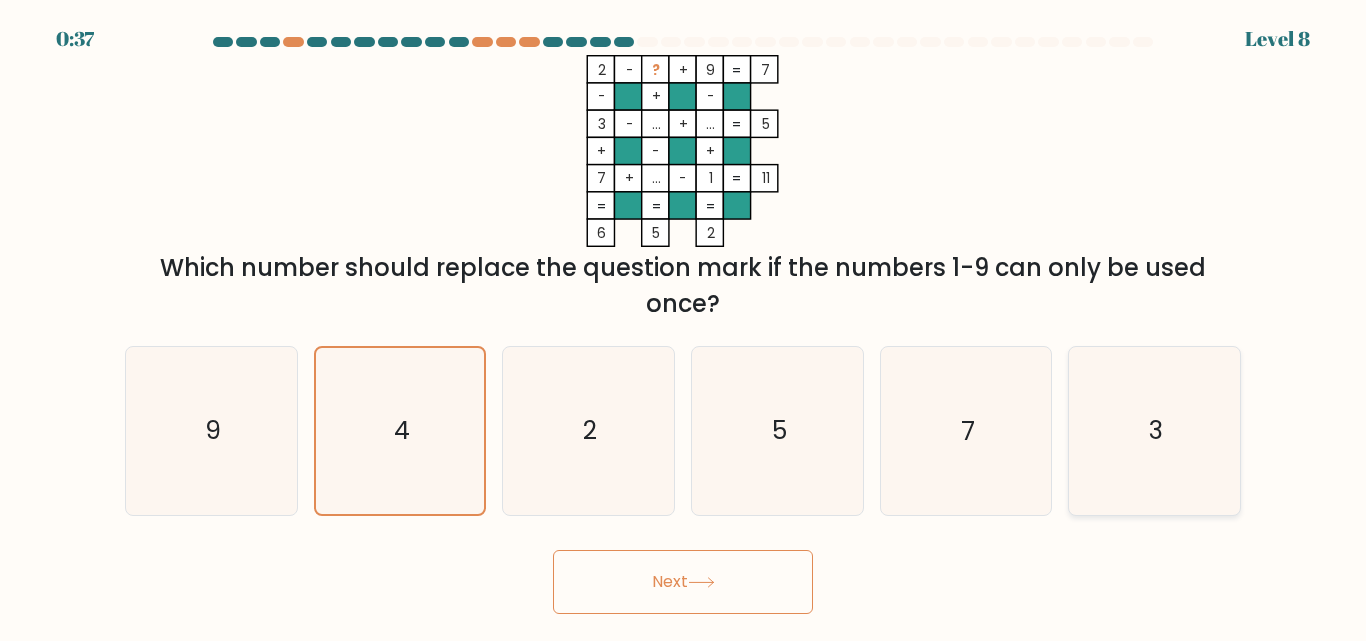 click on "3" 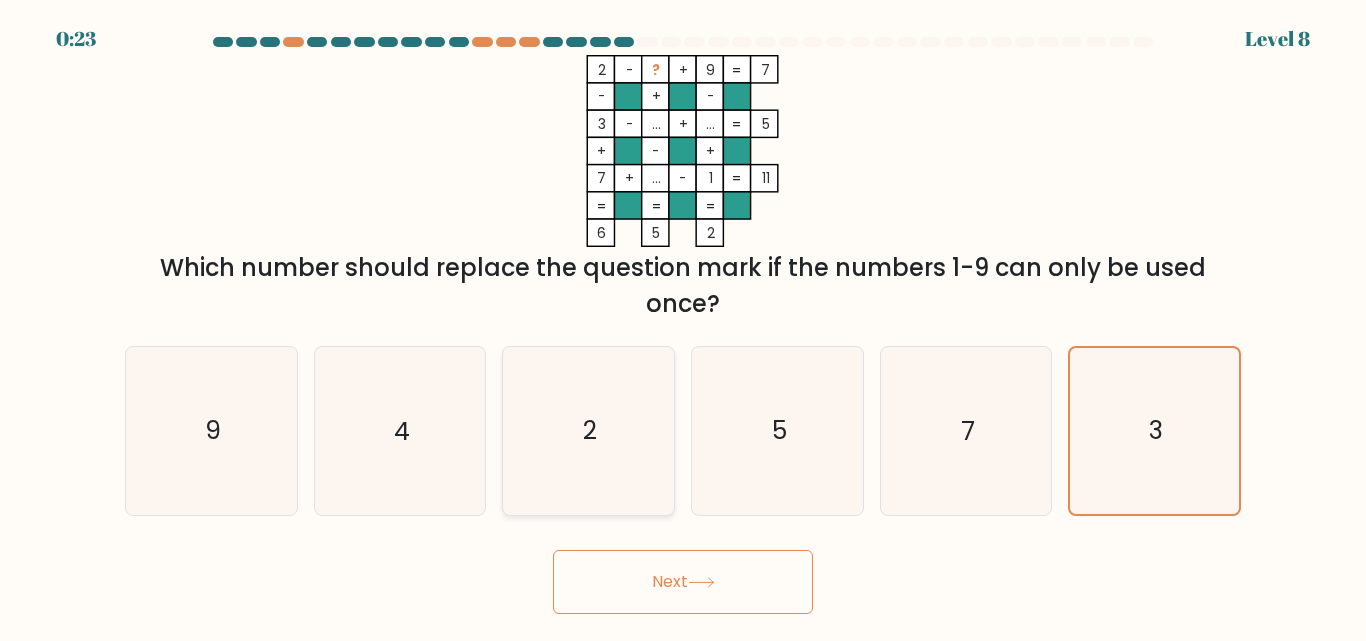 click on "2" 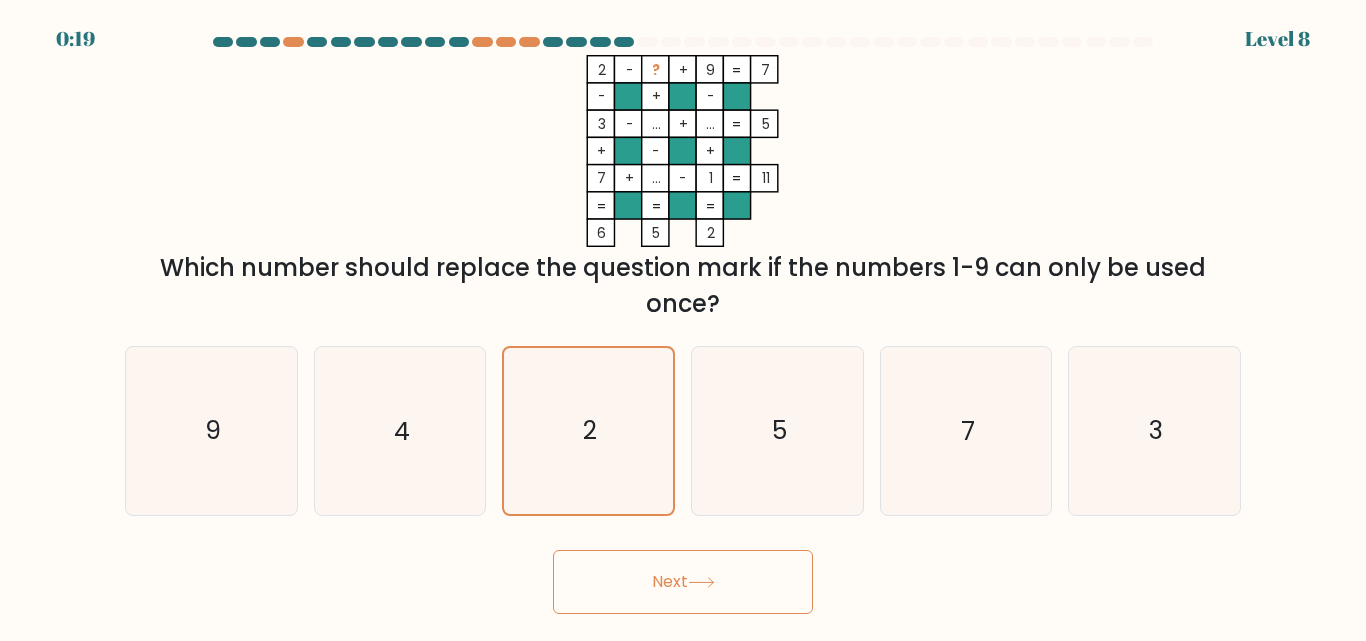 click on "Next" at bounding box center (683, 582) 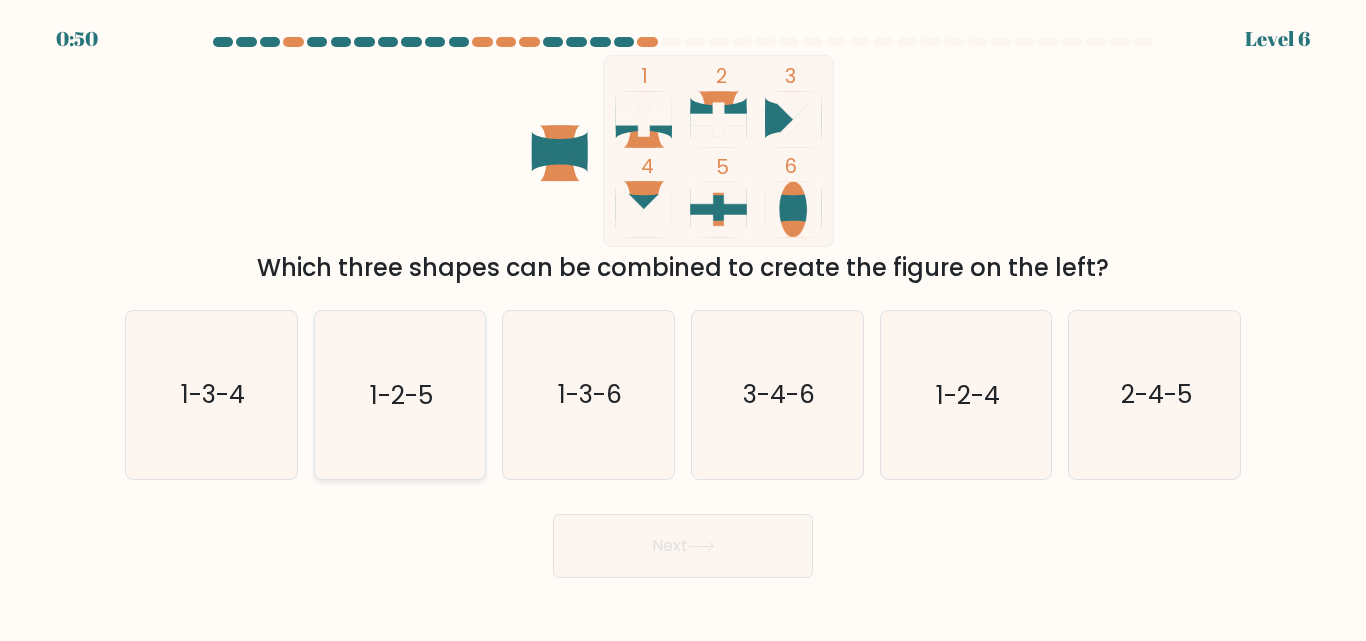 click on "1-2-5" 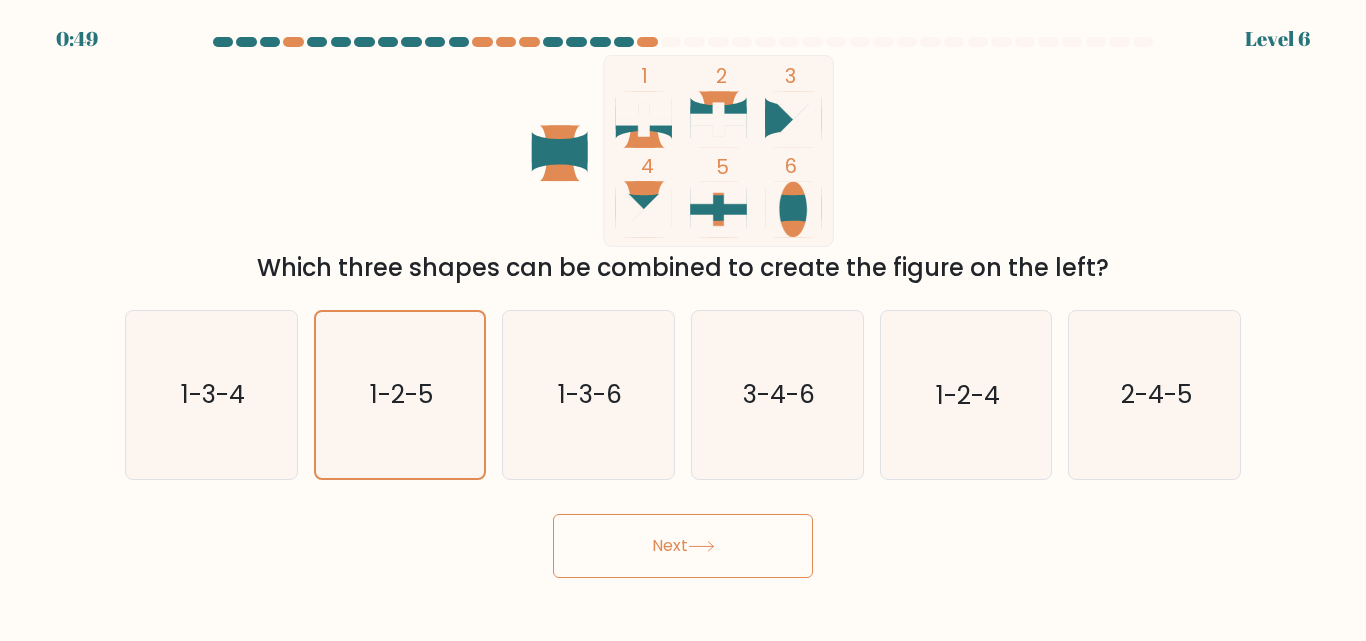 click on "Next" at bounding box center [683, 546] 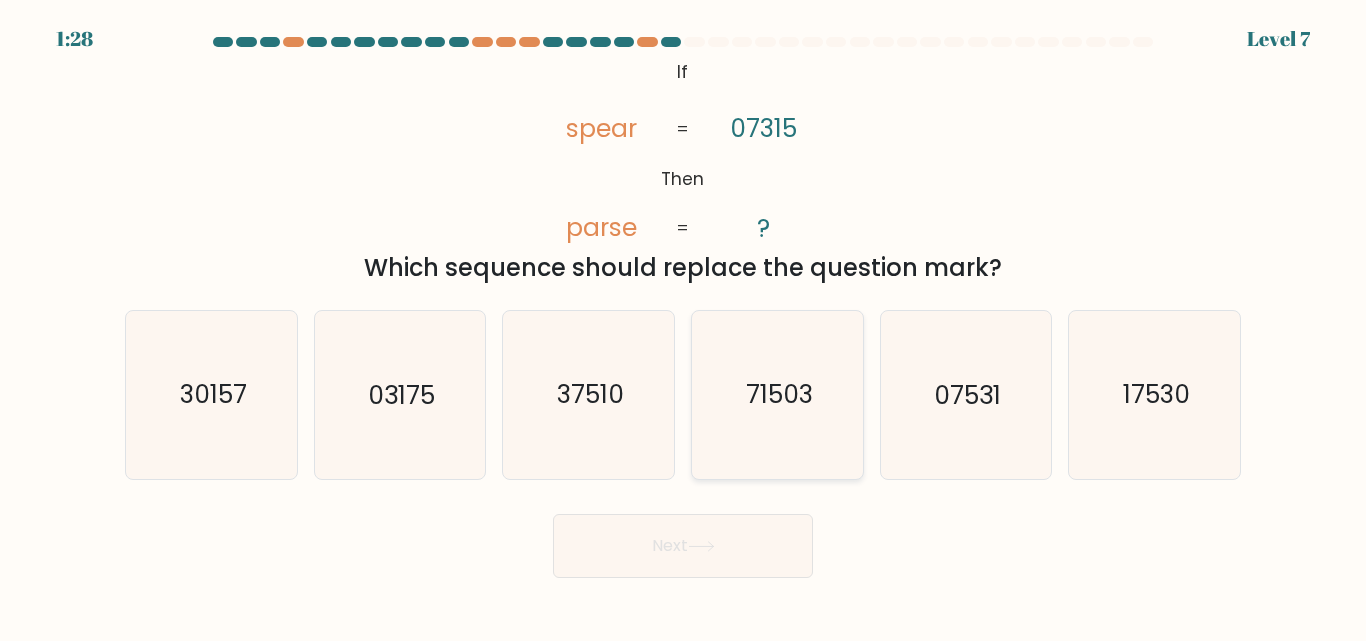 click on "71503" 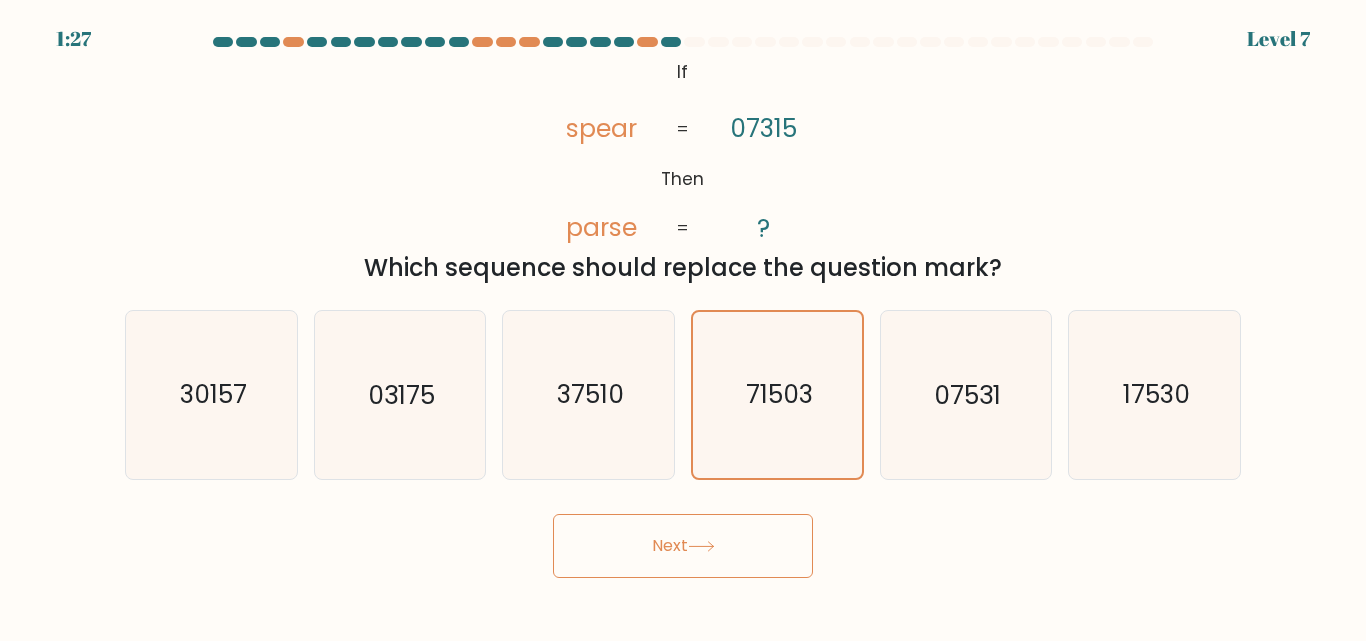 click 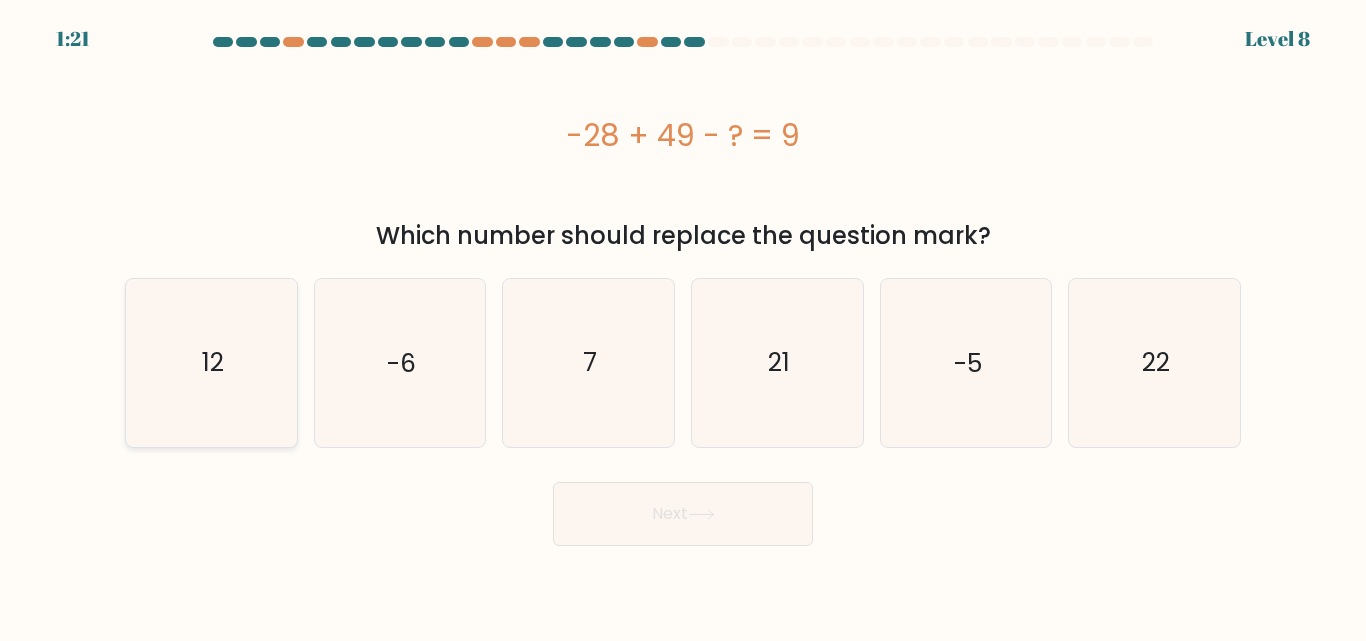 click on "12" 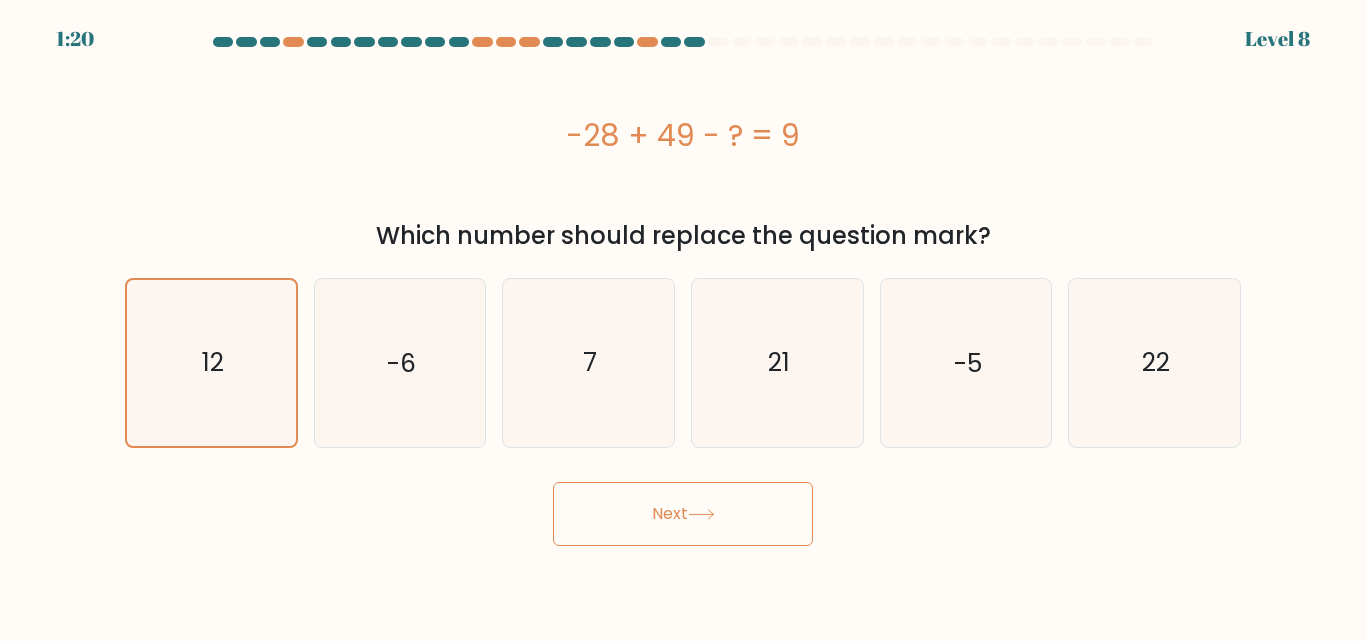 click on "Next" at bounding box center [683, 514] 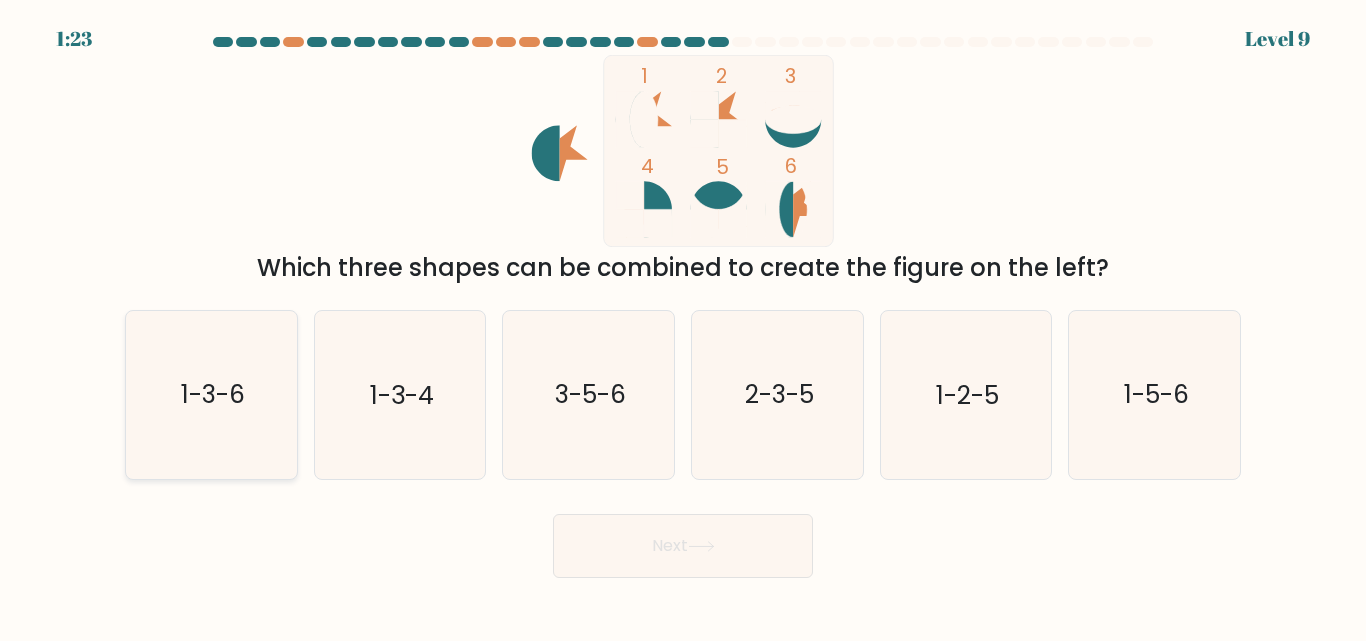 click on "1-3-6" 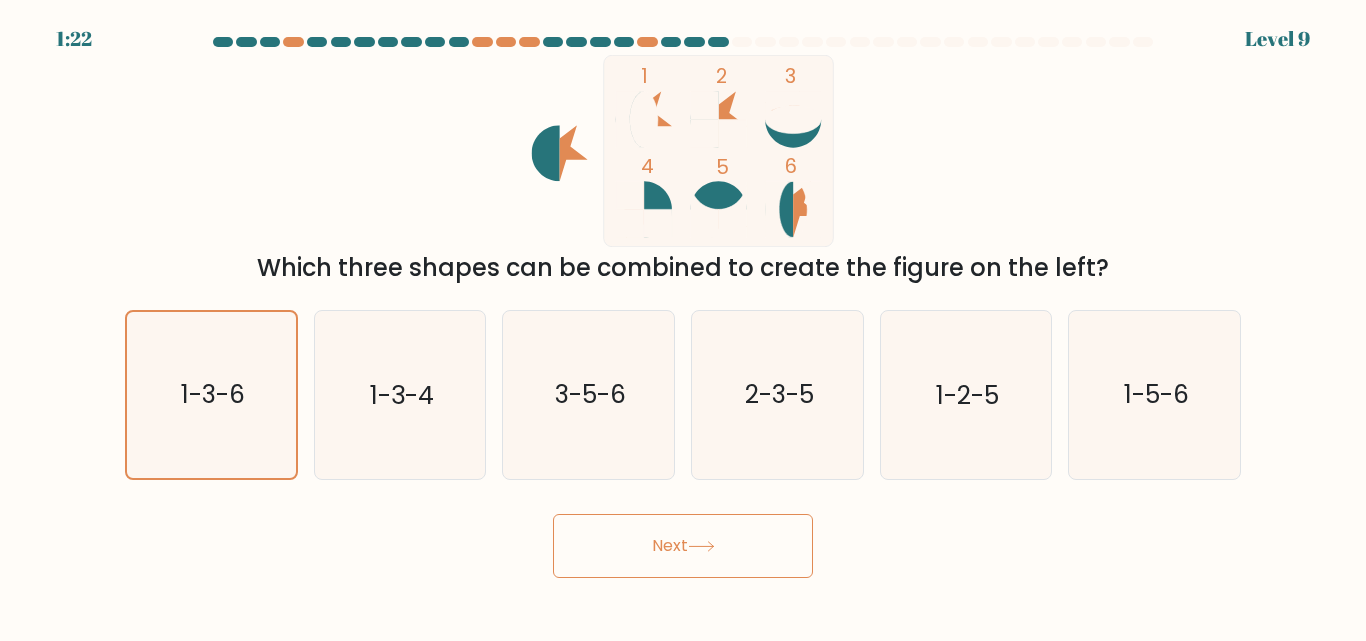 click on "Next" at bounding box center (683, 546) 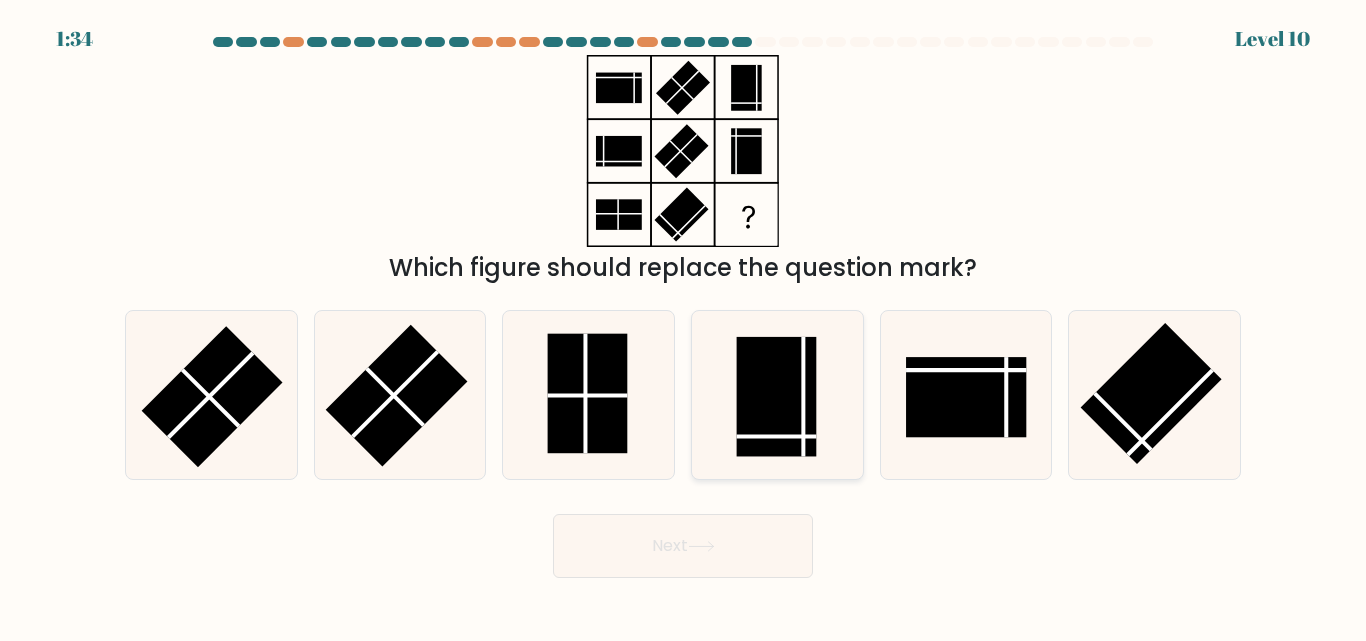 click 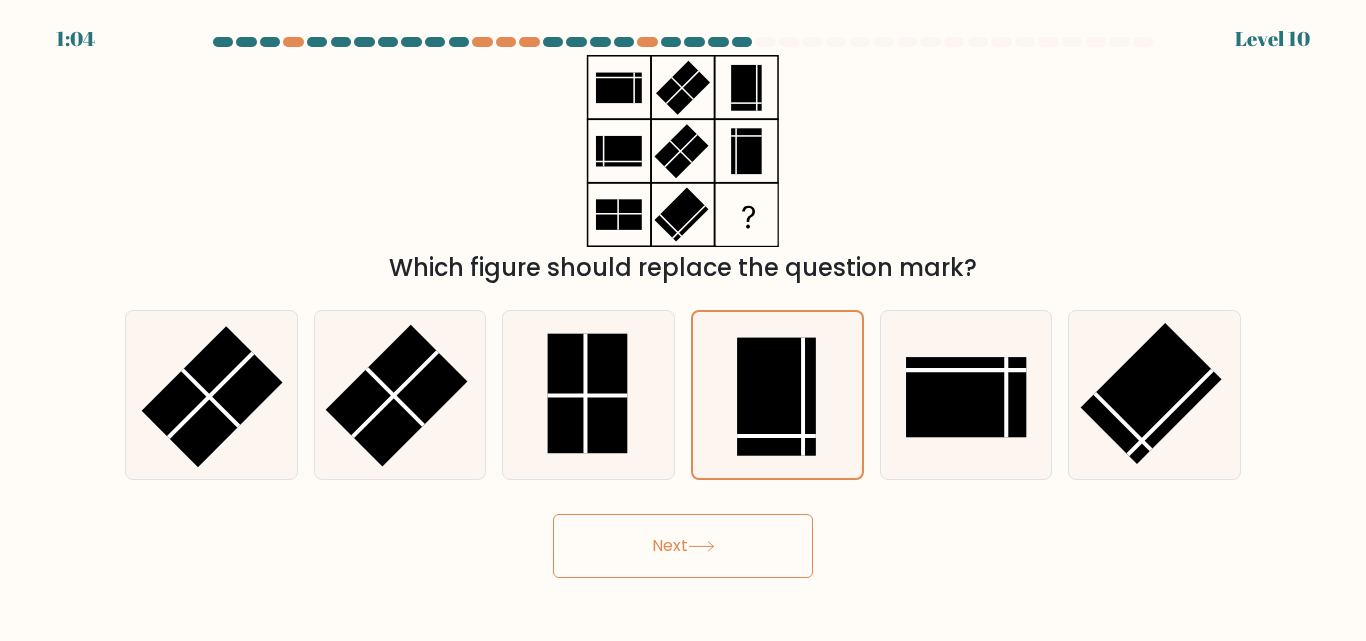 click 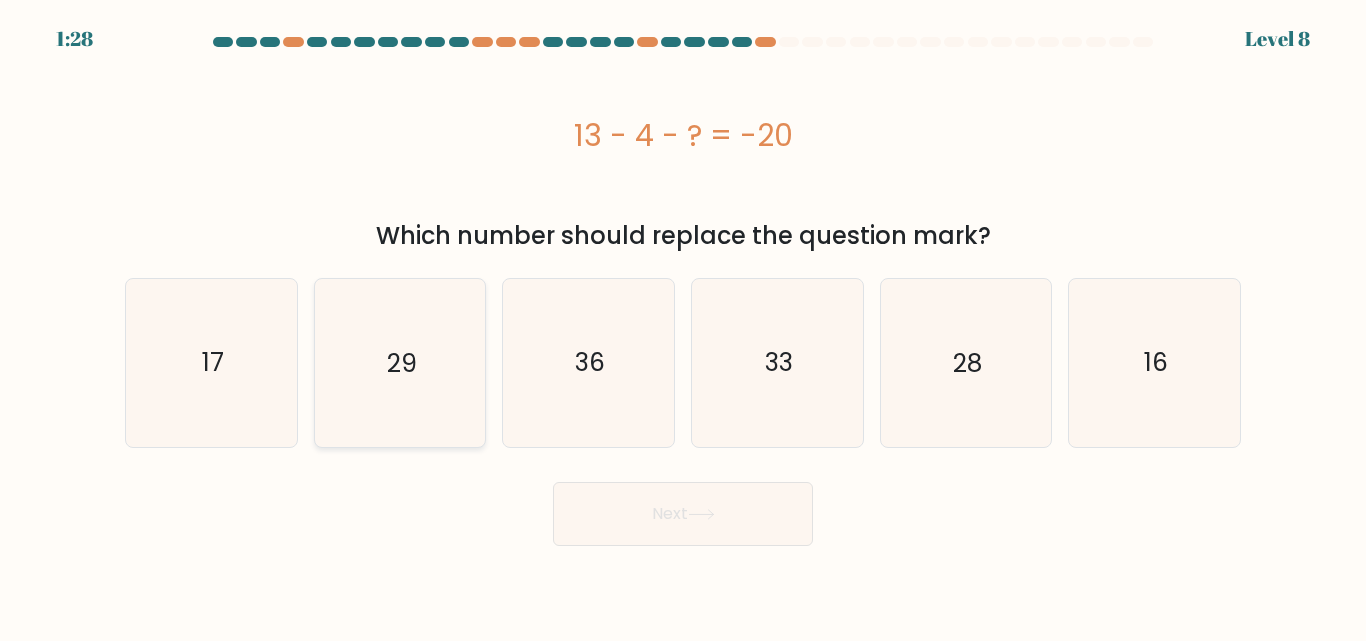 click on "29" 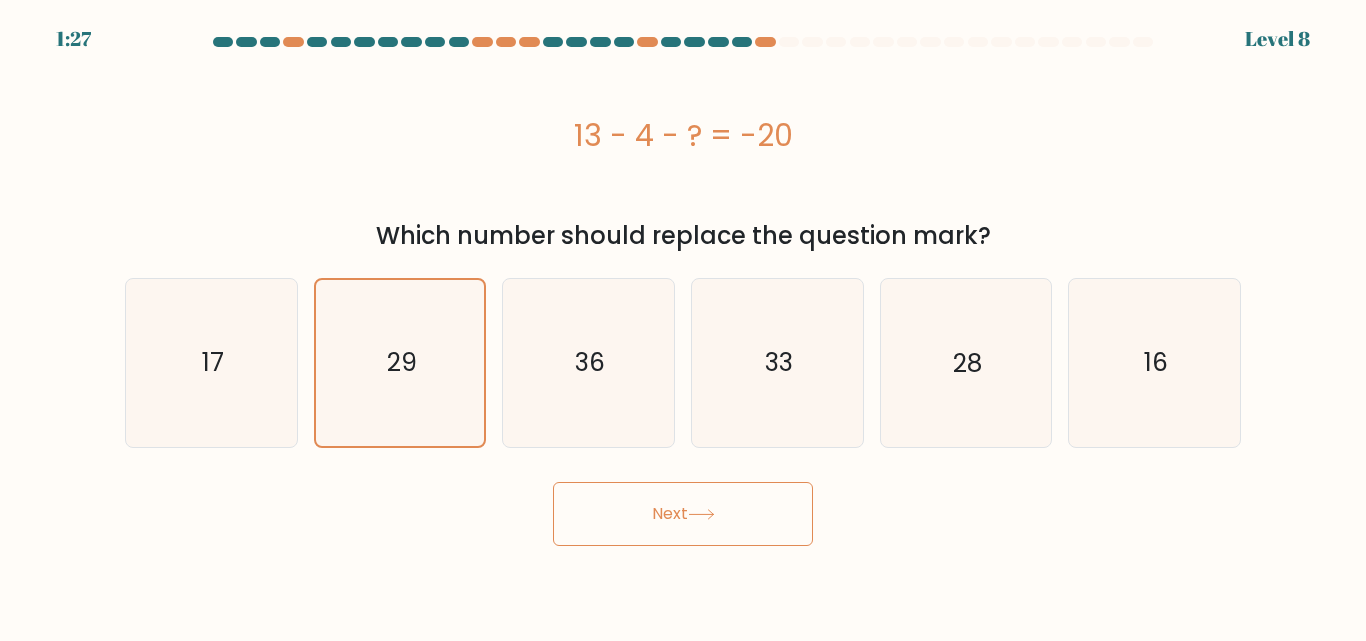 click on "Next" at bounding box center (683, 514) 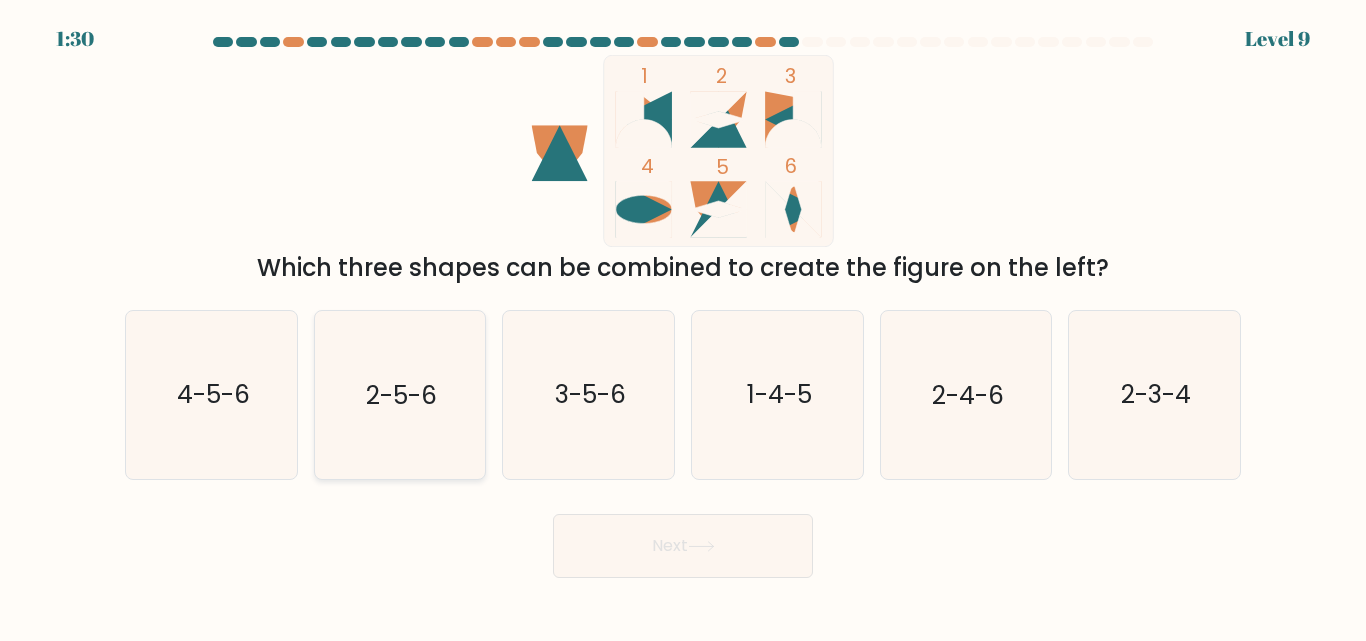 click on "2-5-6" 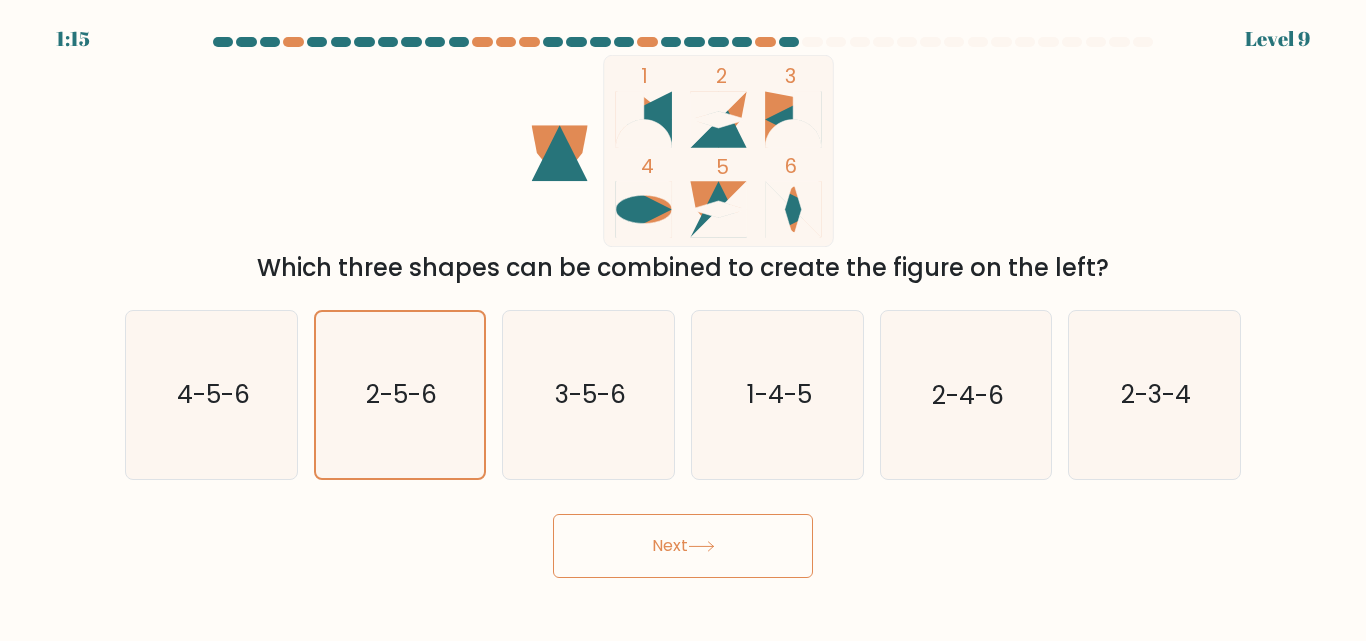click on "Next" at bounding box center [683, 546] 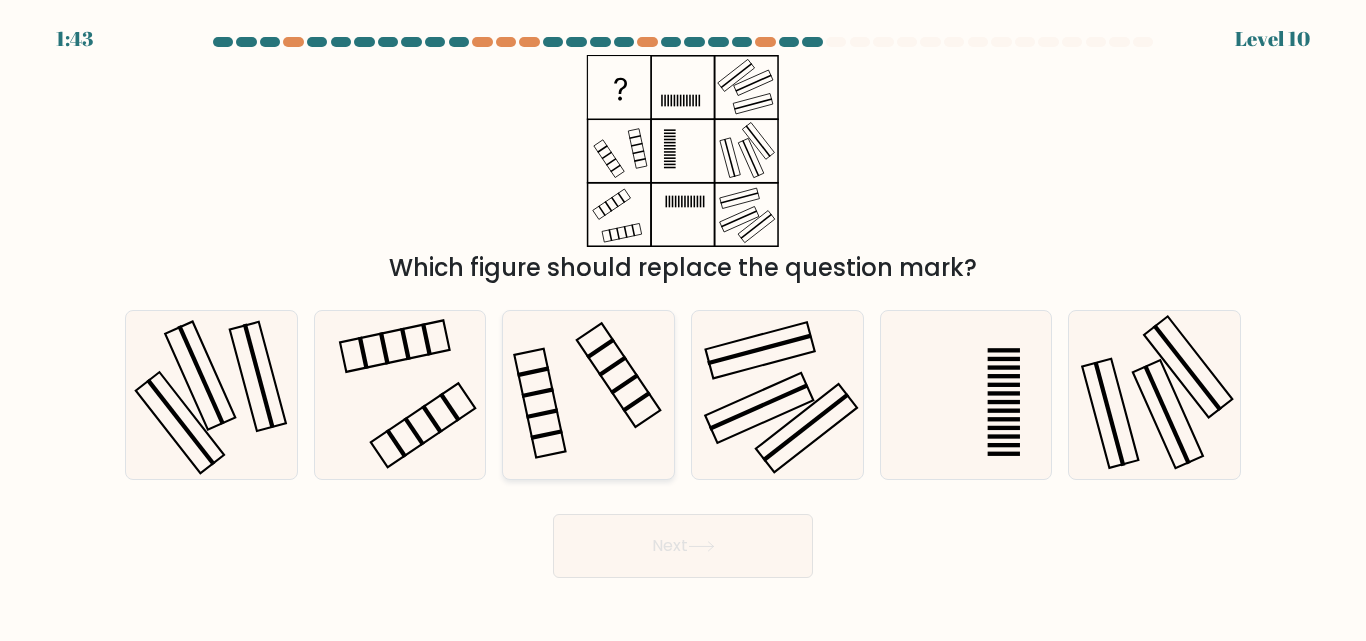 click 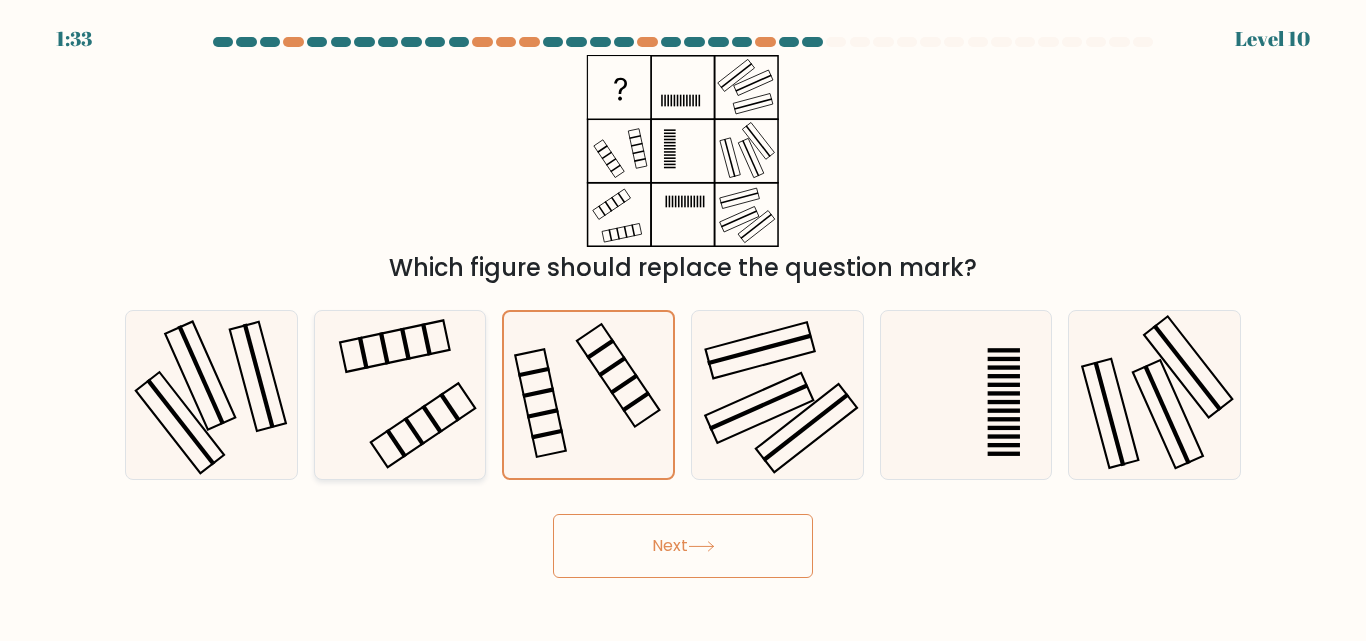 click 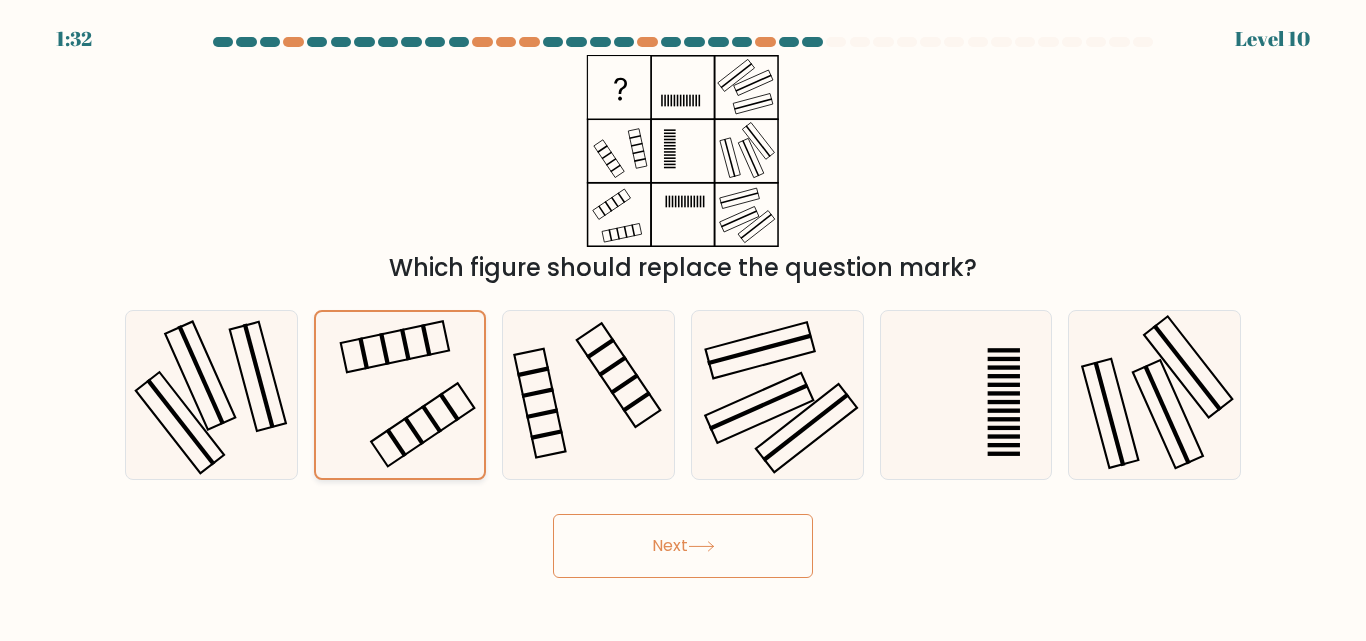 click 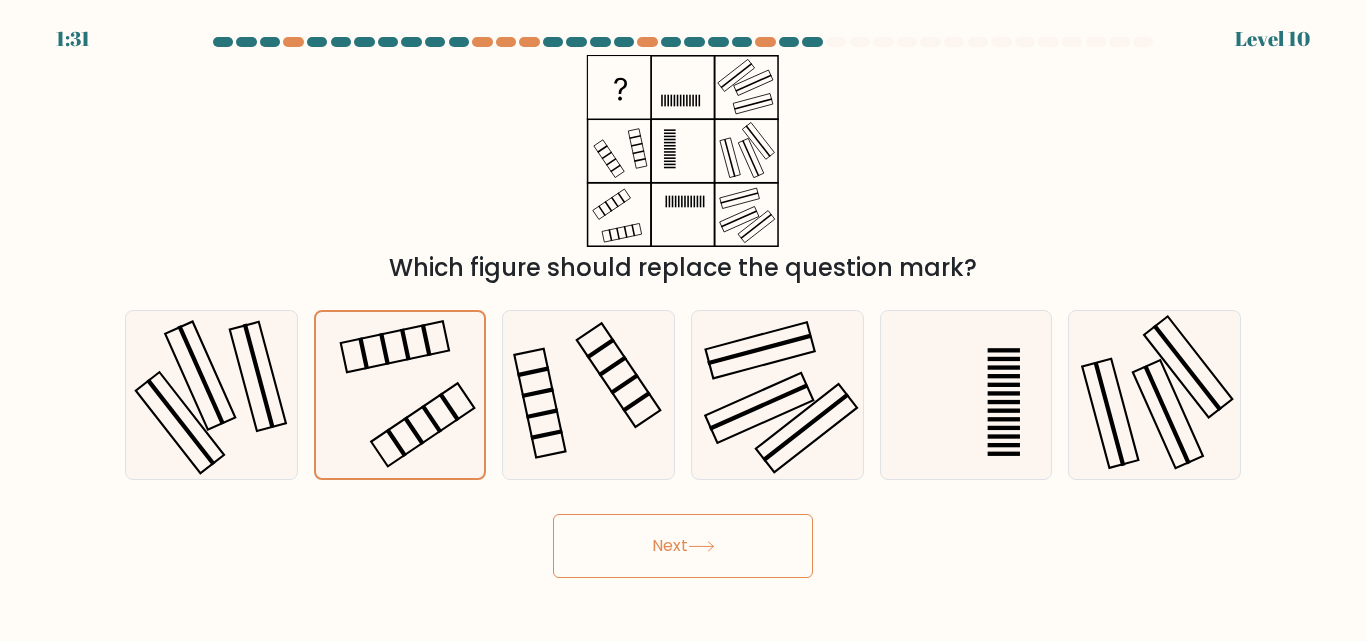 click on "Next" at bounding box center [683, 546] 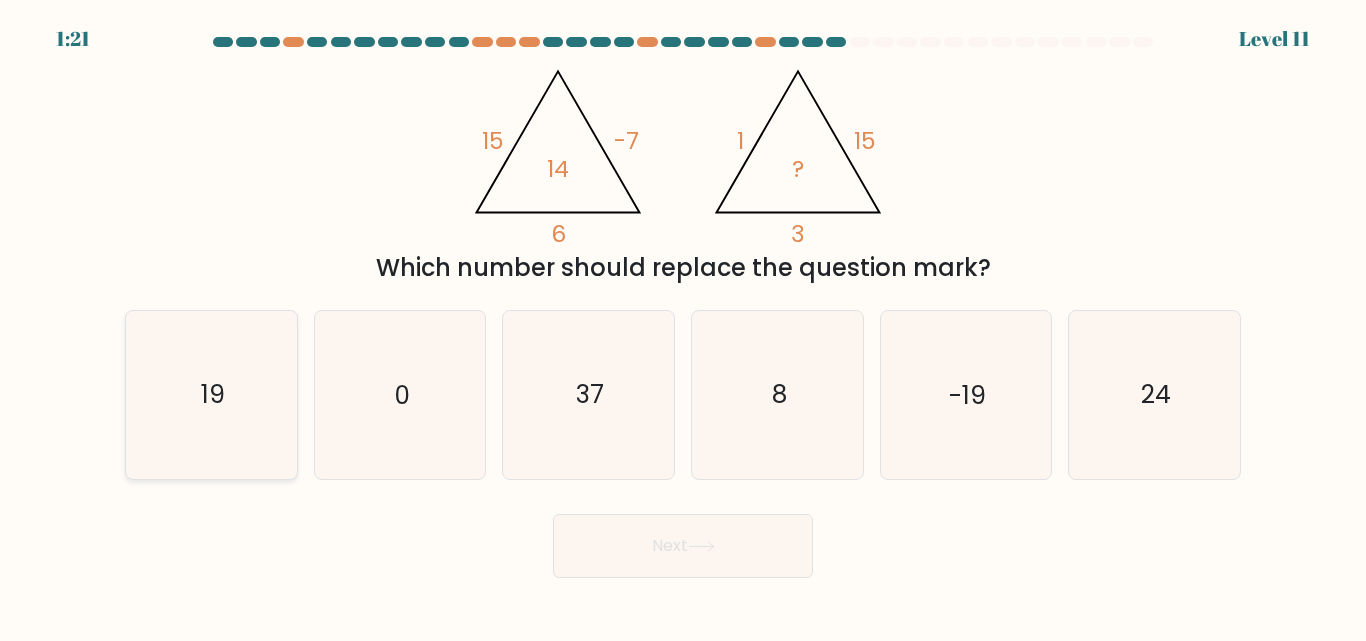 click on "19" 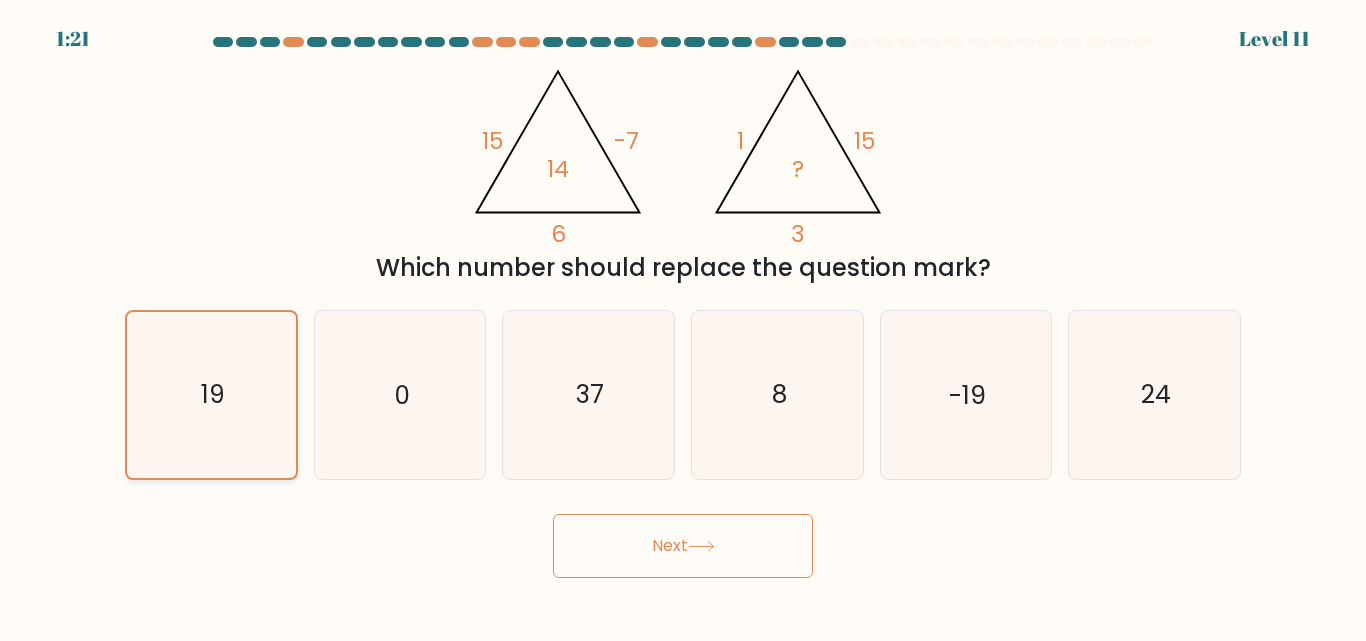click on "19" 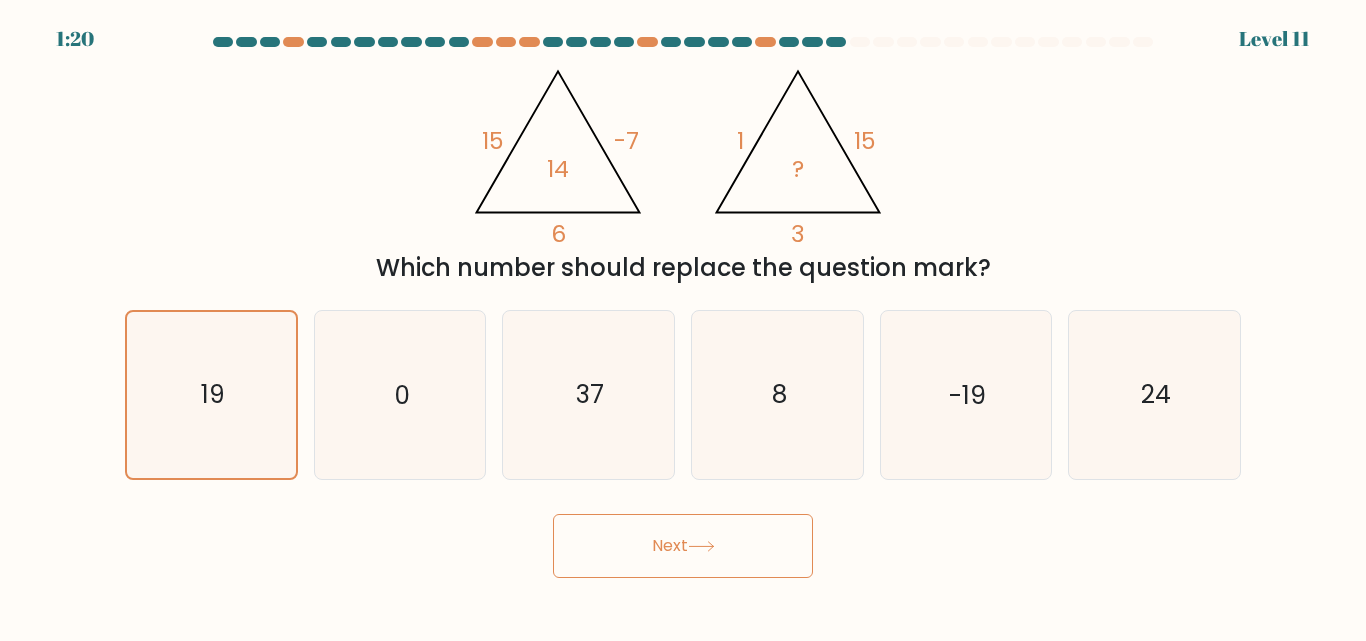 click on "Next" at bounding box center [683, 546] 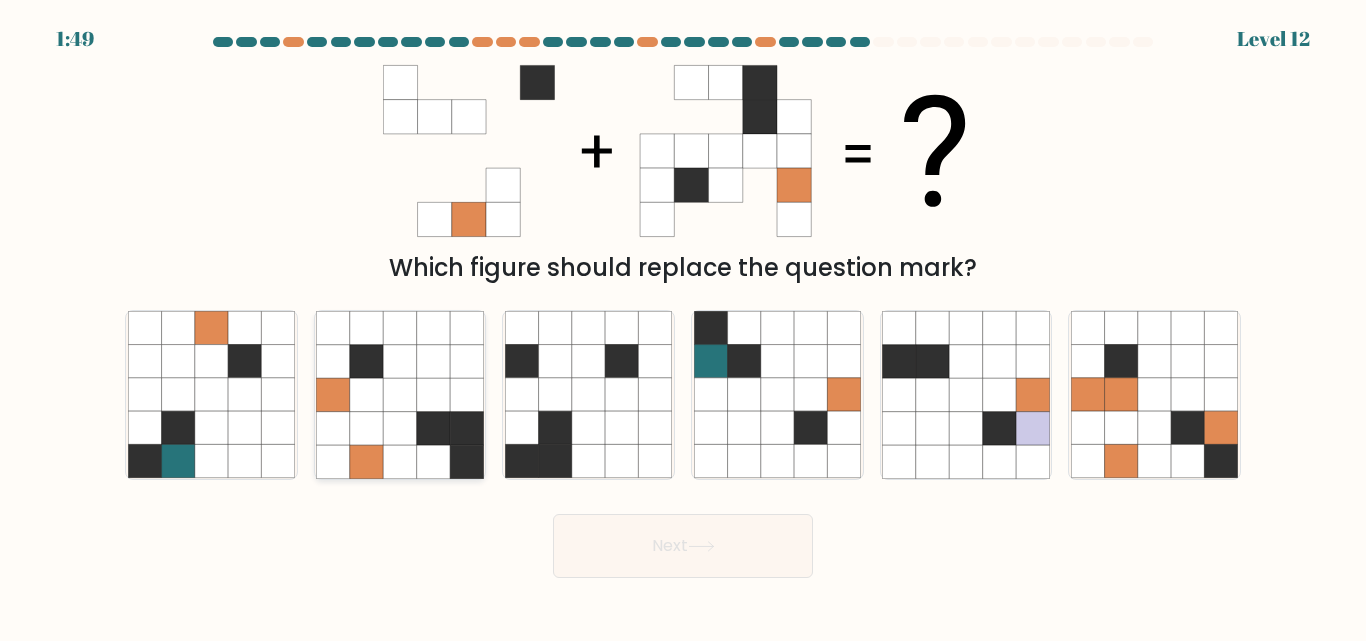 click 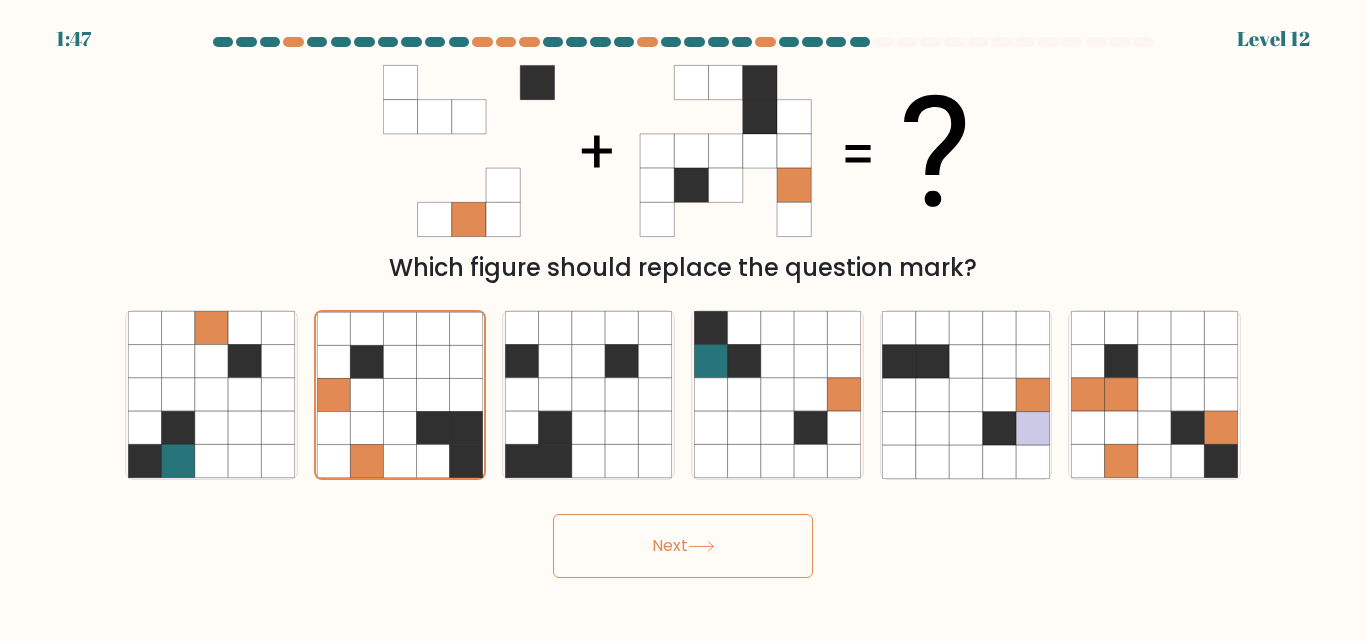 click on "Next" at bounding box center (683, 546) 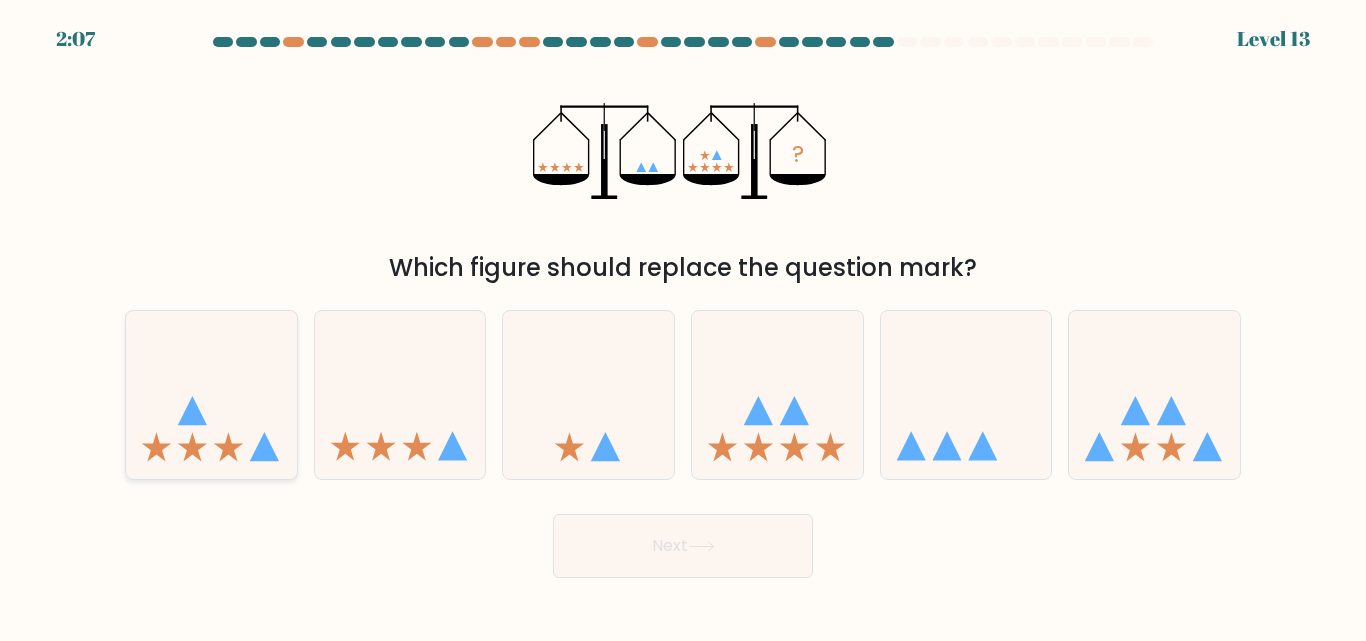 click 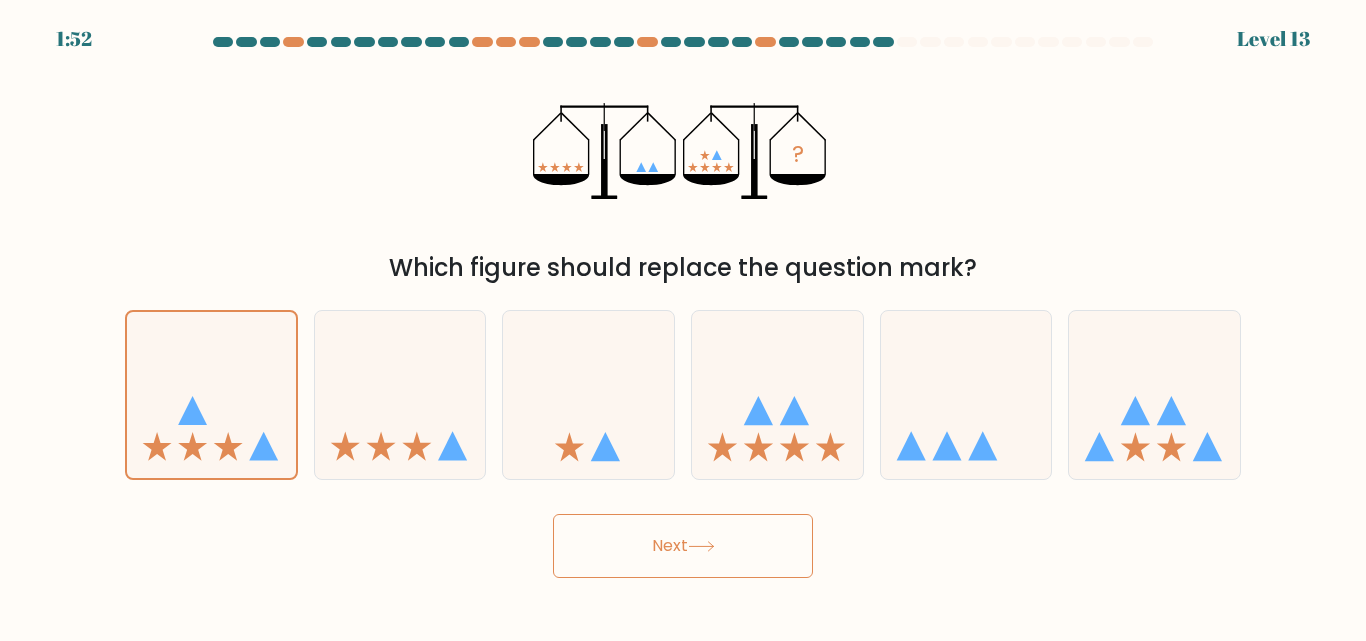 click on "Next" at bounding box center (683, 546) 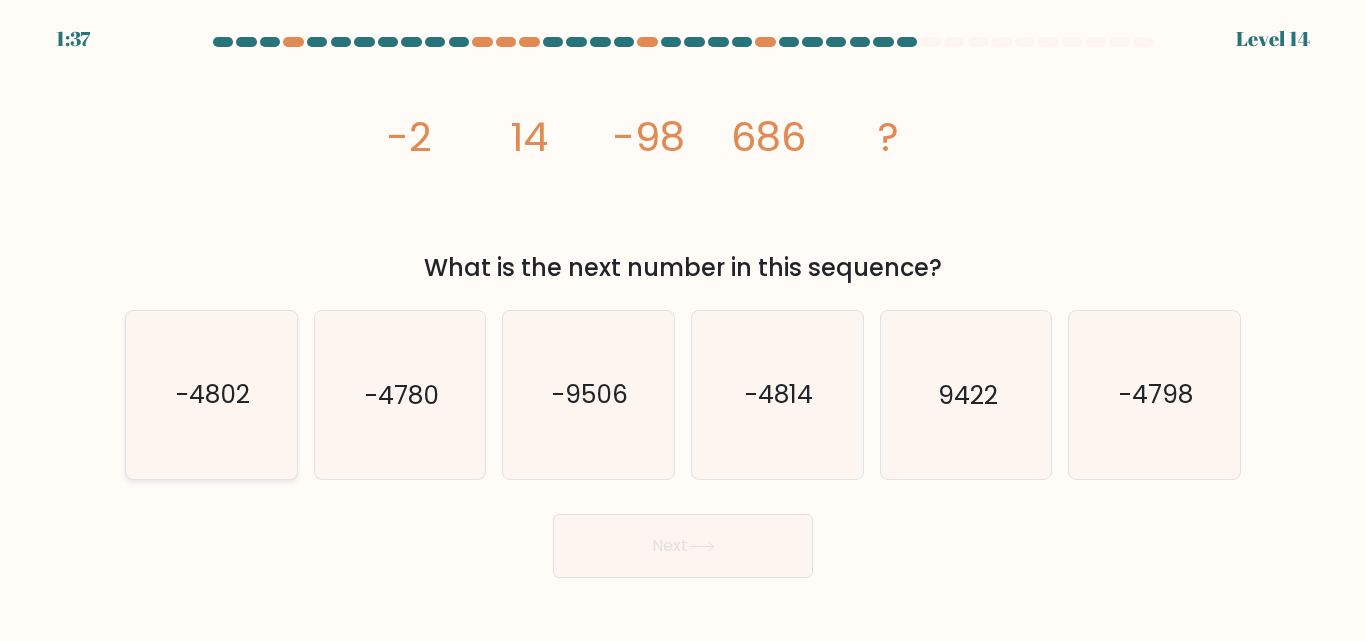 click on "-4802" 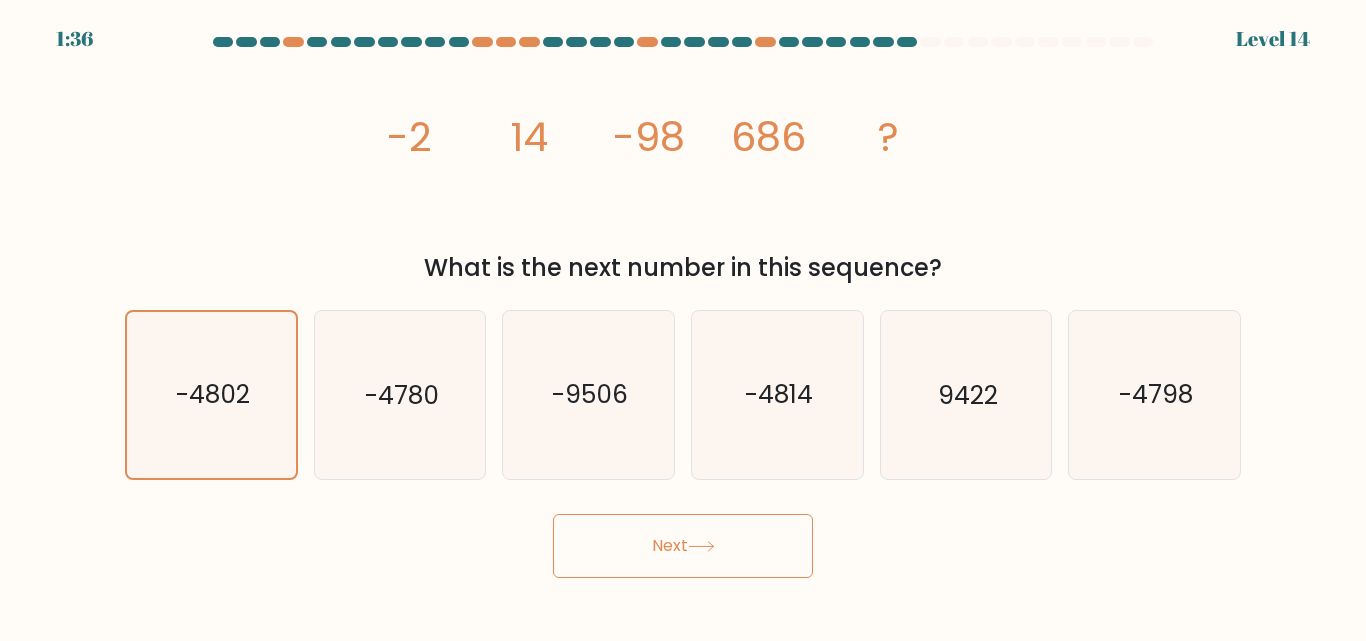 click on "Next" at bounding box center (683, 546) 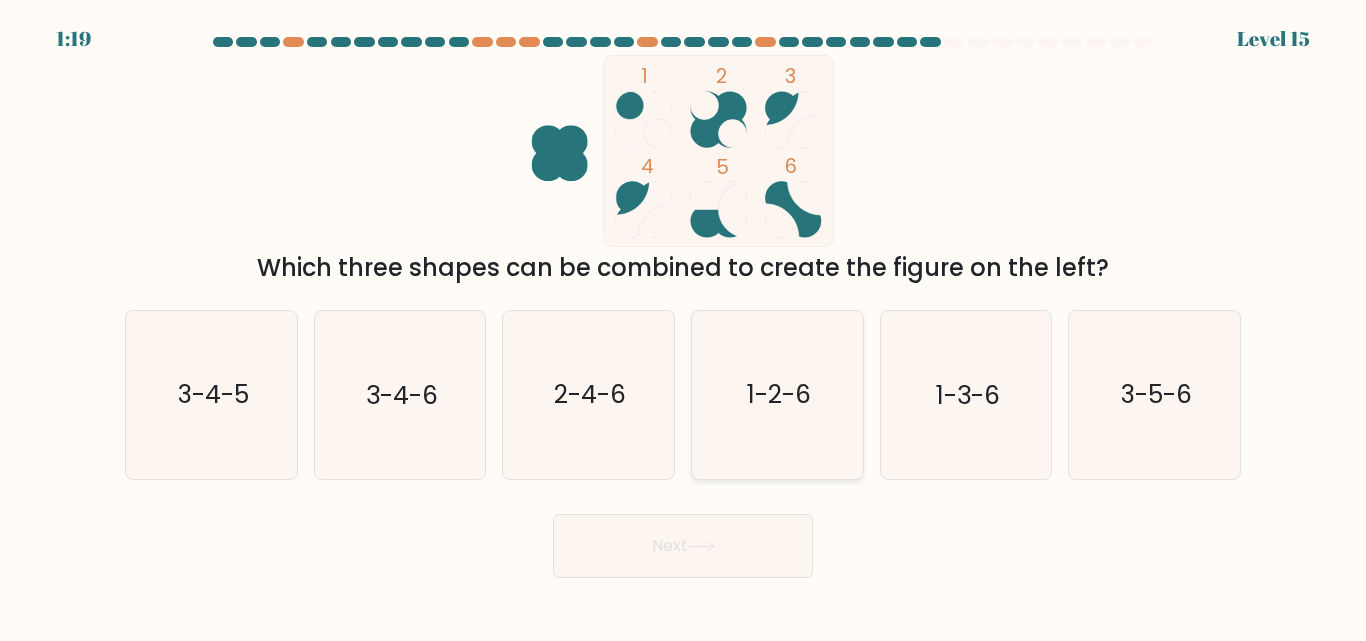 click on "1-2-6" 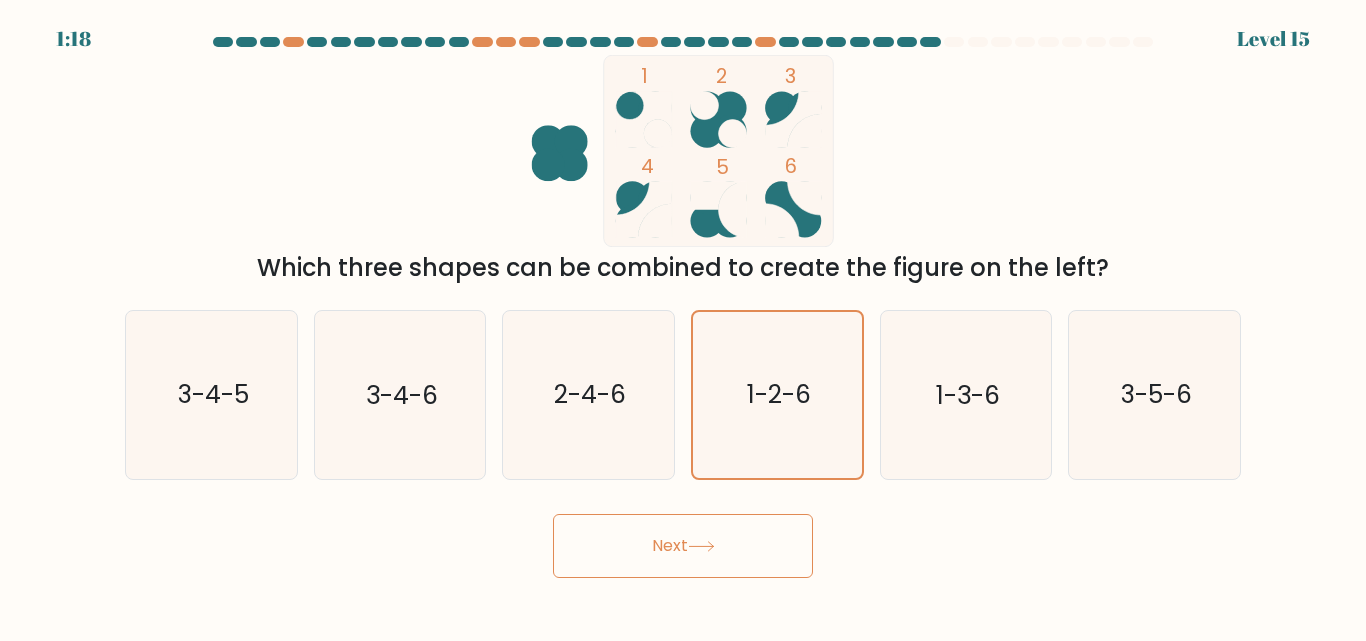 click on "Next" at bounding box center [683, 546] 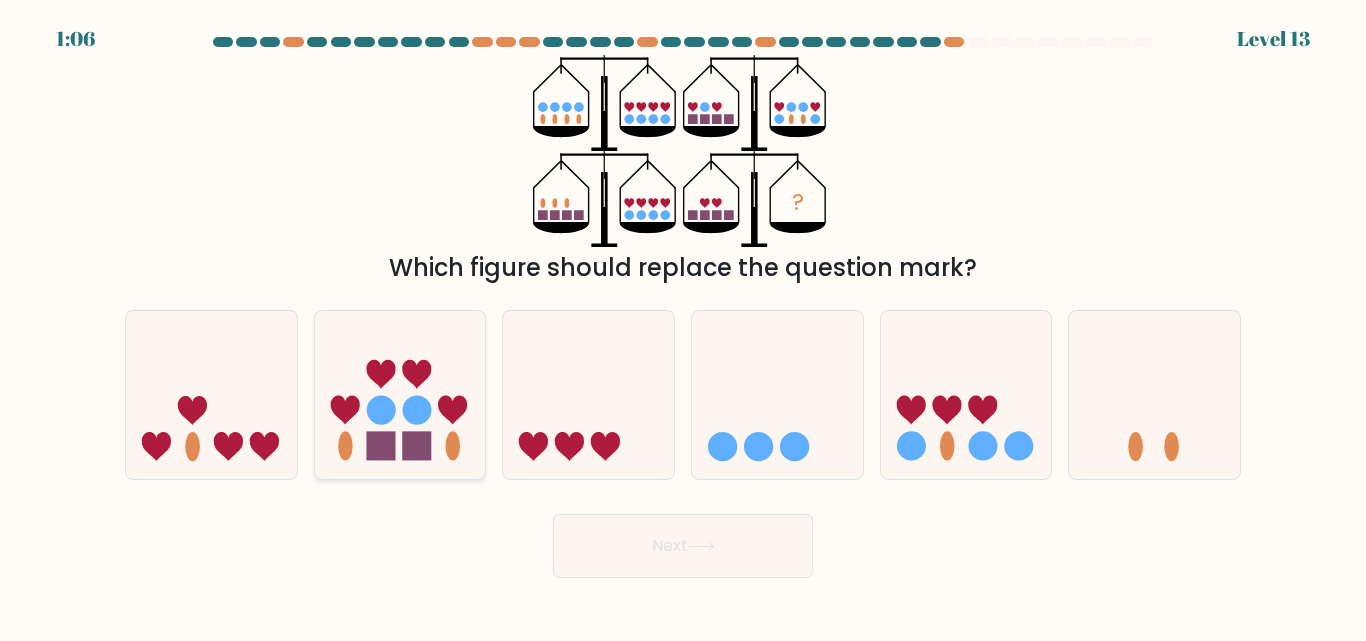 click 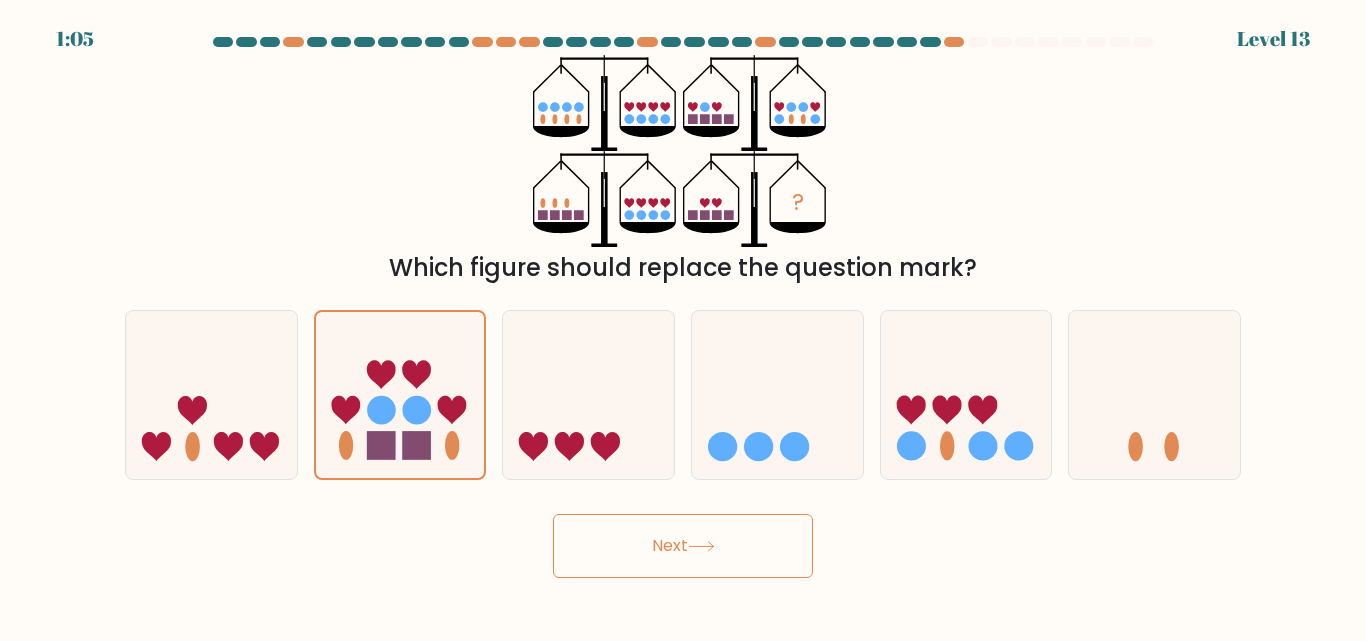 click on "Next" at bounding box center [683, 546] 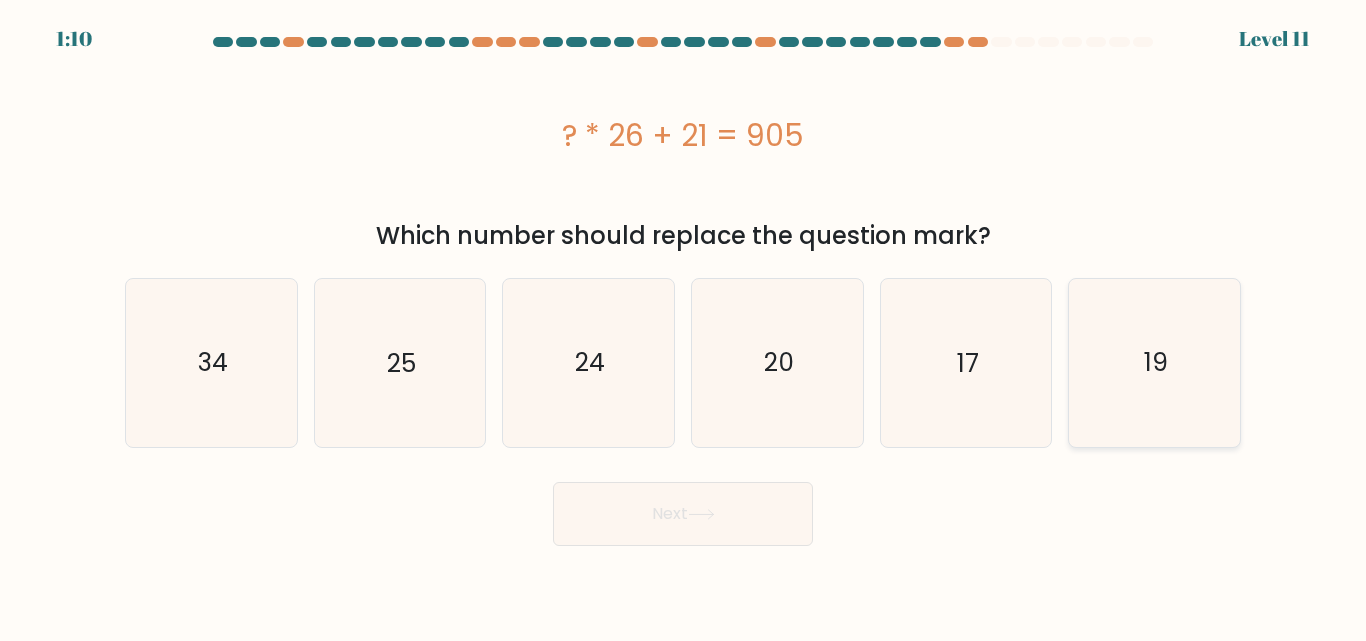 click on "19" 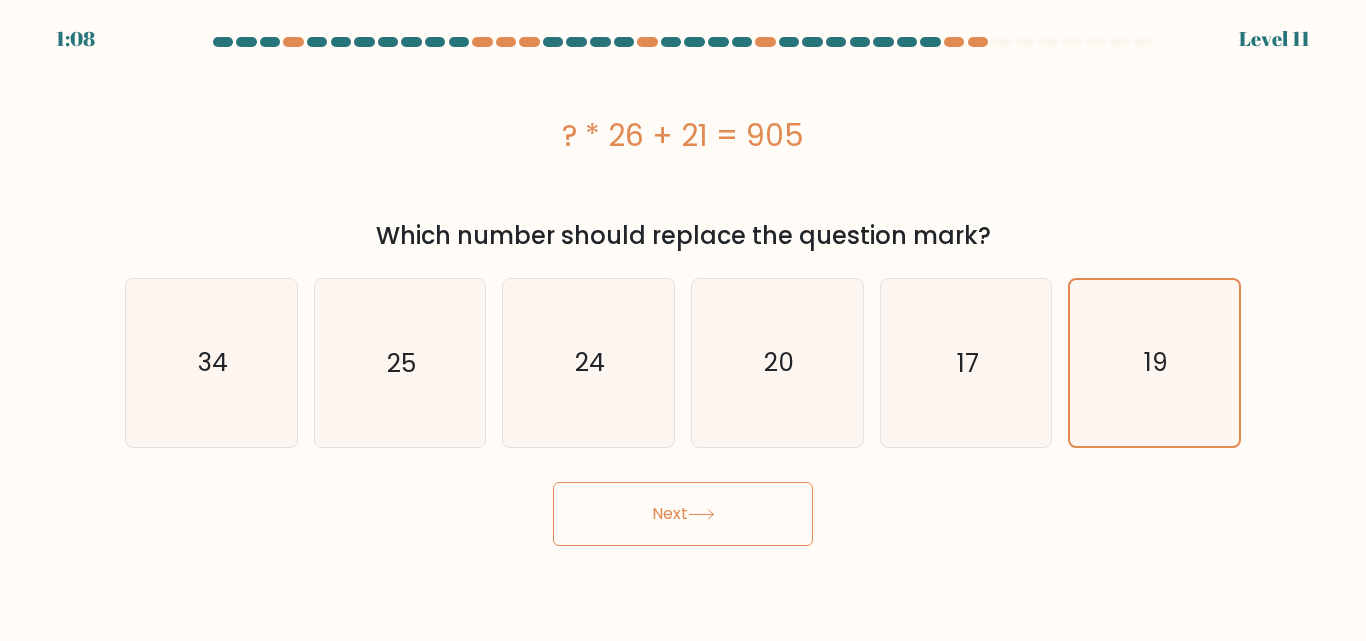 click on "Next" at bounding box center (683, 514) 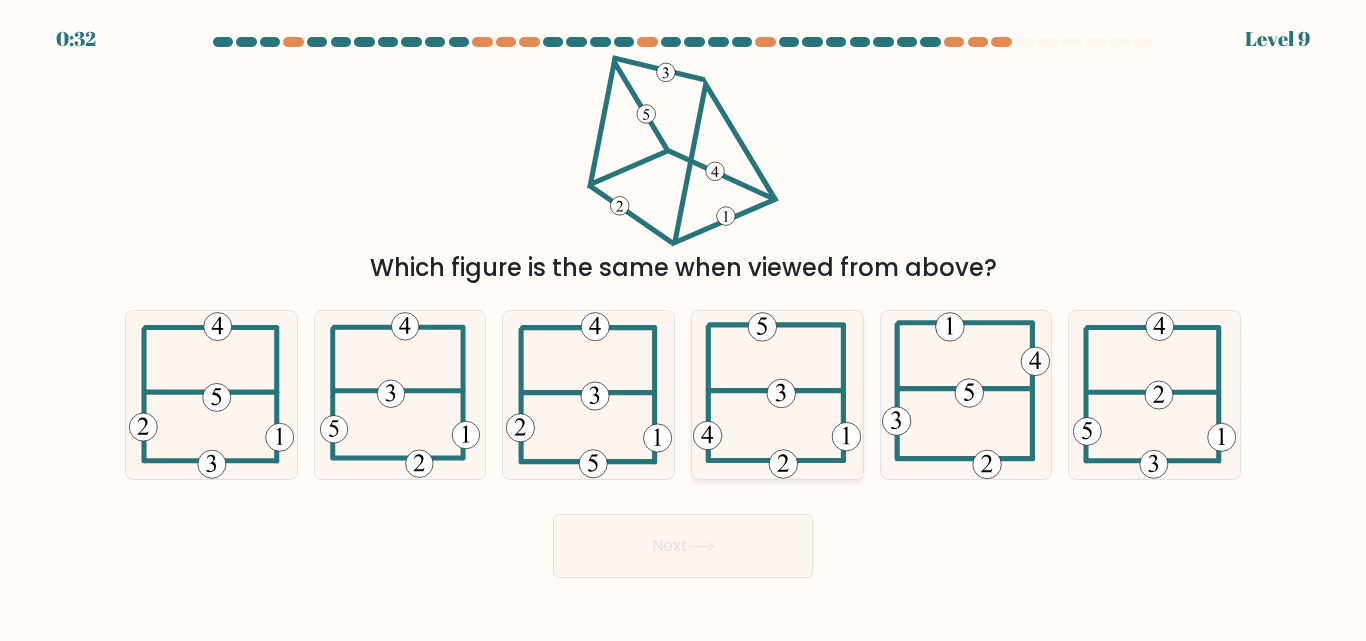 click 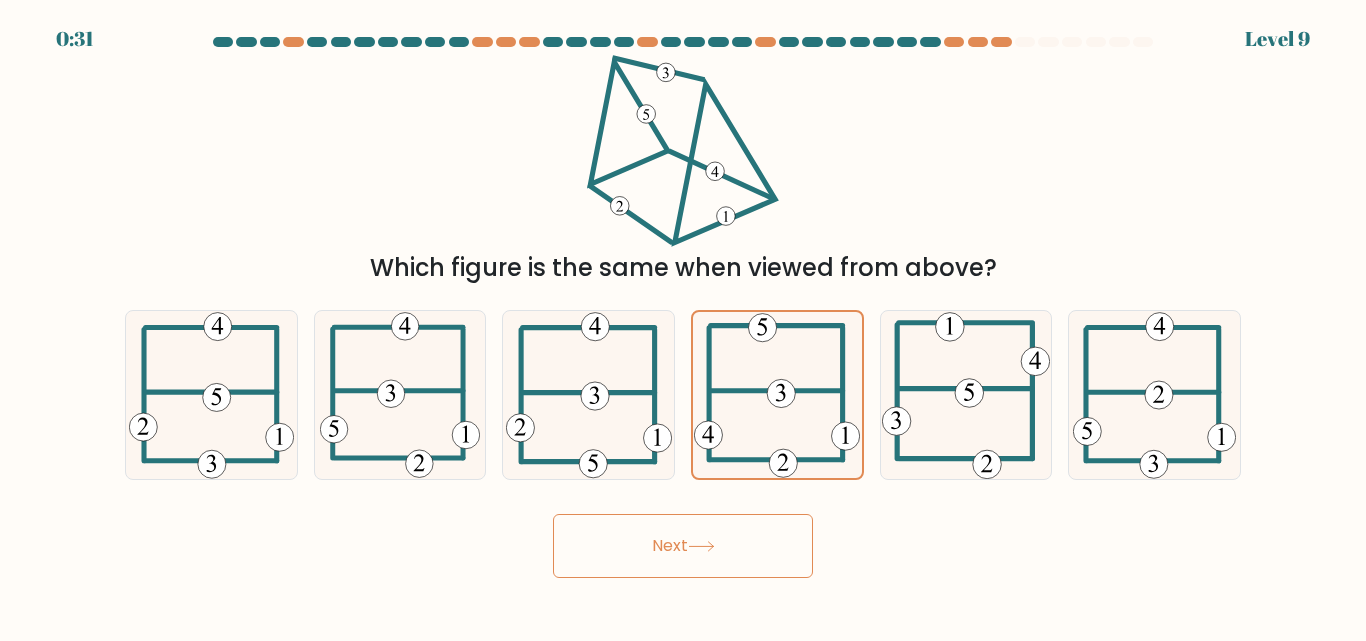 click on "Next" at bounding box center [683, 546] 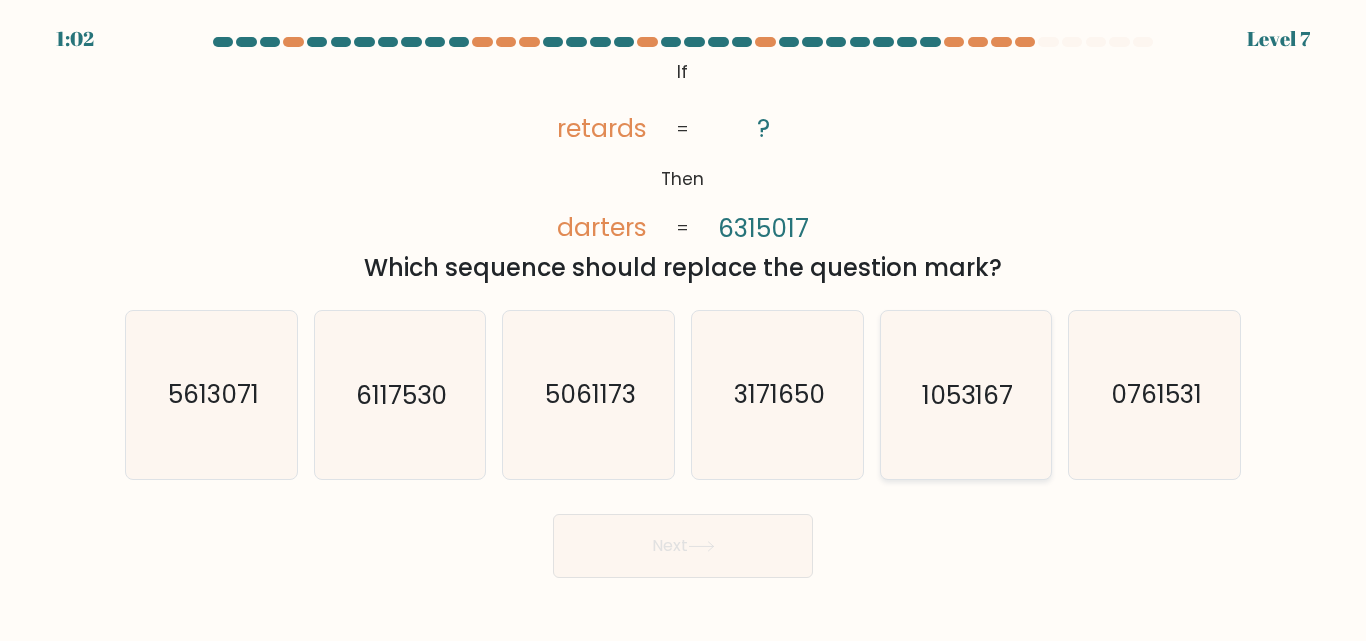 click on "1053167" 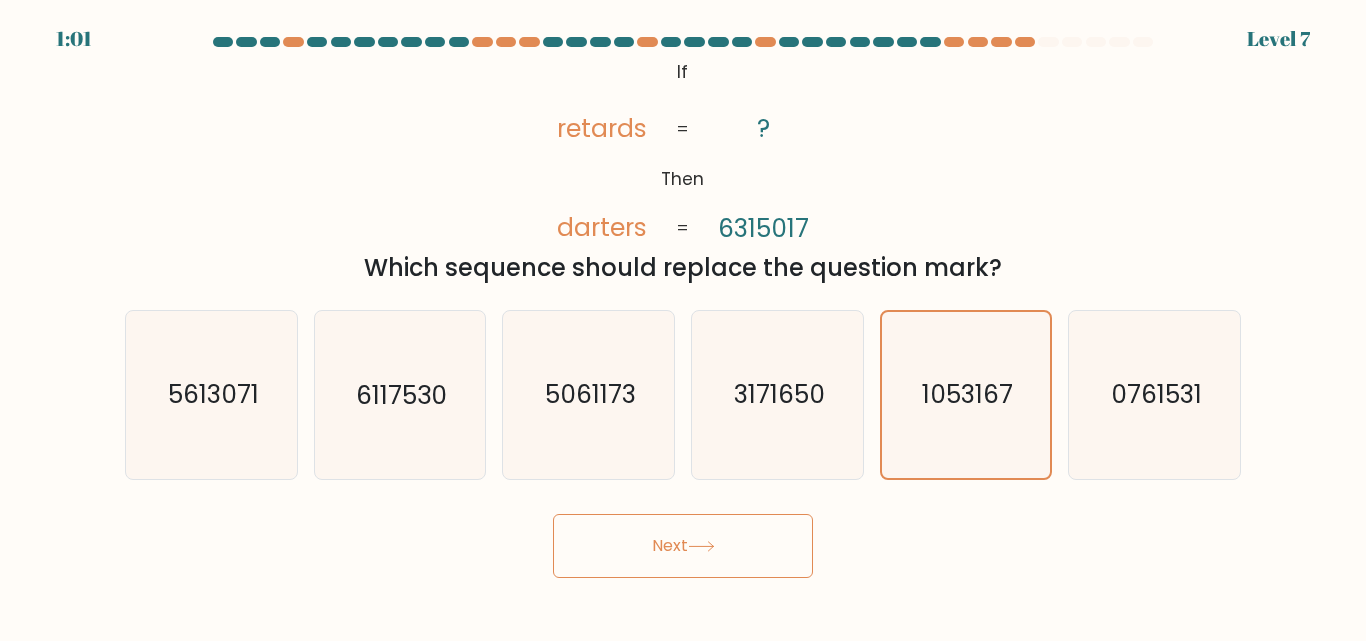 click on "Next" at bounding box center (683, 546) 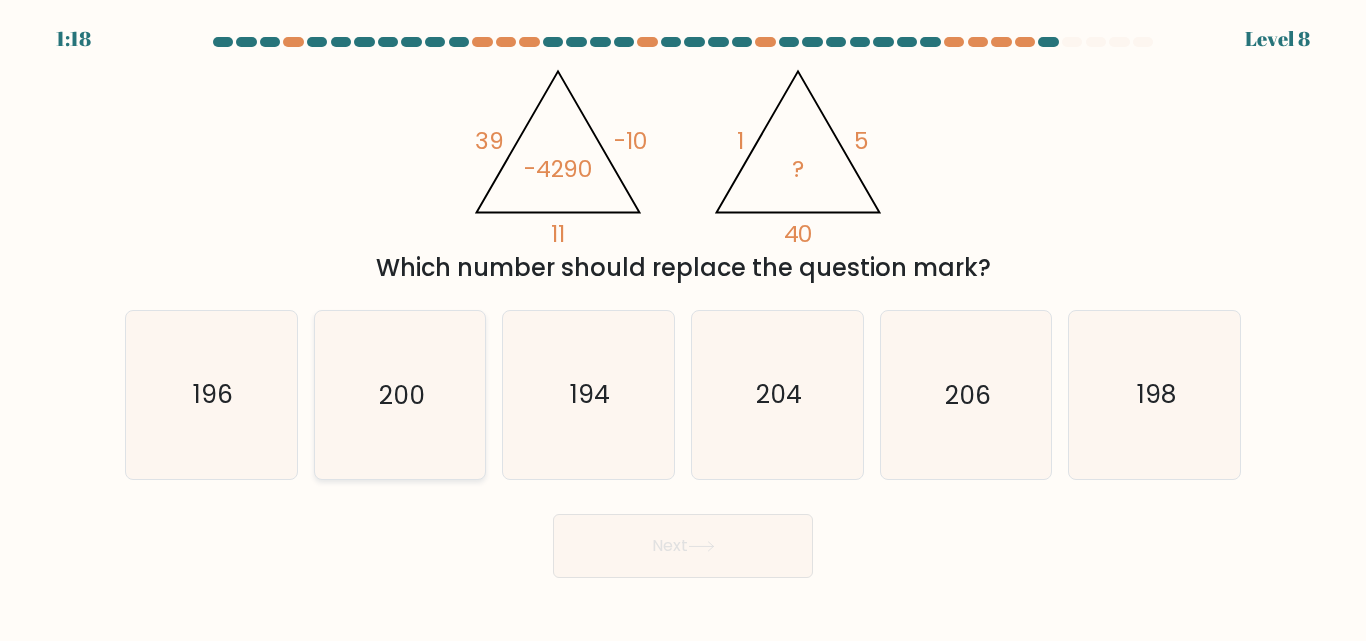 click on "200" 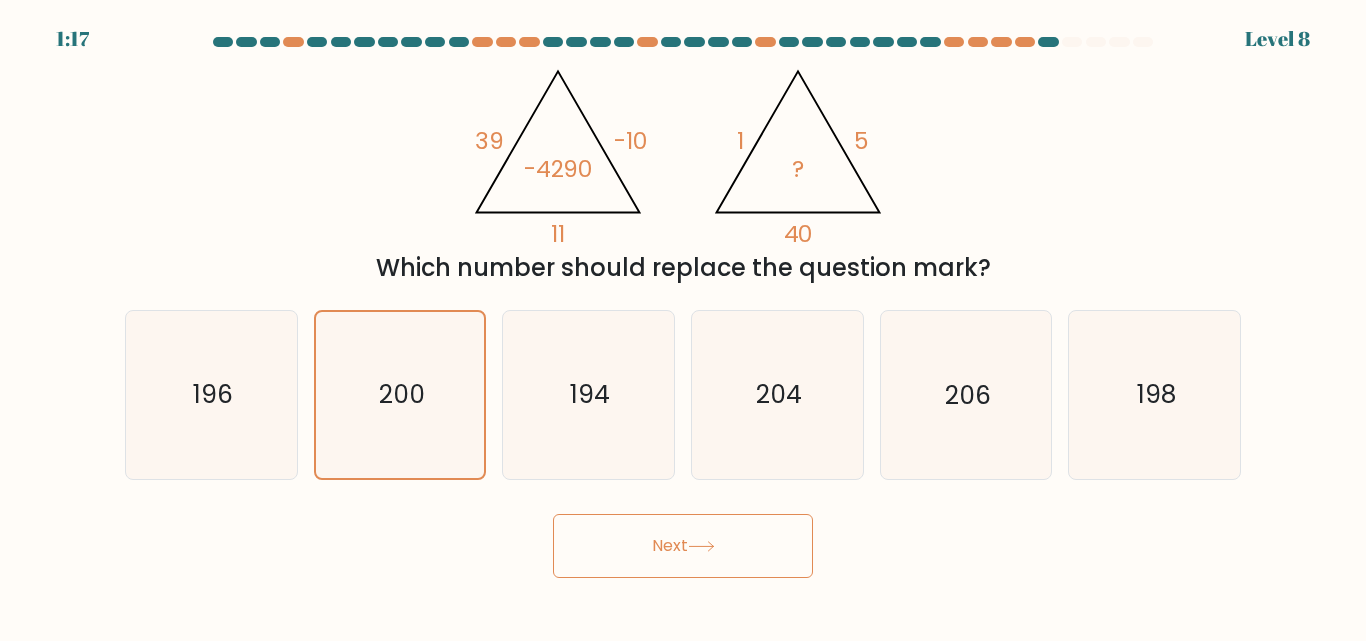 click on "Next" at bounding box center (683, 546) 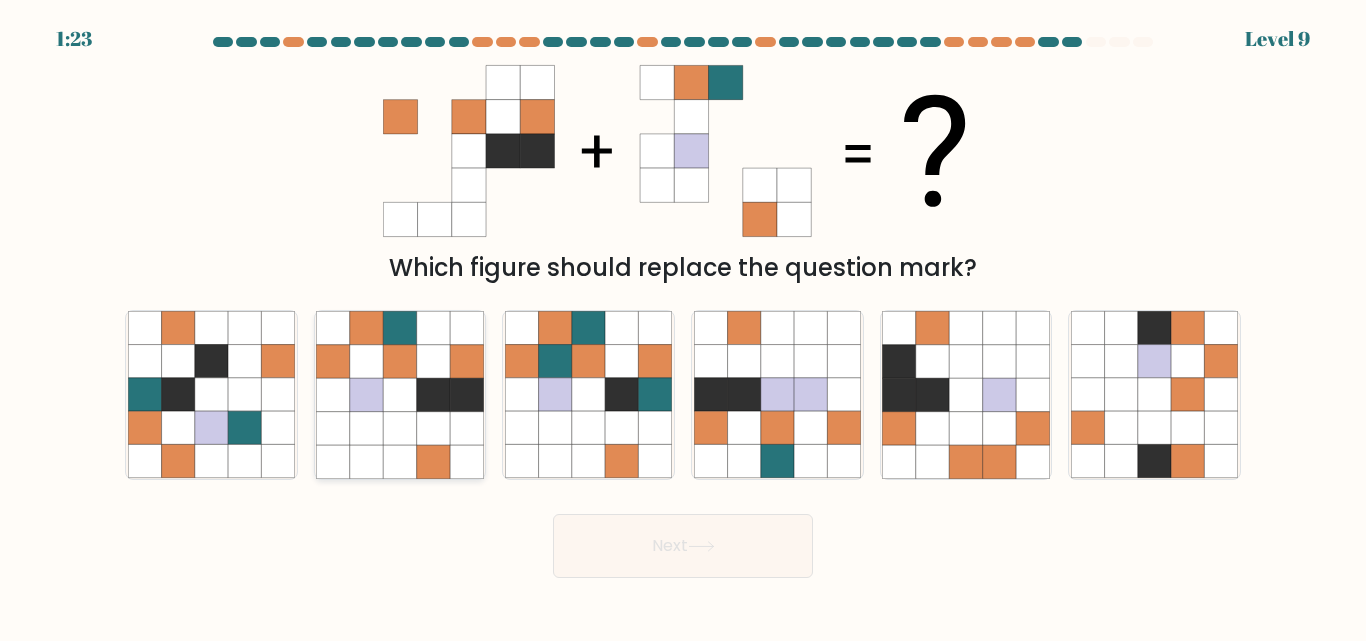 click 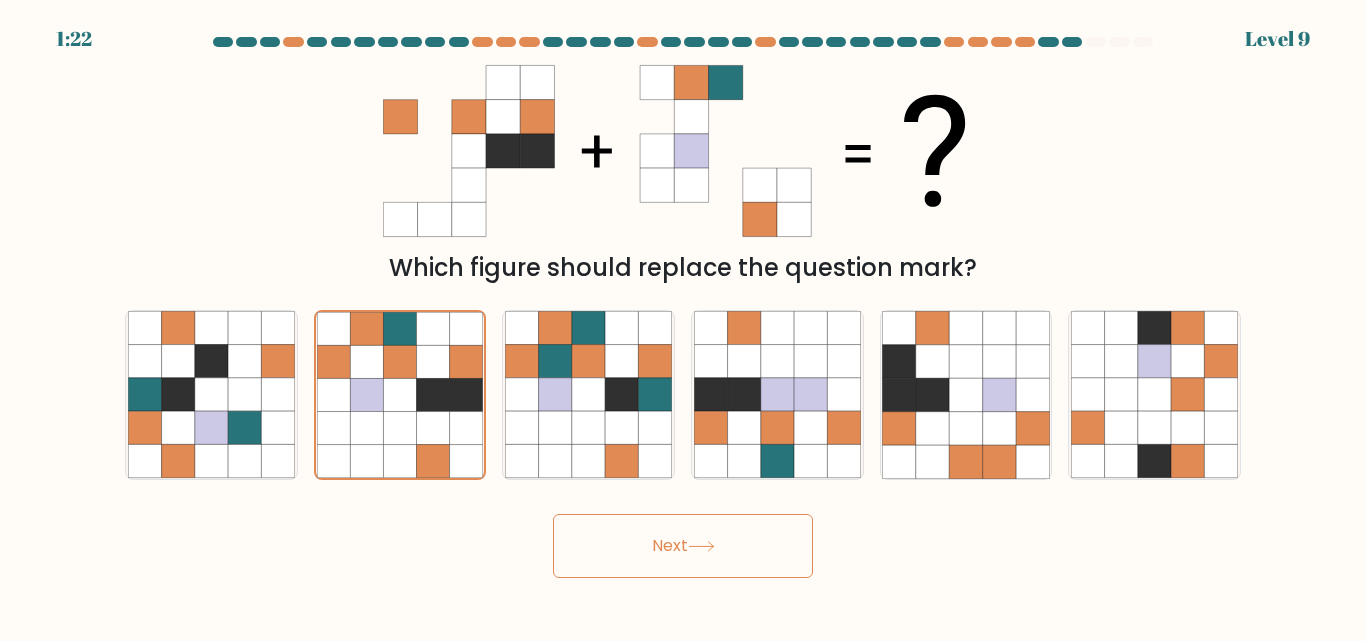 click on "Next" at bounding box center (683, 546) 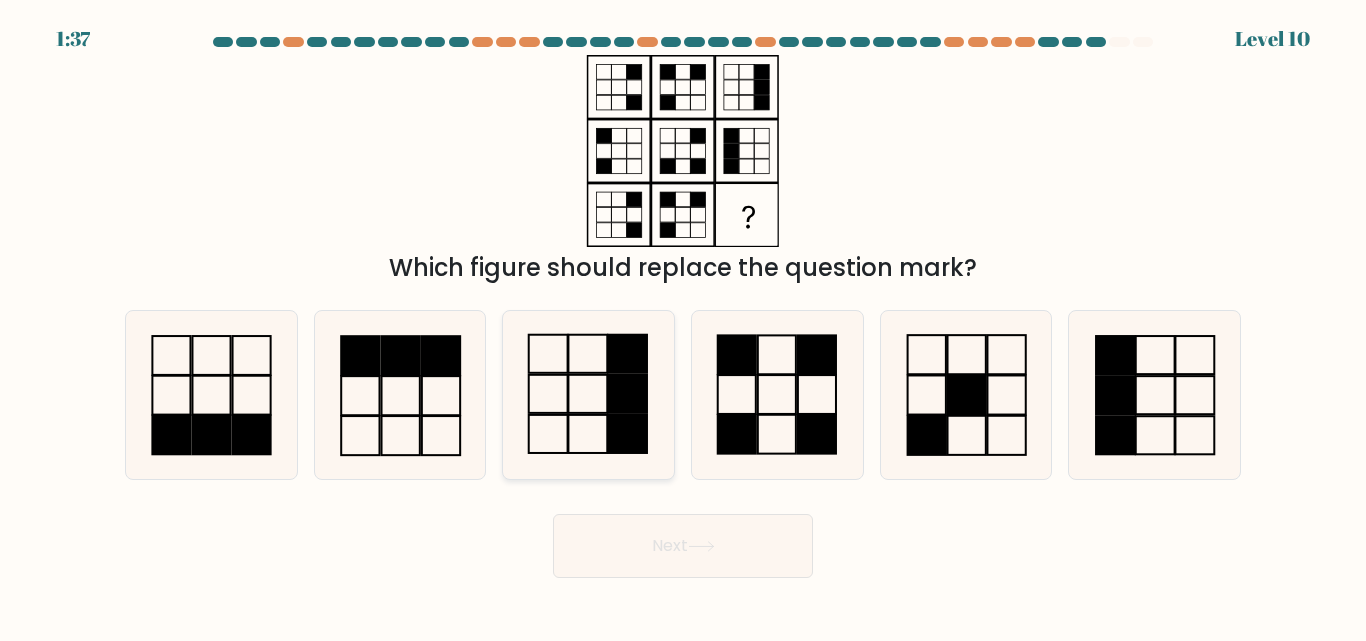 click 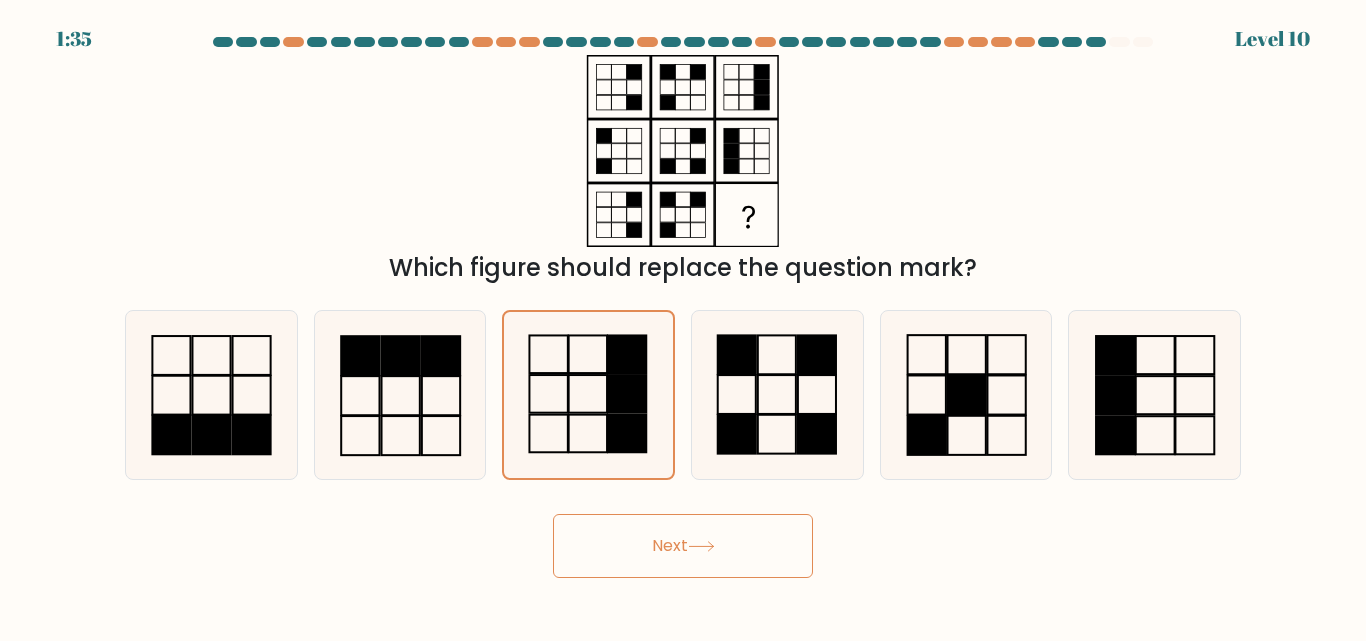 click on "Next" at bounding box center (683, 546) 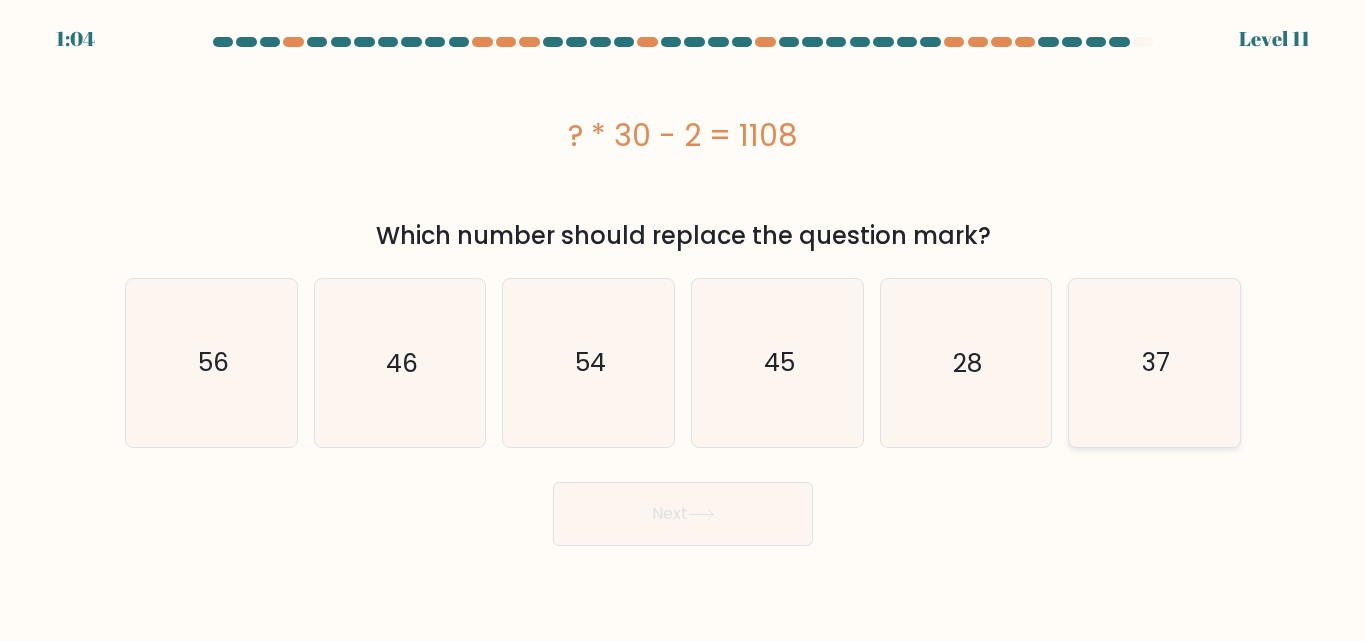 click on "37" 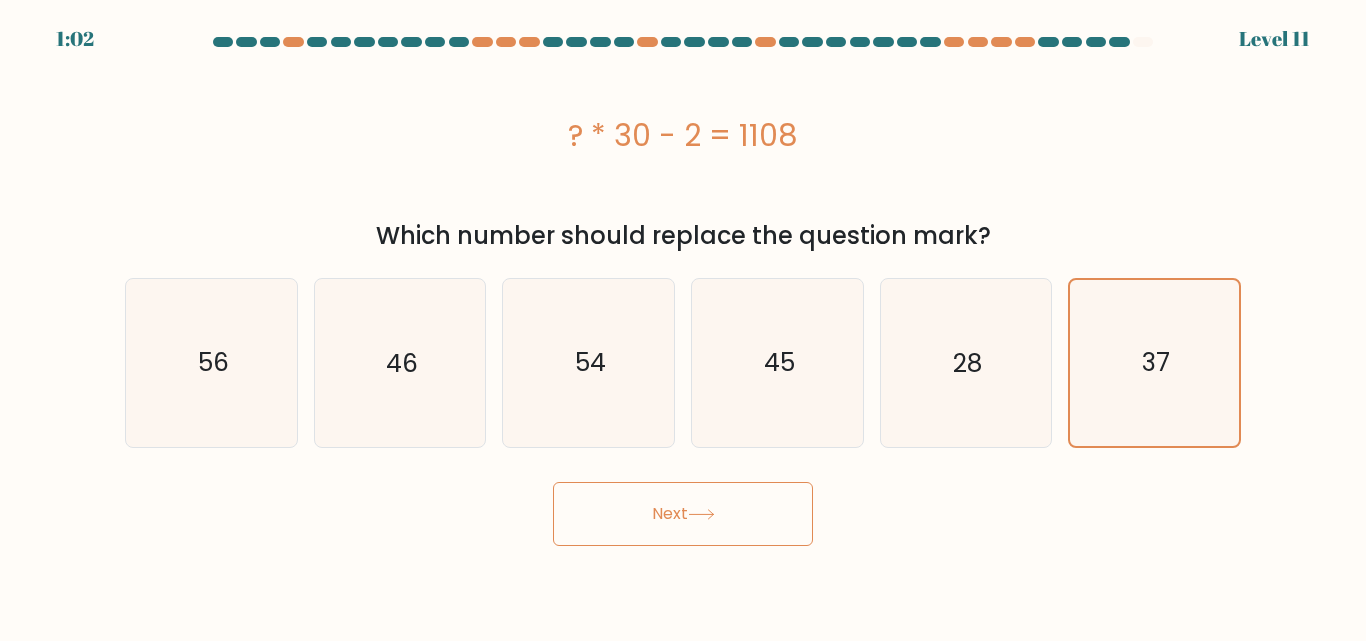 click on "Next" at bounding box center [683, 514] 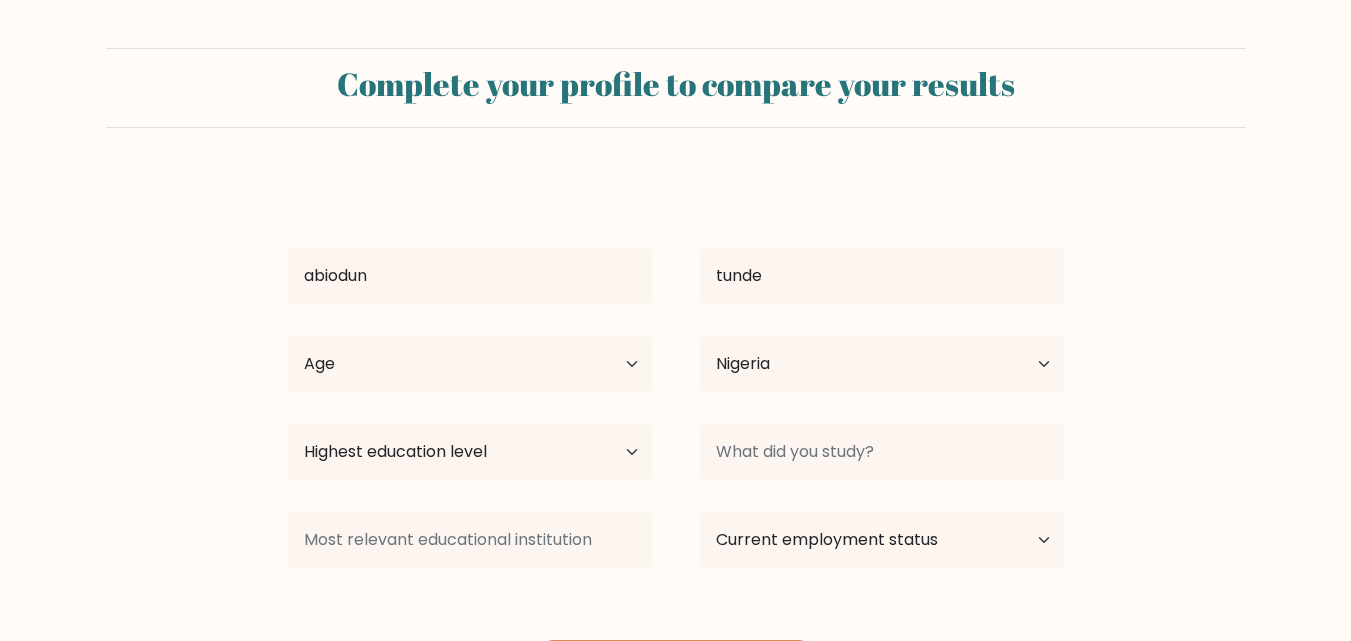 select on "NG" 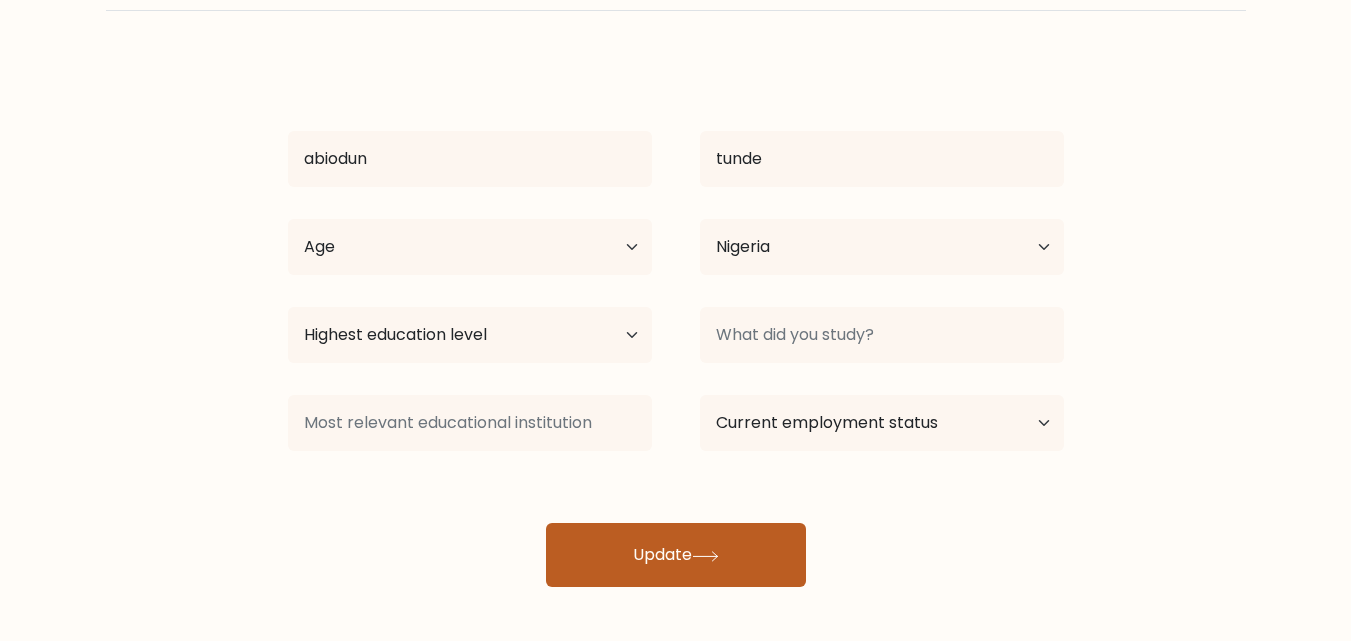 click on "Update" at bounding box center (676, 555) 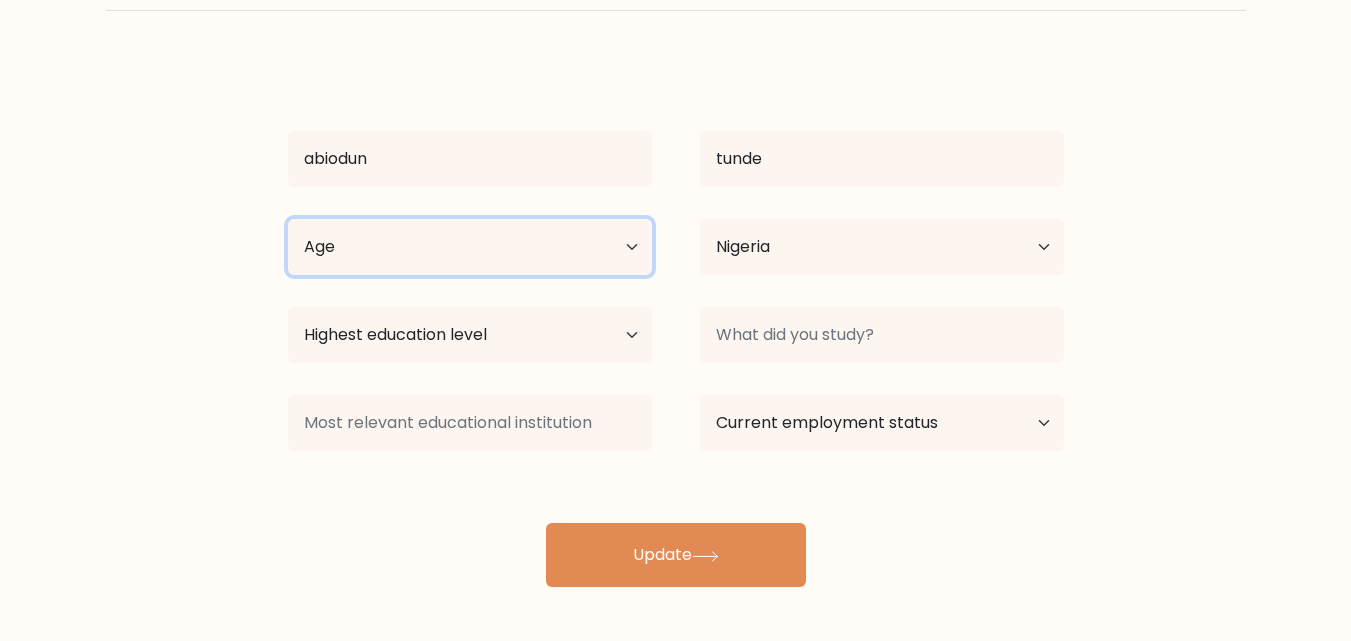click on "Age
Under 18 years old
18-24 years old
25-34 years old
35-44 years old
45-54 years old
55-64 years old
65 years old and above" at bounding box center [470, 247] 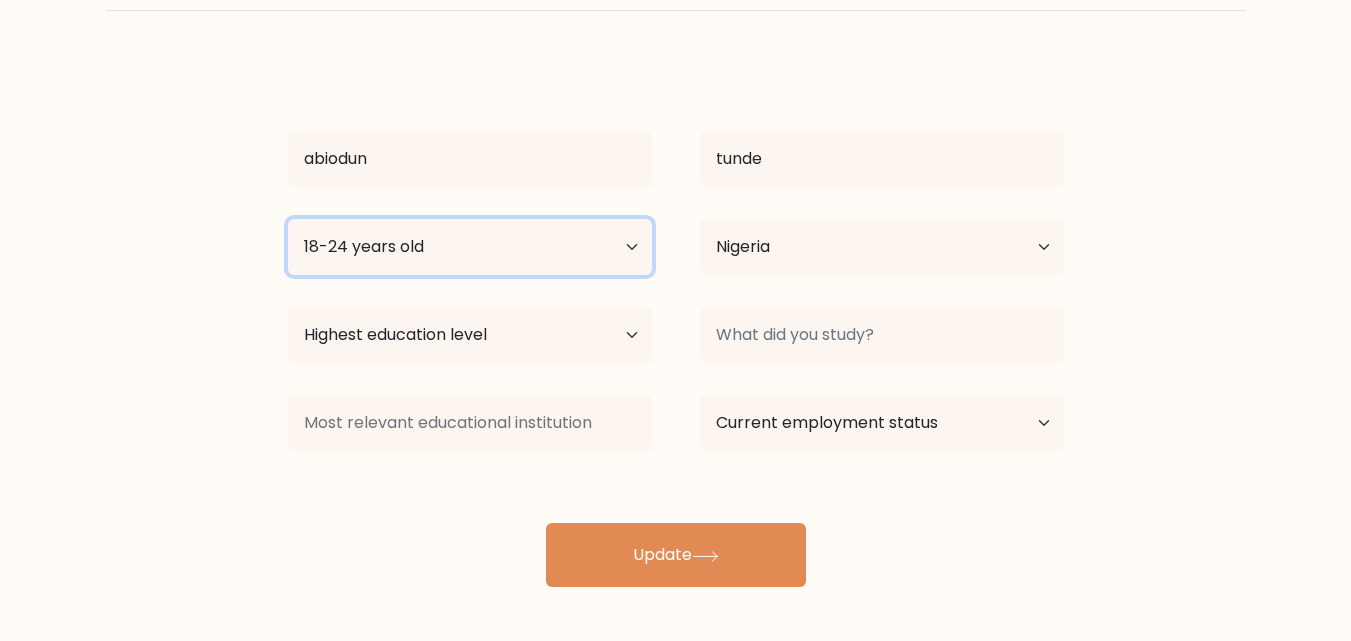 click on "Age
Under 18 years old
18-24 years old
25-34 years old
35-44 years old
45-54 years old
55-64 years old
65 years old and above" at bounding box center (470, 247) 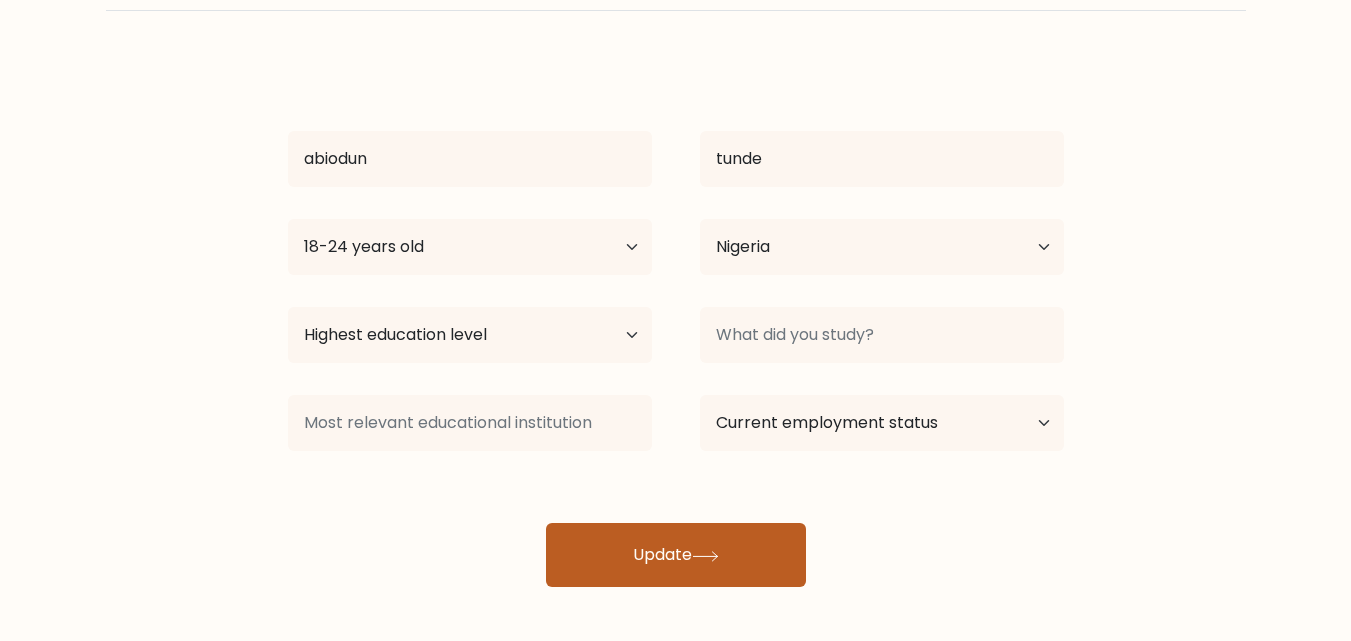 click on "Update" at bounding box center (676, 555) 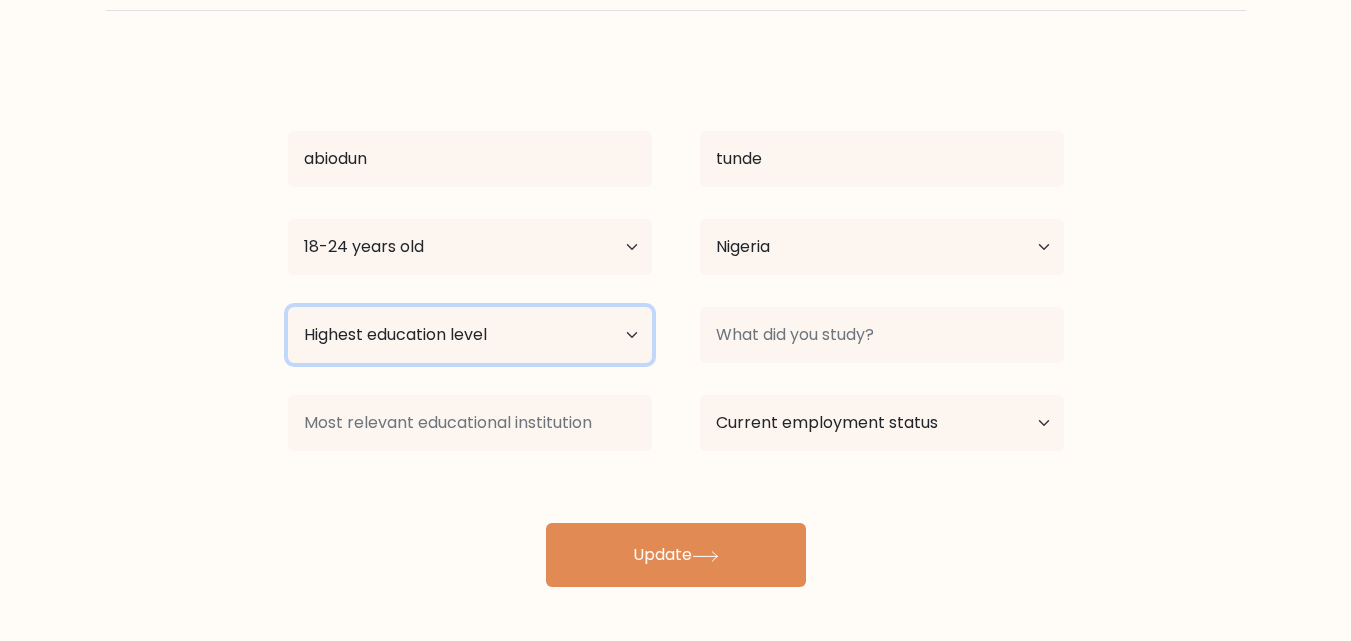 click on "Highest education level
No schooling
Primary
Lower Secondary
Upper Secondary
Occupation Specific
Bachelor's degree
Master's degree
Doctoral degree" at bounding box center (470, 335) 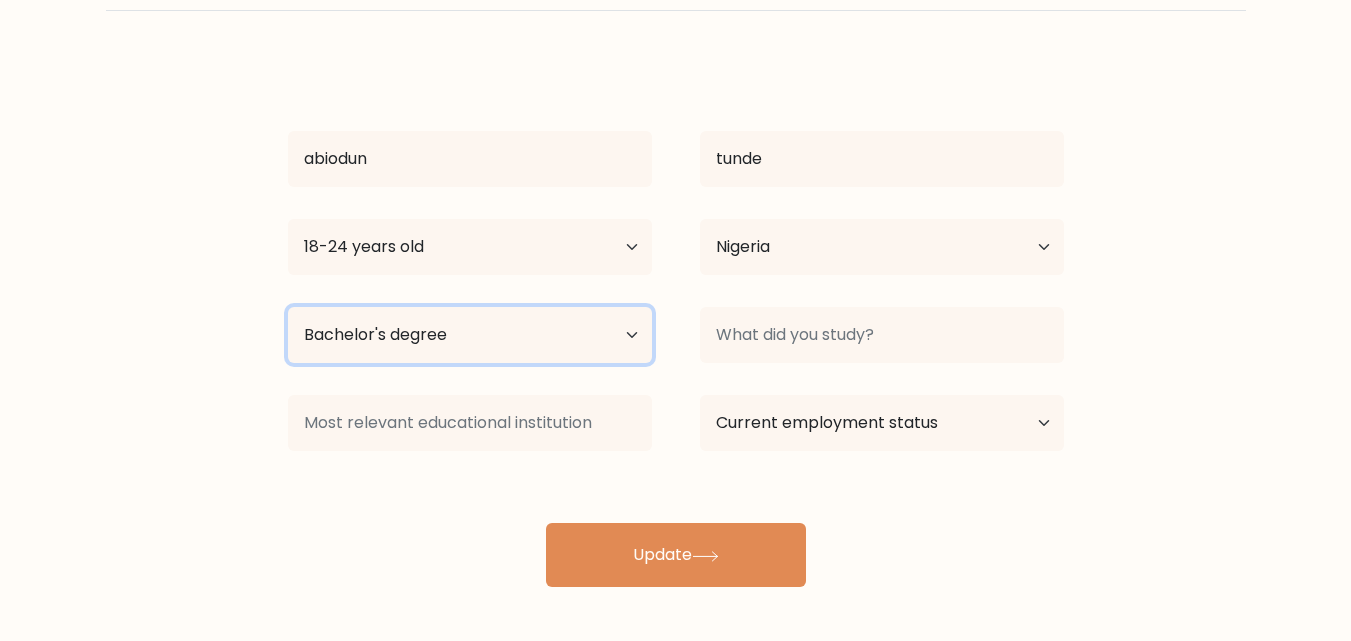 click on "Highest education level
No schooling
Primary
Lower Secondary
Upper Secondary
Occupation Specific
Bachelor's degree
Master's degree
Doctoral degree" at bounding box center (470, 335) 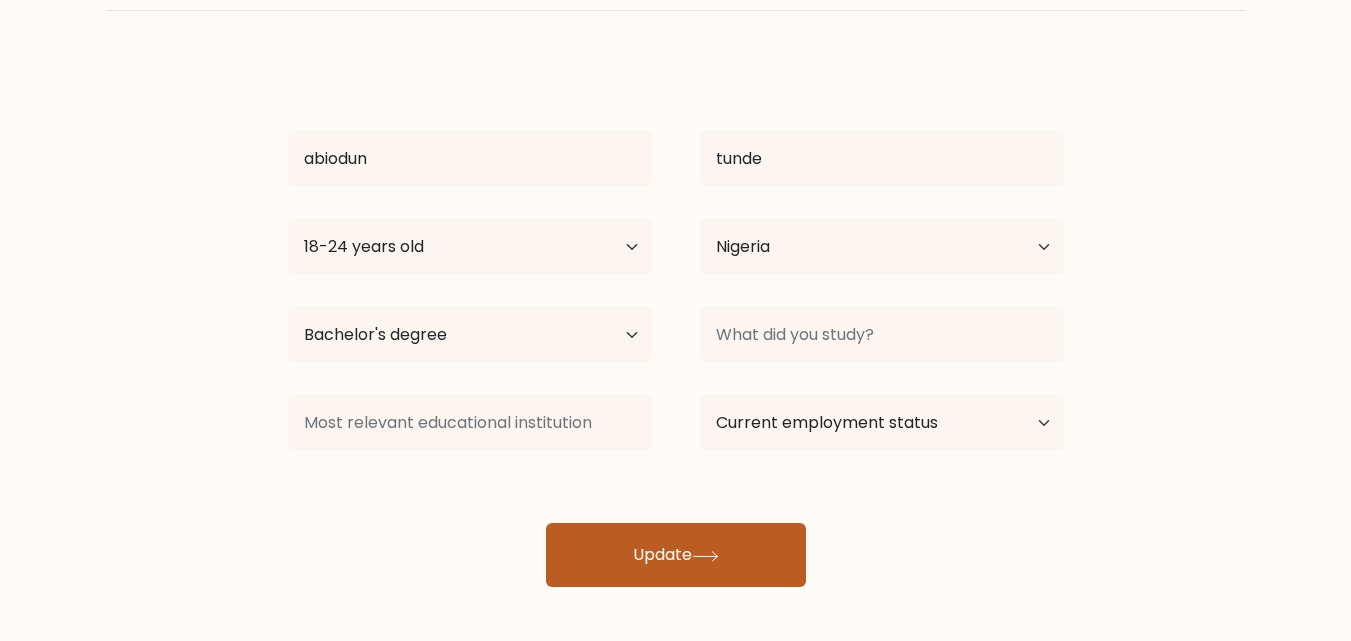 click on "Update" at bounding box center [676, 555] 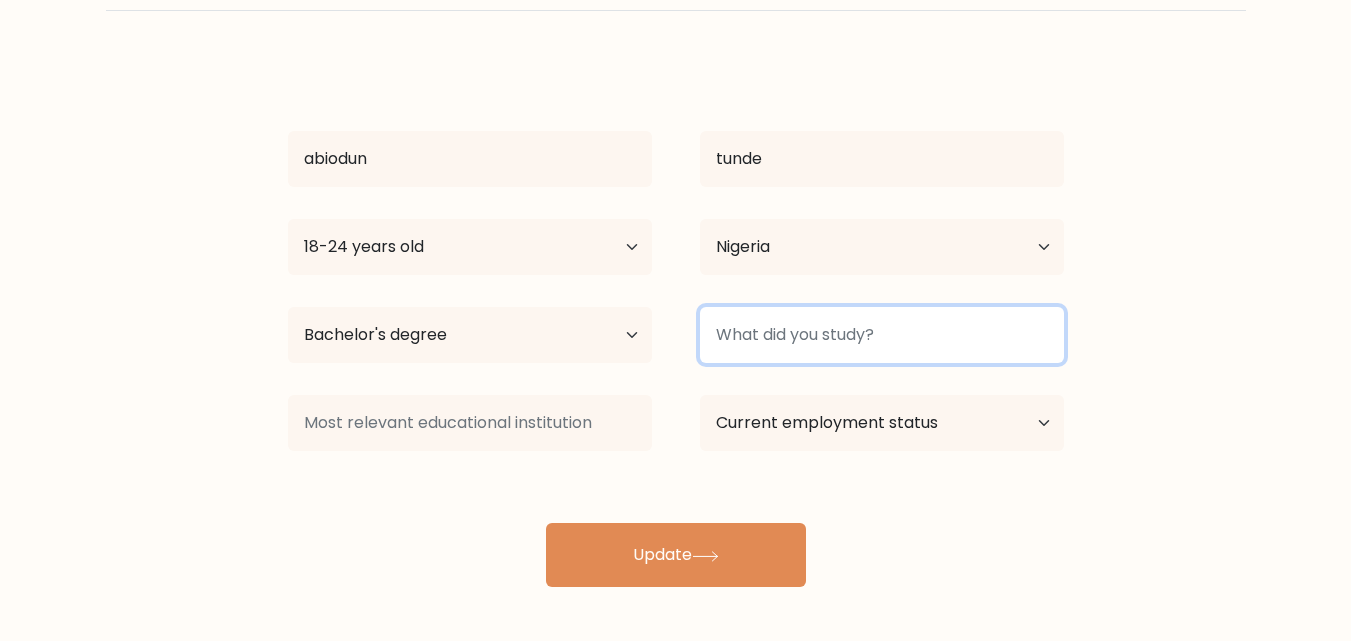 click at bounding box center [882, 335] 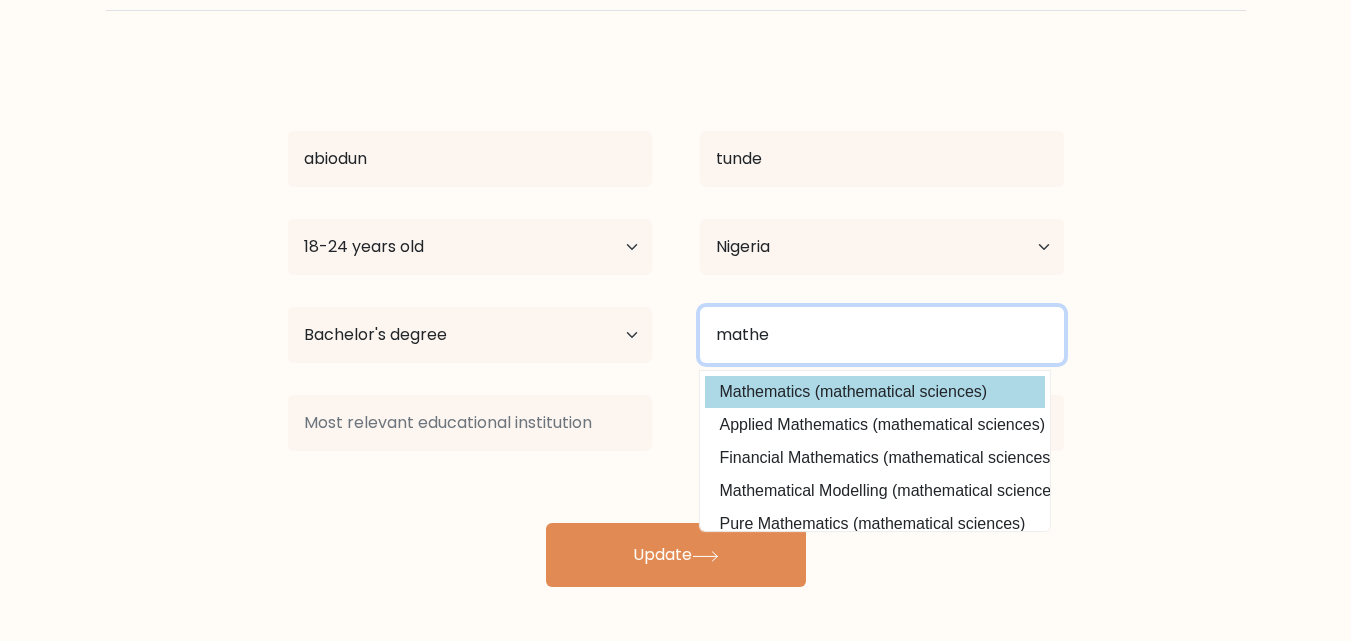type on "mathe" 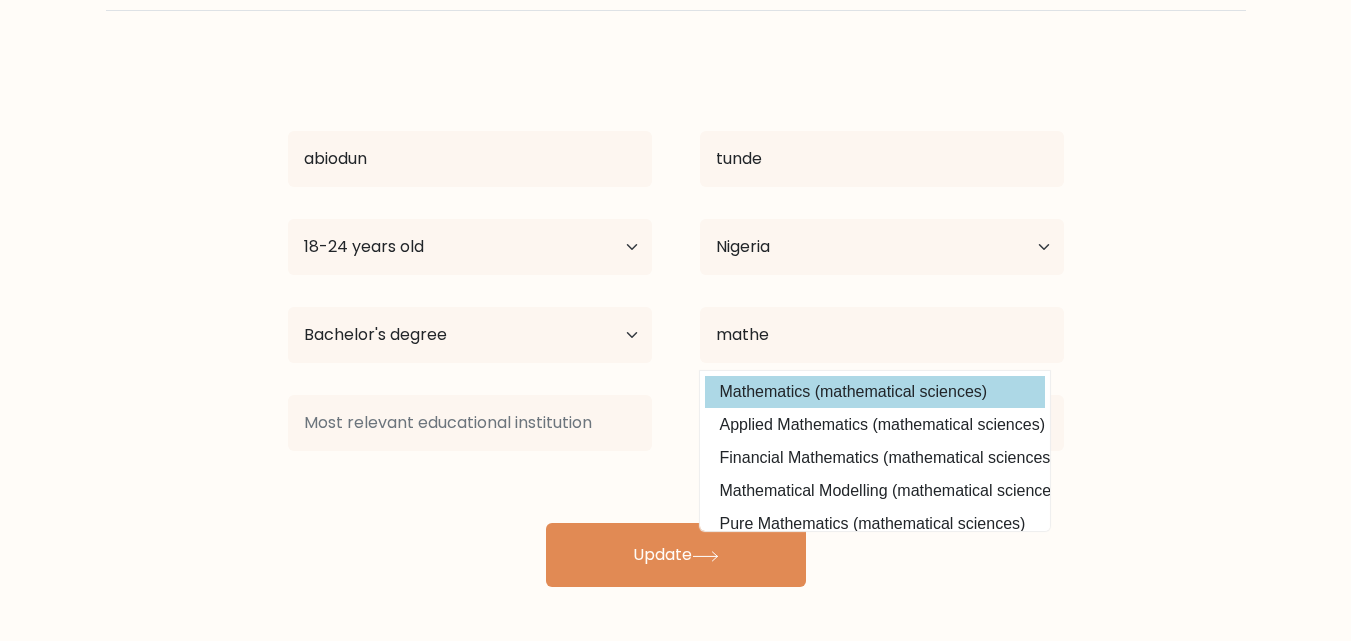 click on "[FIRST]
[LAST]
Age
Under 18 years old
18-24 years old
25-34 years old
35-44 years old
45-54 years old
55-64 years old
65 years old and above
Country
[COUNTRY]
[COUNTRY]
[COUNTRY]
[COUNTRY]
[COUNTRY]
[COUNTRY]
[COUNTRY]
[COUNTRY]
[COUNTRY]
[COUNTRY]
[COUNTRY]
[COUNTRY]
[COUNTRY]
[COUNTRY]
[COUNTRY]
[COUNTRY]
[COUNTRY]
[COUNTRY]
[COUNTRY]
[COUNTRY]
[COUNTRY]
[COUNTRY]
[COUNTRY]
[COUNTRY]
[COUNTRY]" at bounding box center [676, 323] 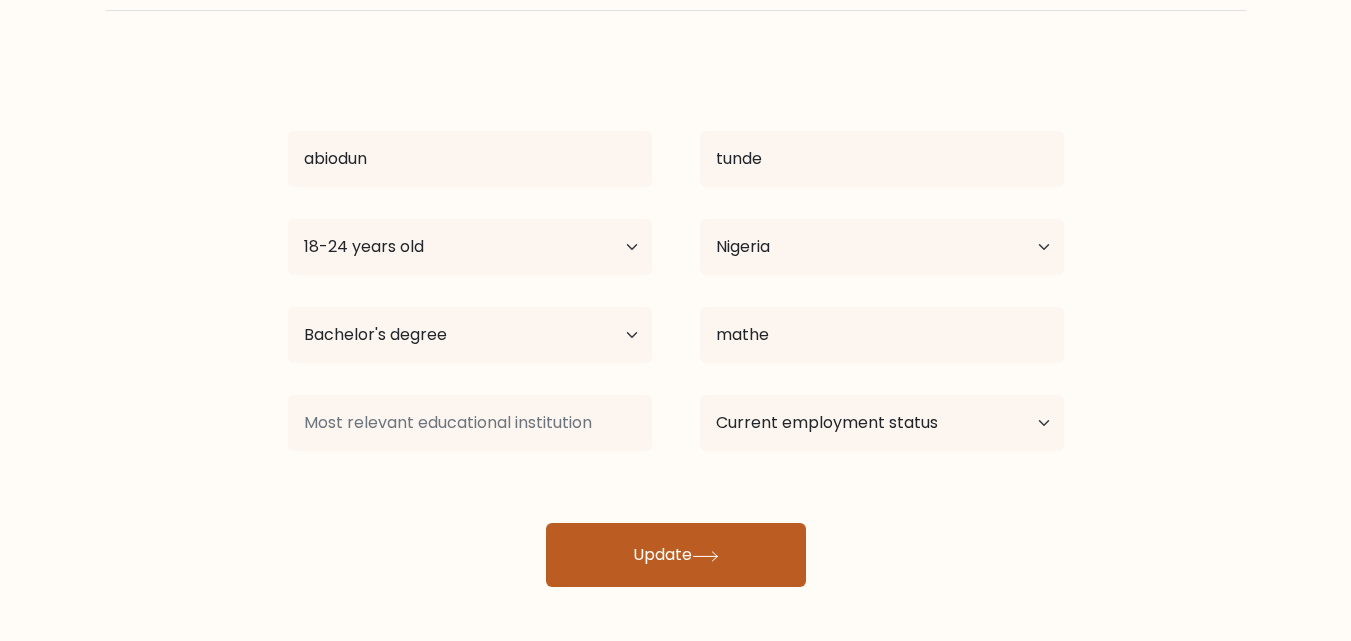 click on "Update" at bounding box center (676, 555) 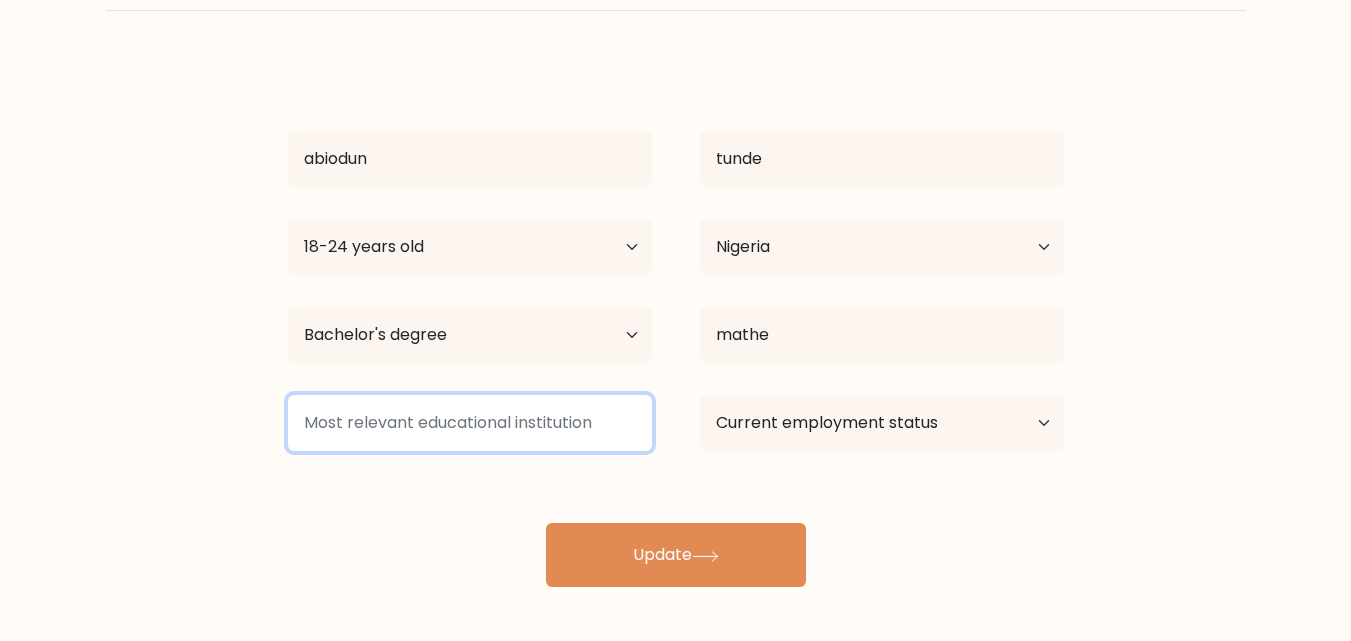 click at bounding box center (470, 423) 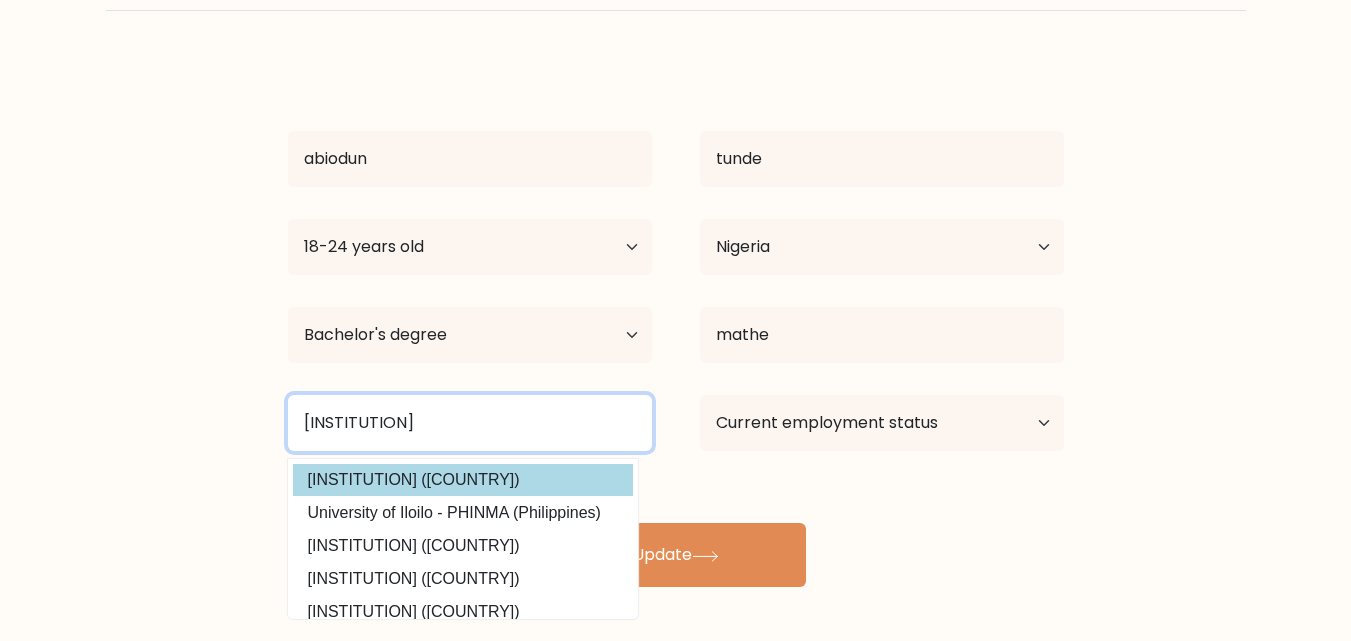 type on "[INSTITUTION]" 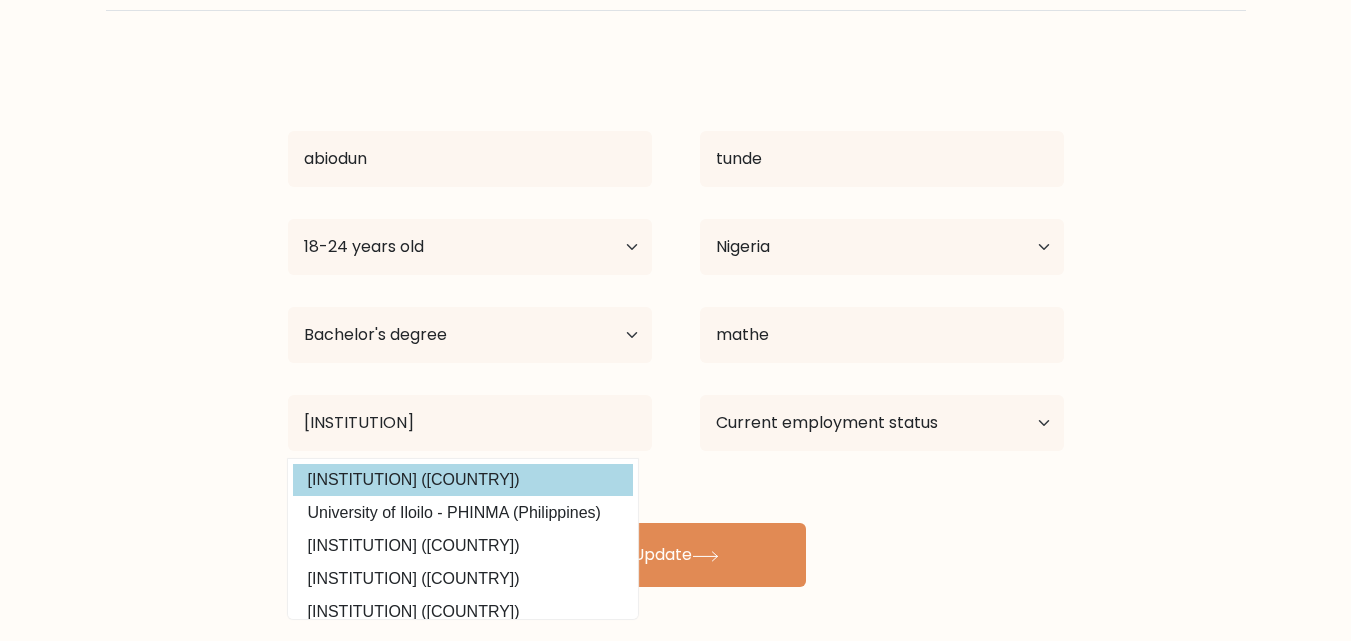 click on "[FIRST]
[LAST]
Age
Under 18 years old
18-24 years old
25-34 years old
35-44 years old
45-54 years old
55-64 years old
65 years old and above
Country
[COUNTRY]
[COUNTRY]
[COUNTRY]
[COUNTRY]
[COUNTRY]
[COUNTRY]
[COUNTRY]
[COUNTRY]
[COUNTRY]
[COUNTRY]
[COUNTRY]
[COUNTRY]
[COUNTRY]
[COUNTRY]
[COUNTRY]
[COUNTRY]
[COUNTRY]
[COUNTRY]
[COUNTRY]
[COUNTRY]
[COUNTRY]
[COUNTRY]
[COUNTRY]
[COUNTRY]
[COUNTRY]" at bounding box center (676, 323) 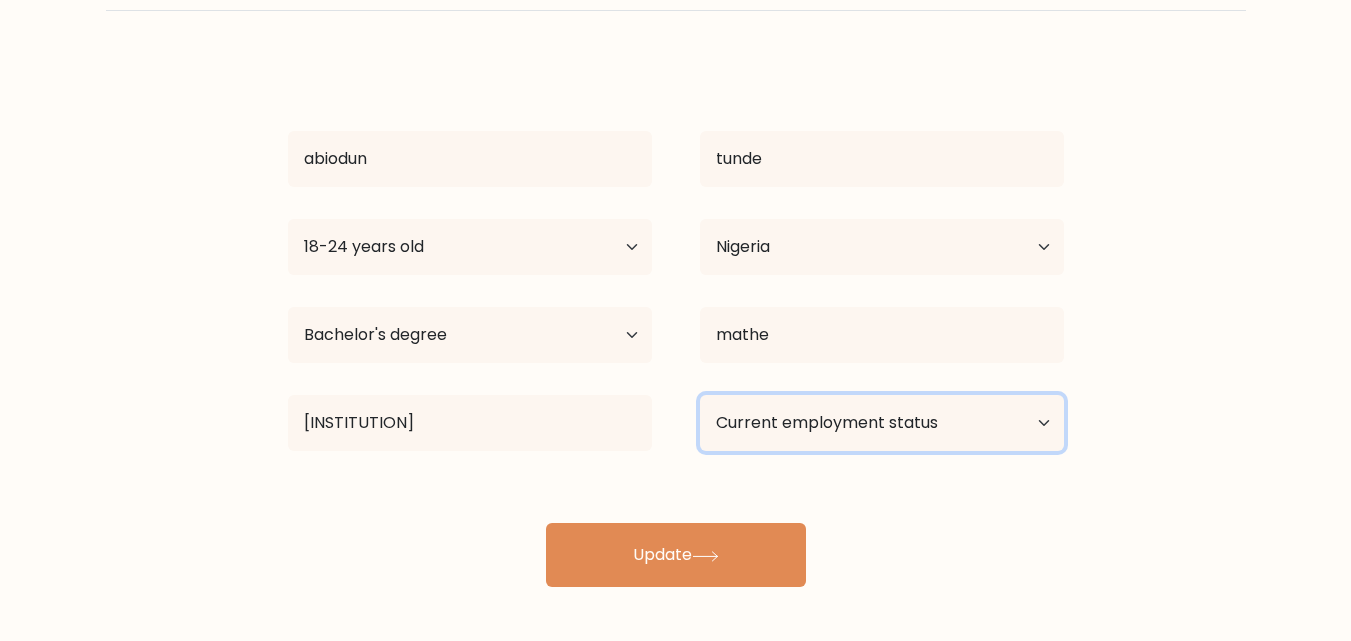 click on "Current employment status
Employed
Student
Retired
Other / prefer not to answer" at bounding box center (882, 423) 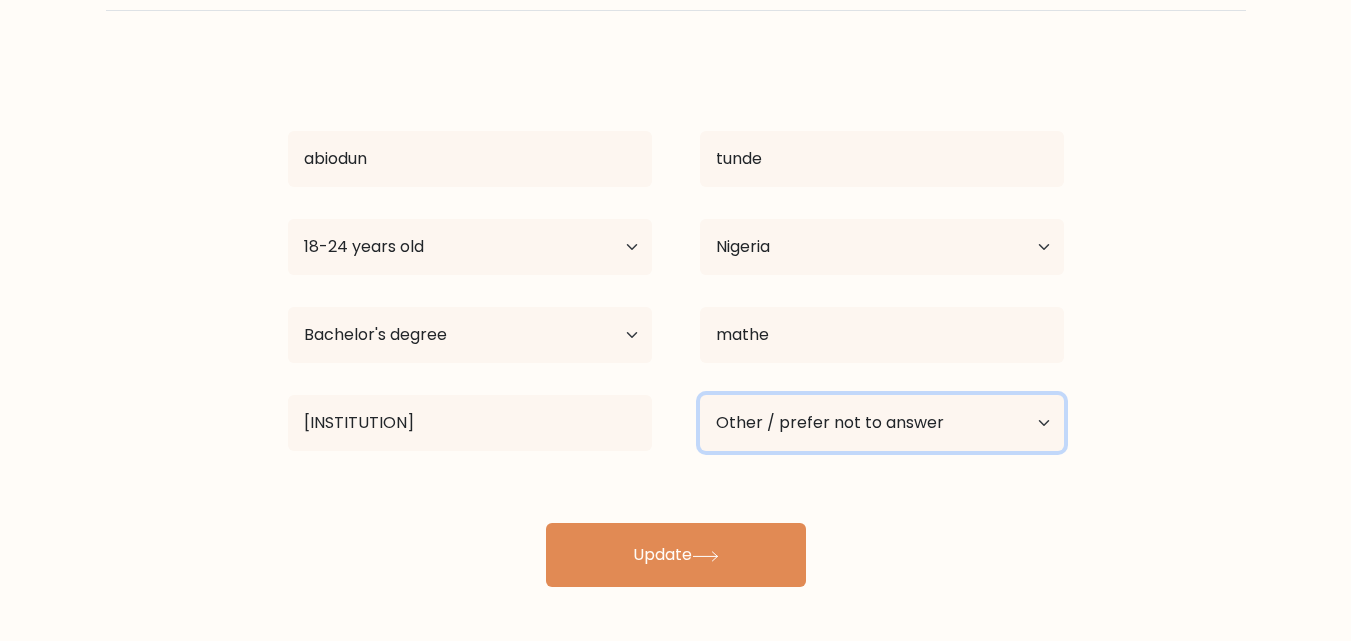 click on "Current employment status
Employed
Student
Retired
Other / prefer not to answer" at bounding box center [882, 423] 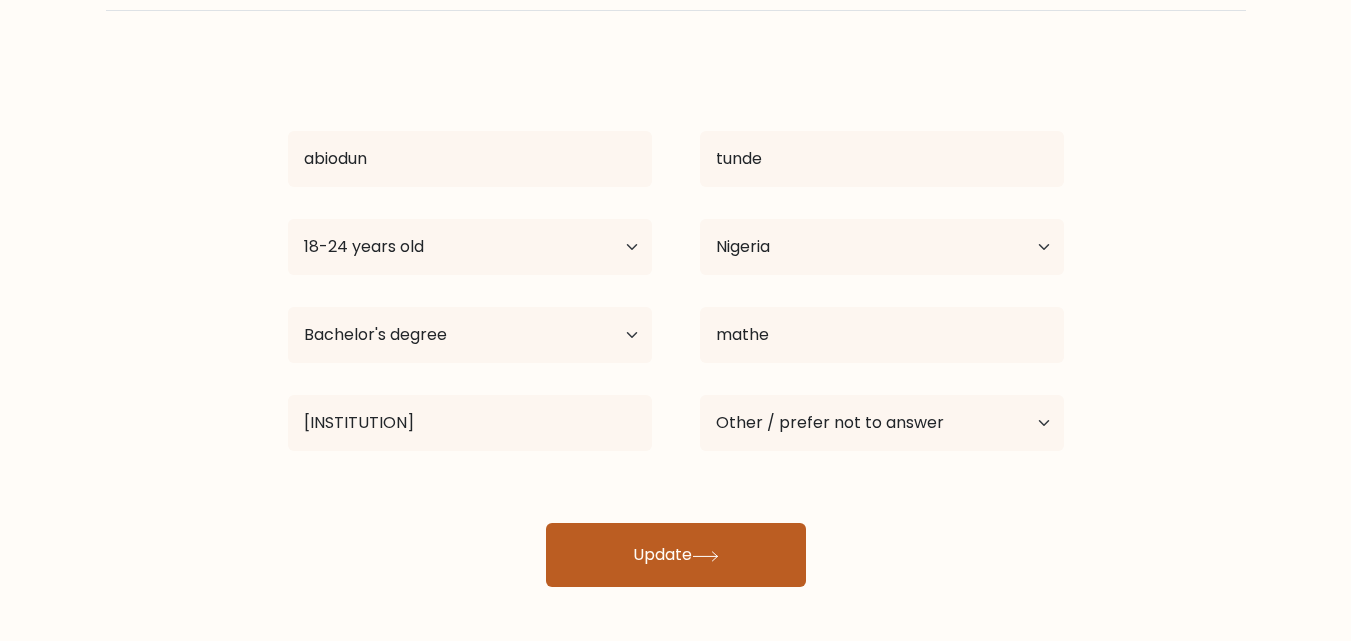 click on "Update" at bounding box center [676, 555] 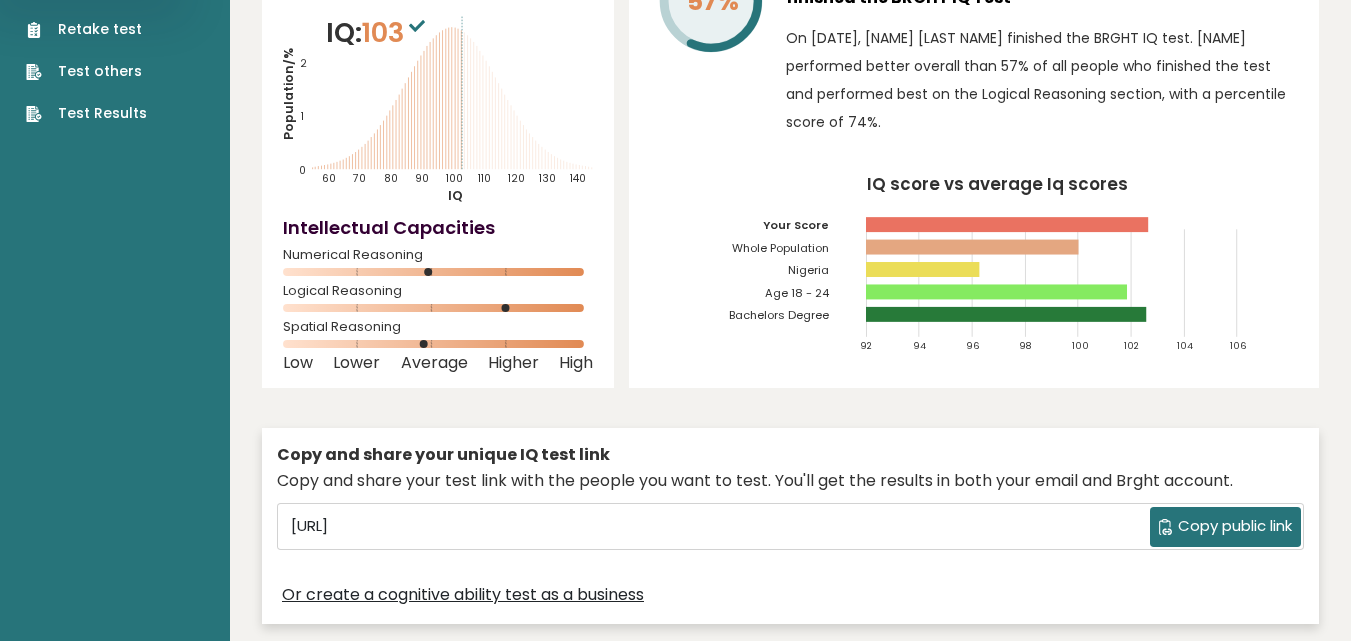 scroll, scrollTop: 0, scrollLeft: 0, axis: both 